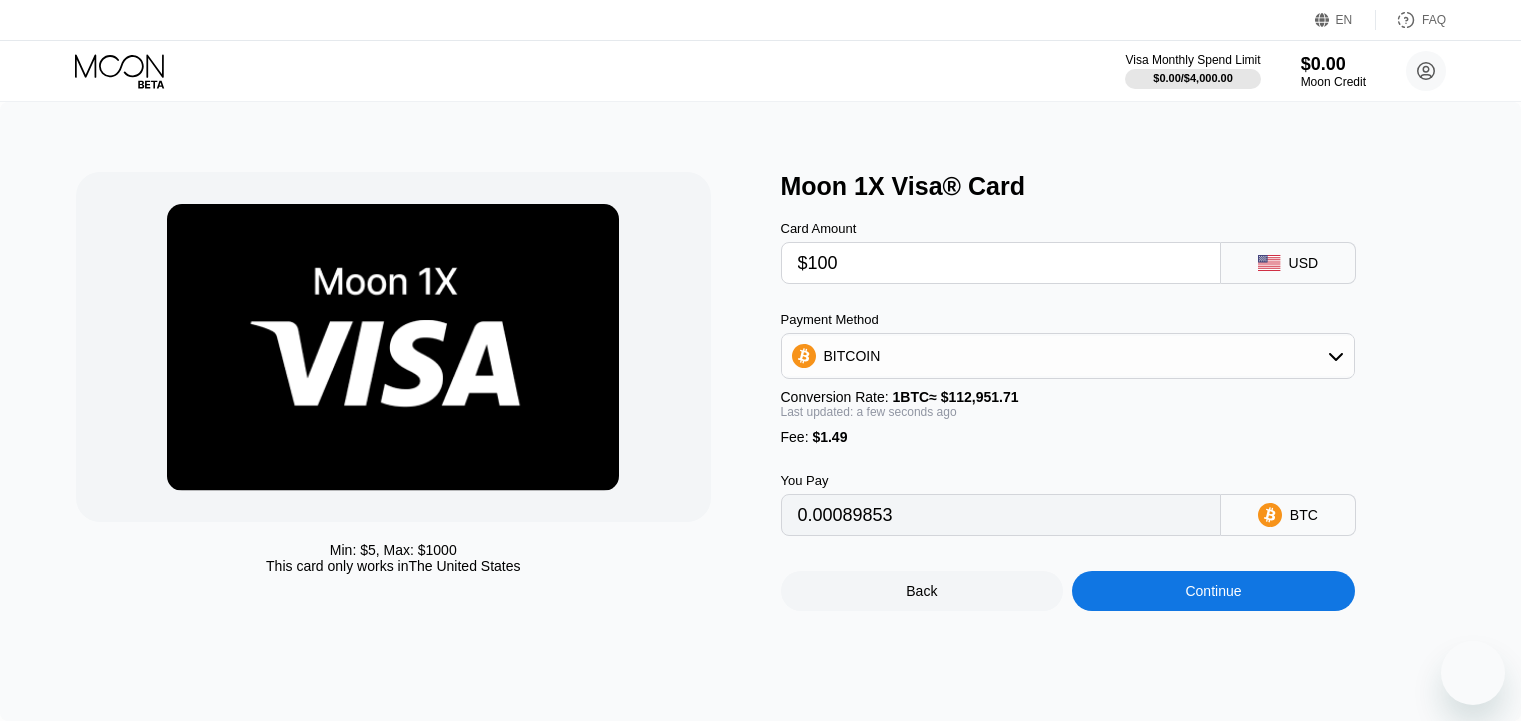 scroll, scrollTop: 0, scrollLeft: 0, axis: both 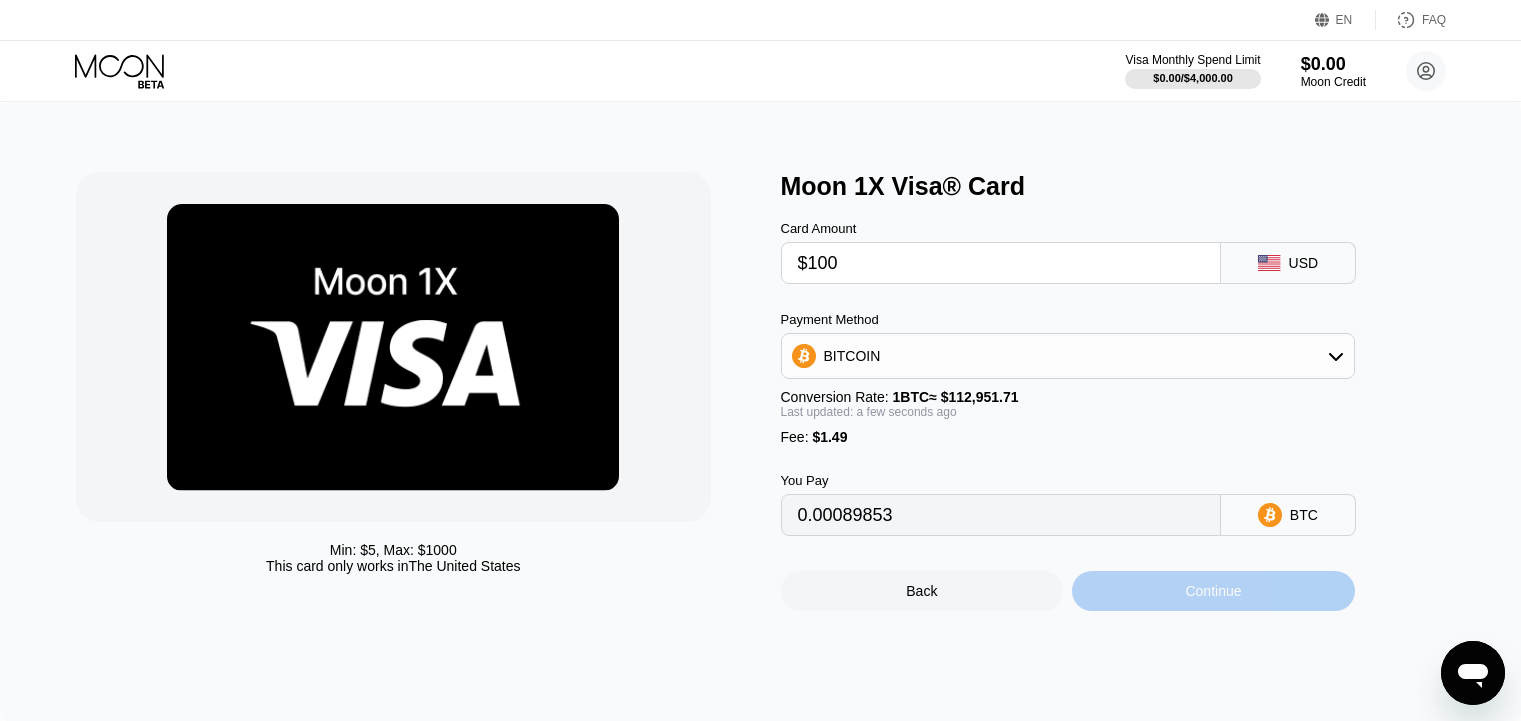 click on "Continue" at bounding box center (1213, 591) 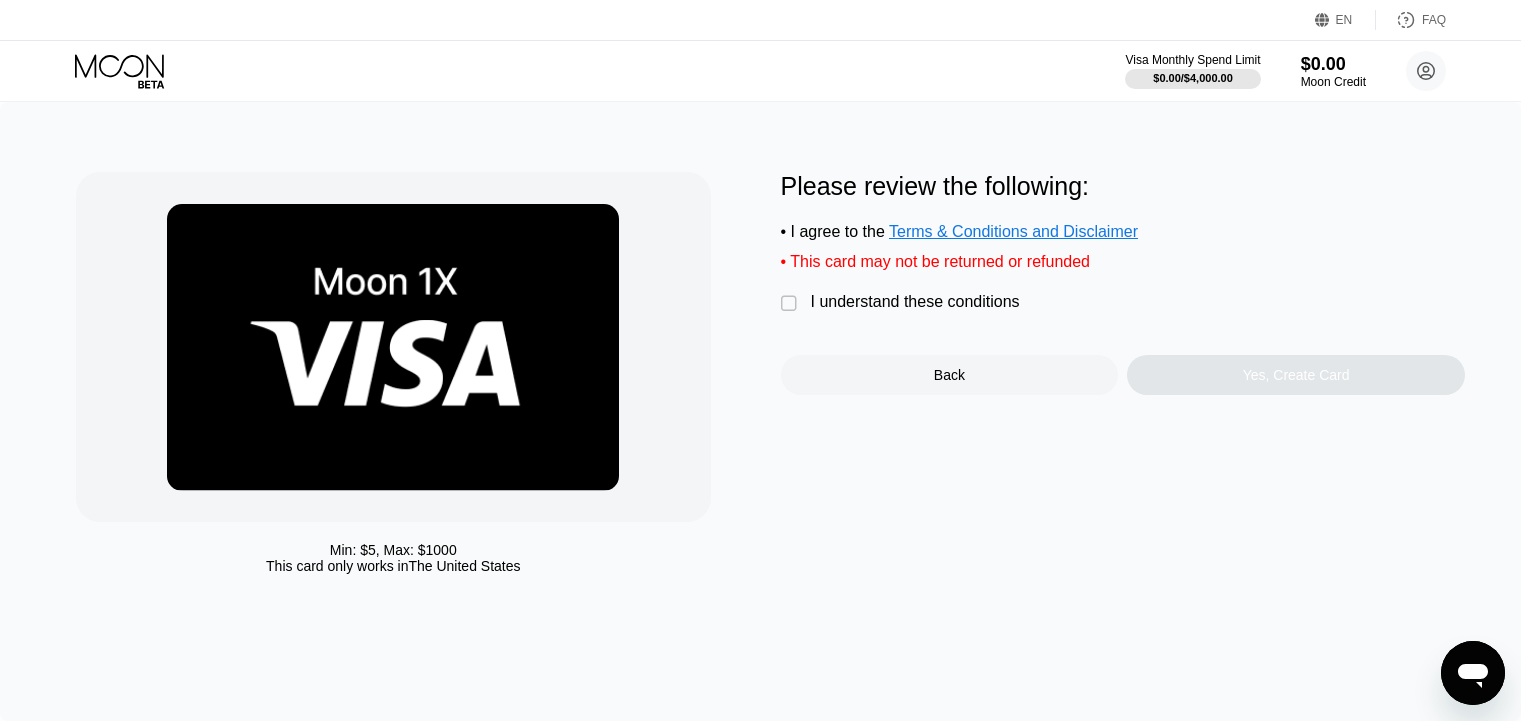 click on "I understand these conditions" at bounding box center (915, 302) 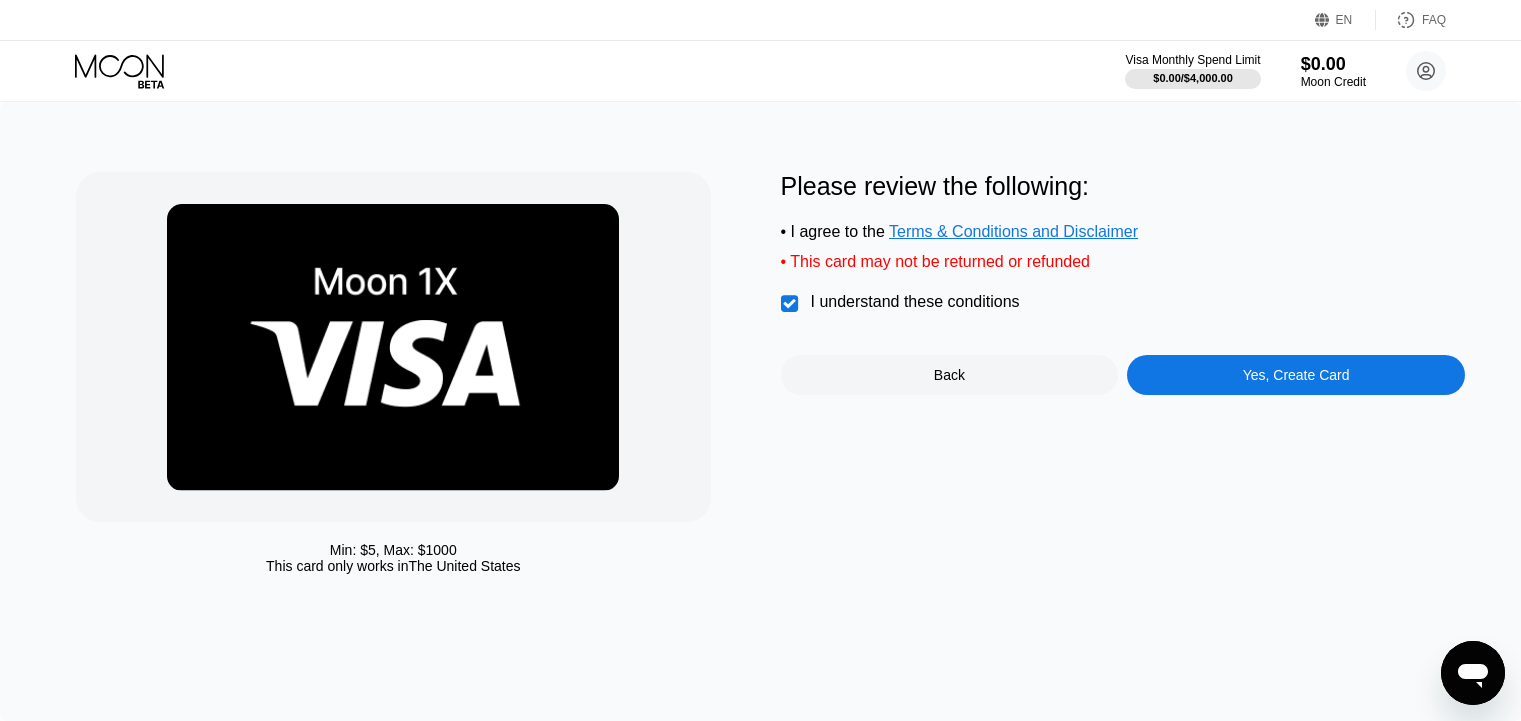 click on "Yes, Create Card" at bounding box center [1296, 375] 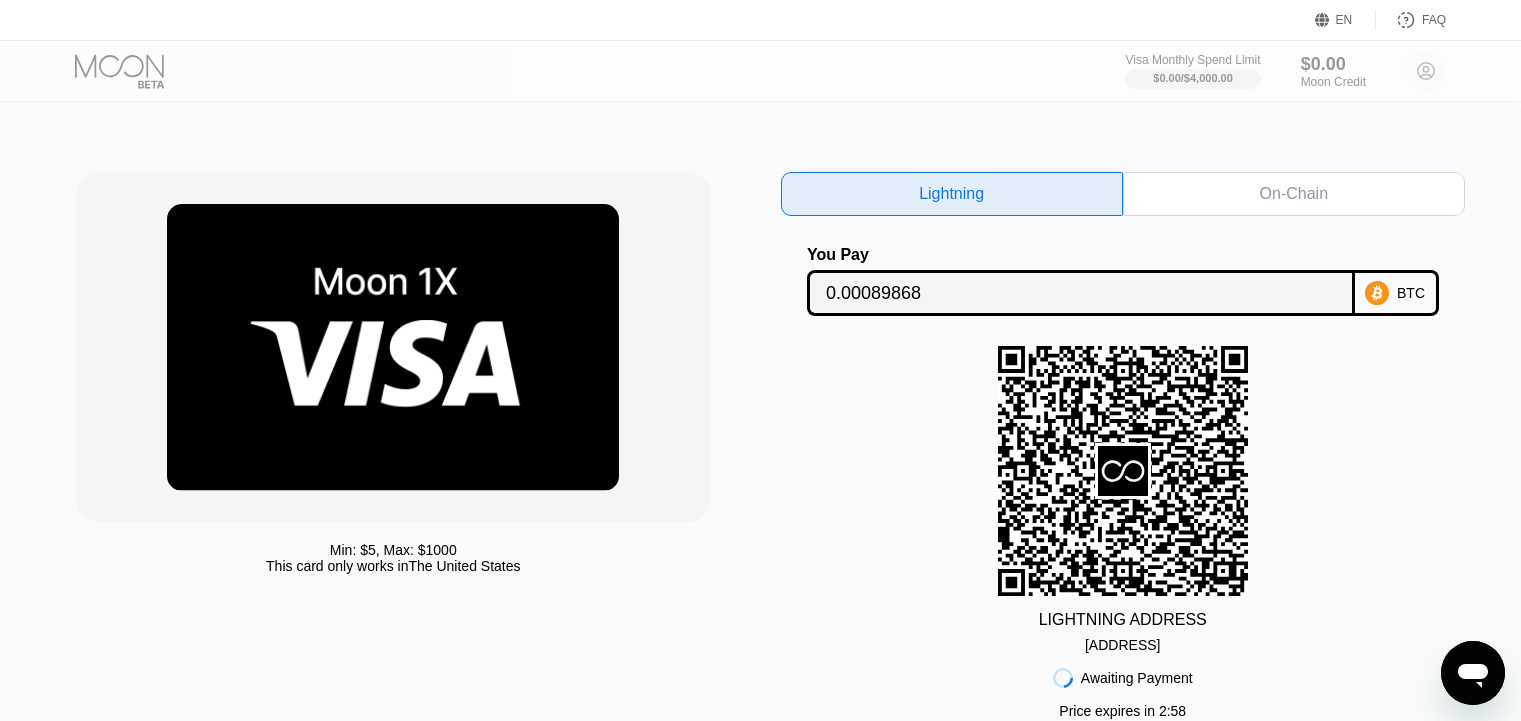 click on "0.00089868" at bounding box center [1081, 293] 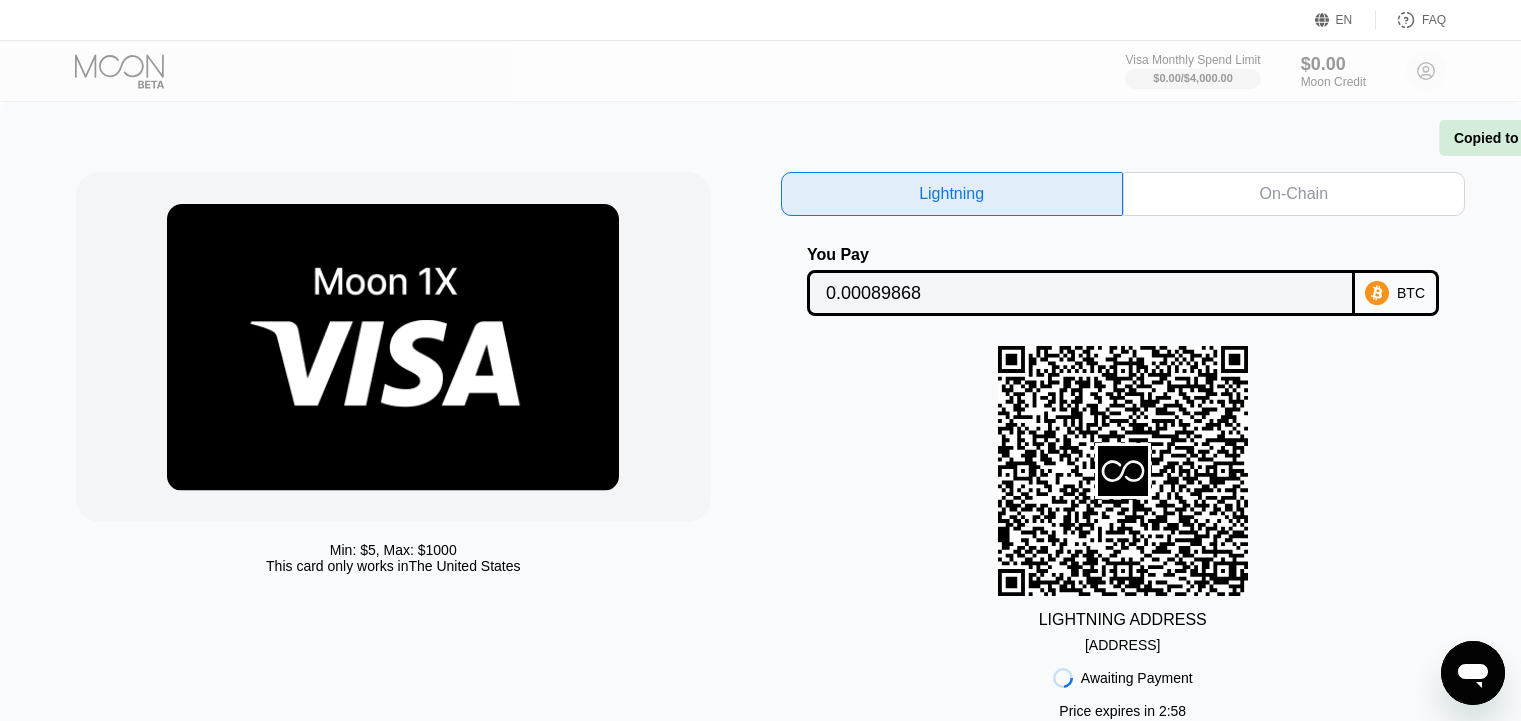 click on "0.00089868" at bounding box center [1081, 293] 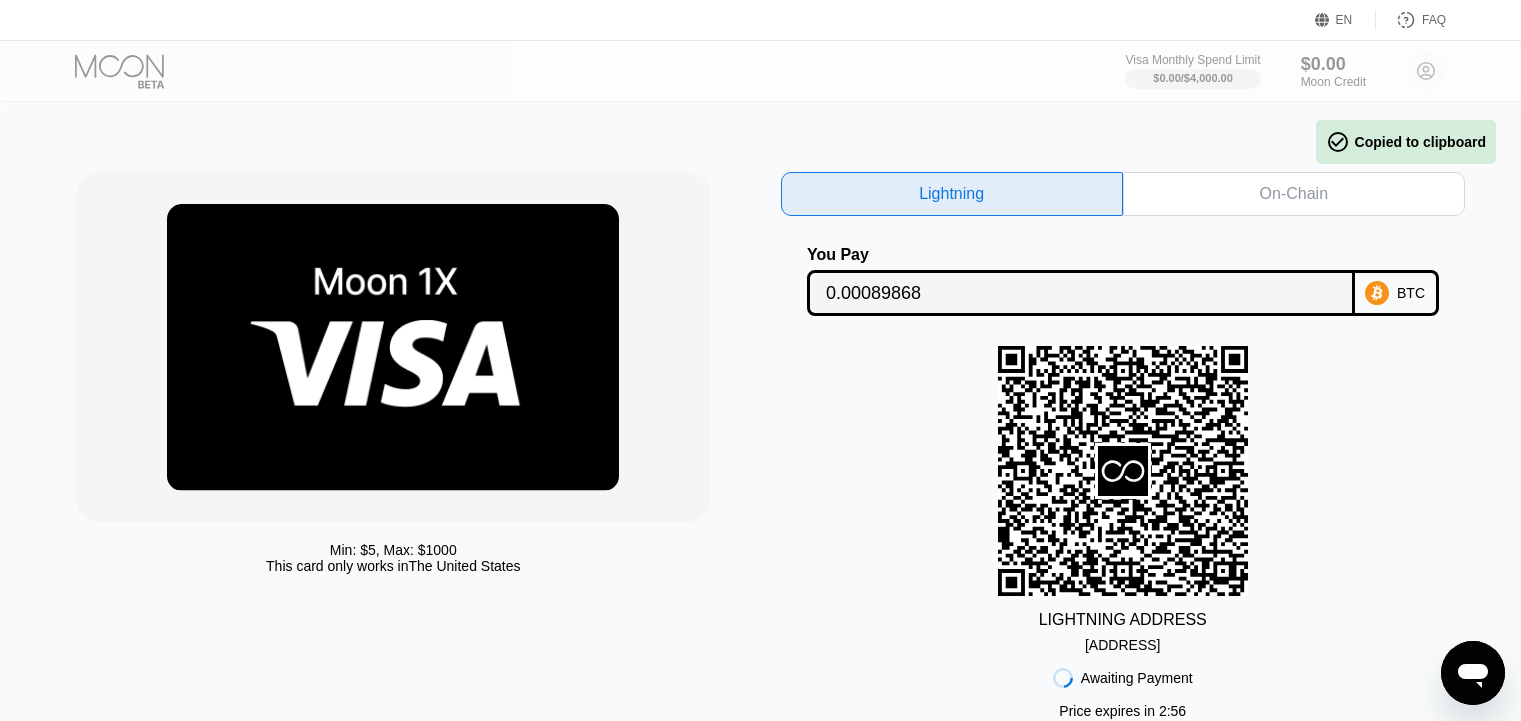 scroll, scrollTop: 100, scrollLeft: 0, axis: vertical 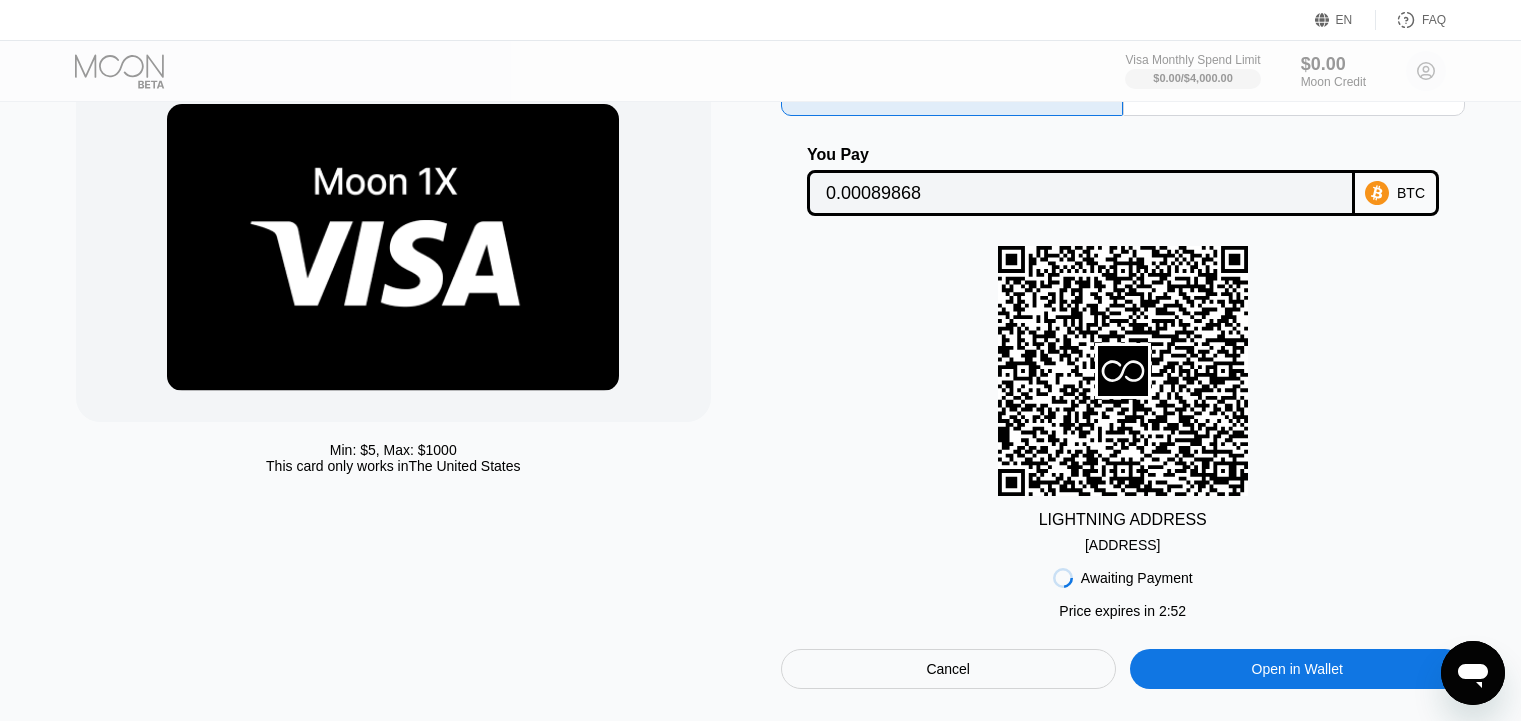 click on "lnbc898680n1p5g...ph259tcqpgjy8ef" at bounding box center [1122, 545] 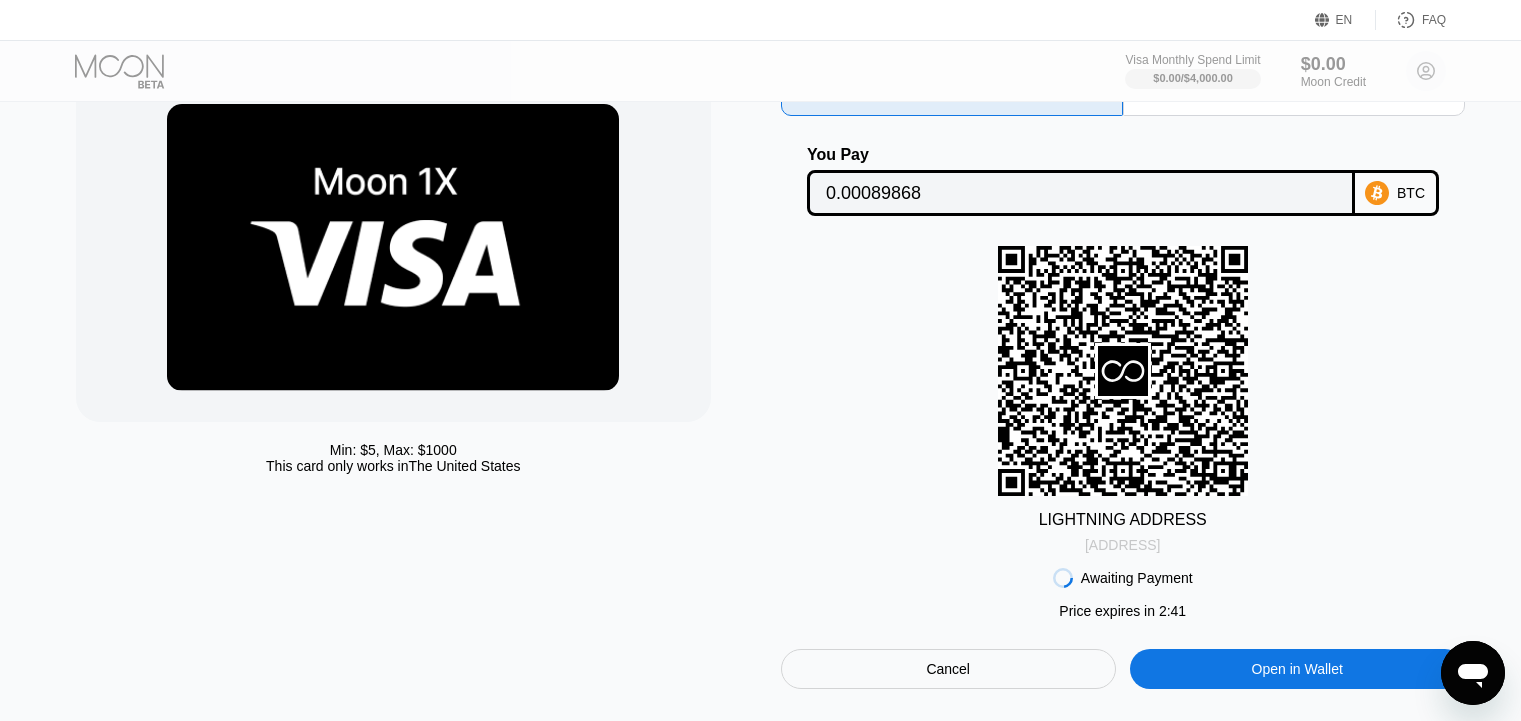 click on "lnbc898680n1p5g...ph259tcqpgjy8ef" at bounding box center (1122, 545) 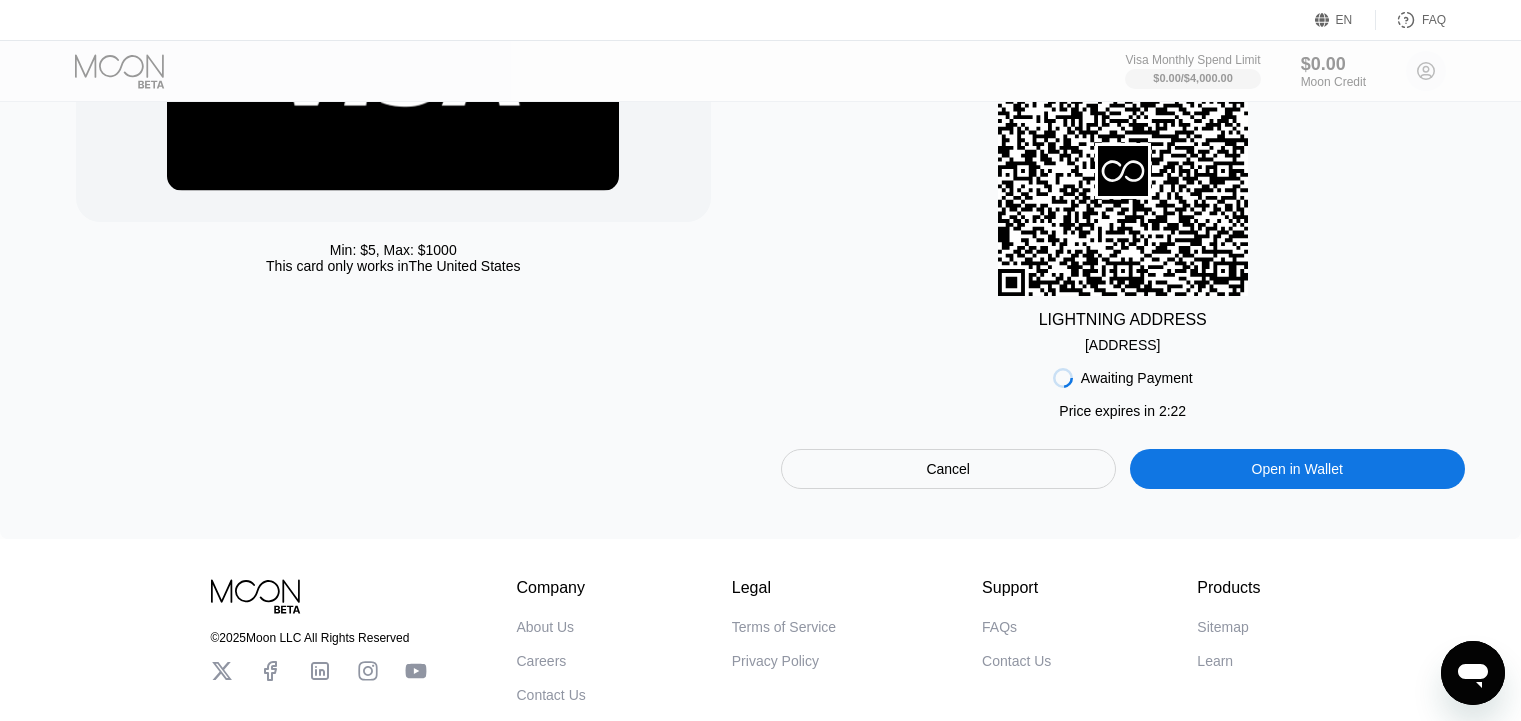 scroll, scrollTop: 200, scrollLeft: 0, axis: vertical 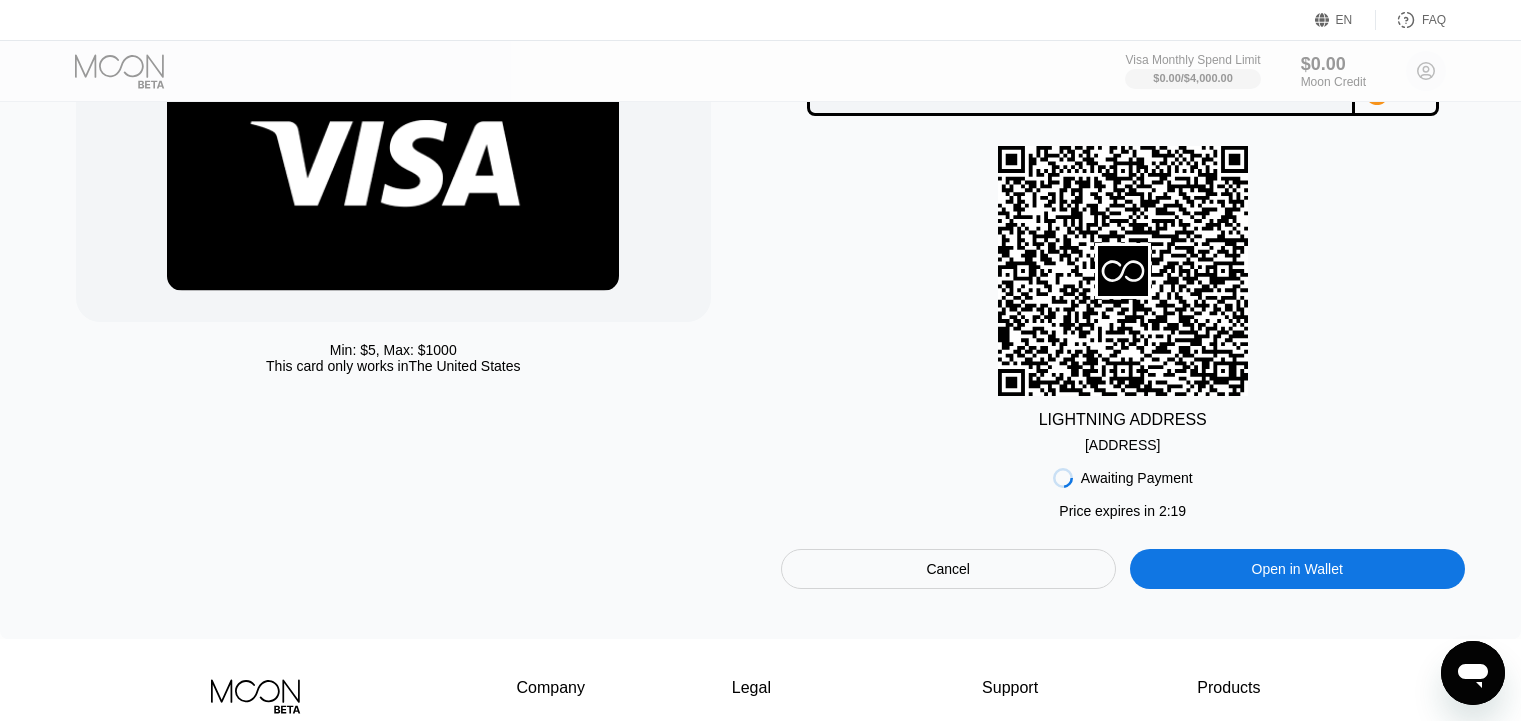 click on "lnbc898680n1p5g...ph259tcqpgjy8ef" at bounding box center (1122, 445) 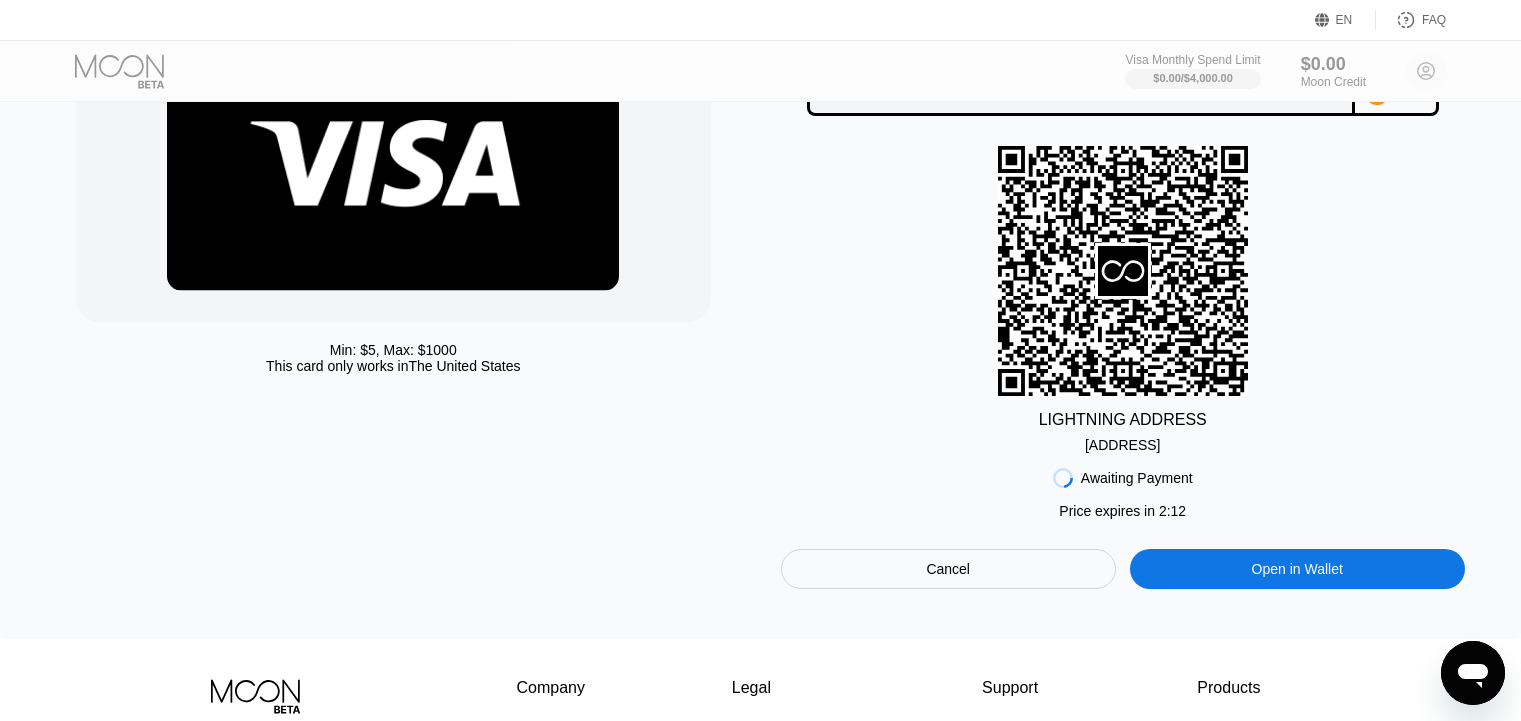 click on "LIGHTNING   ADDRESS lnbc898680n1p5g...ph259tcqpgjy8ef" at bounding box center [1123, 299] 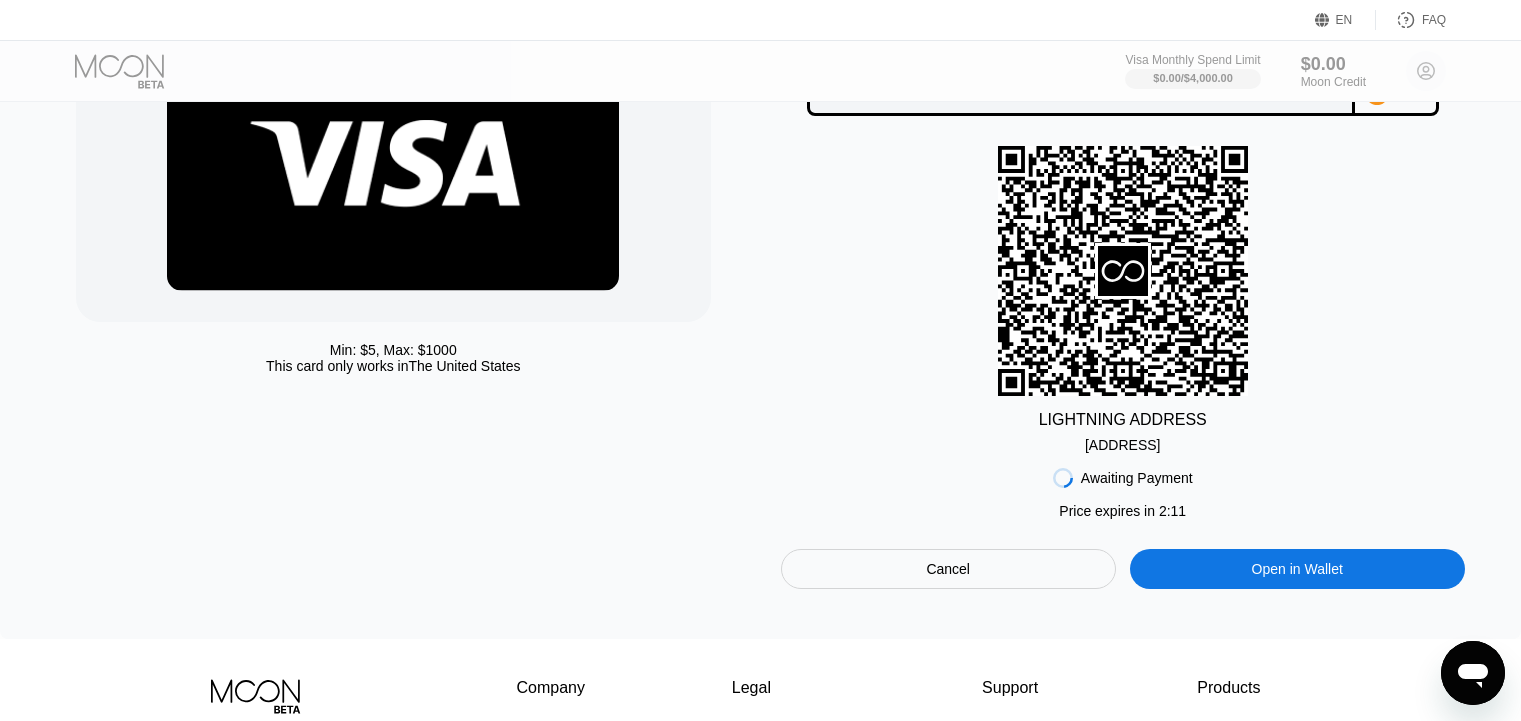 scroll, scrollTop: 0, scrollLeft: 0, axis: both 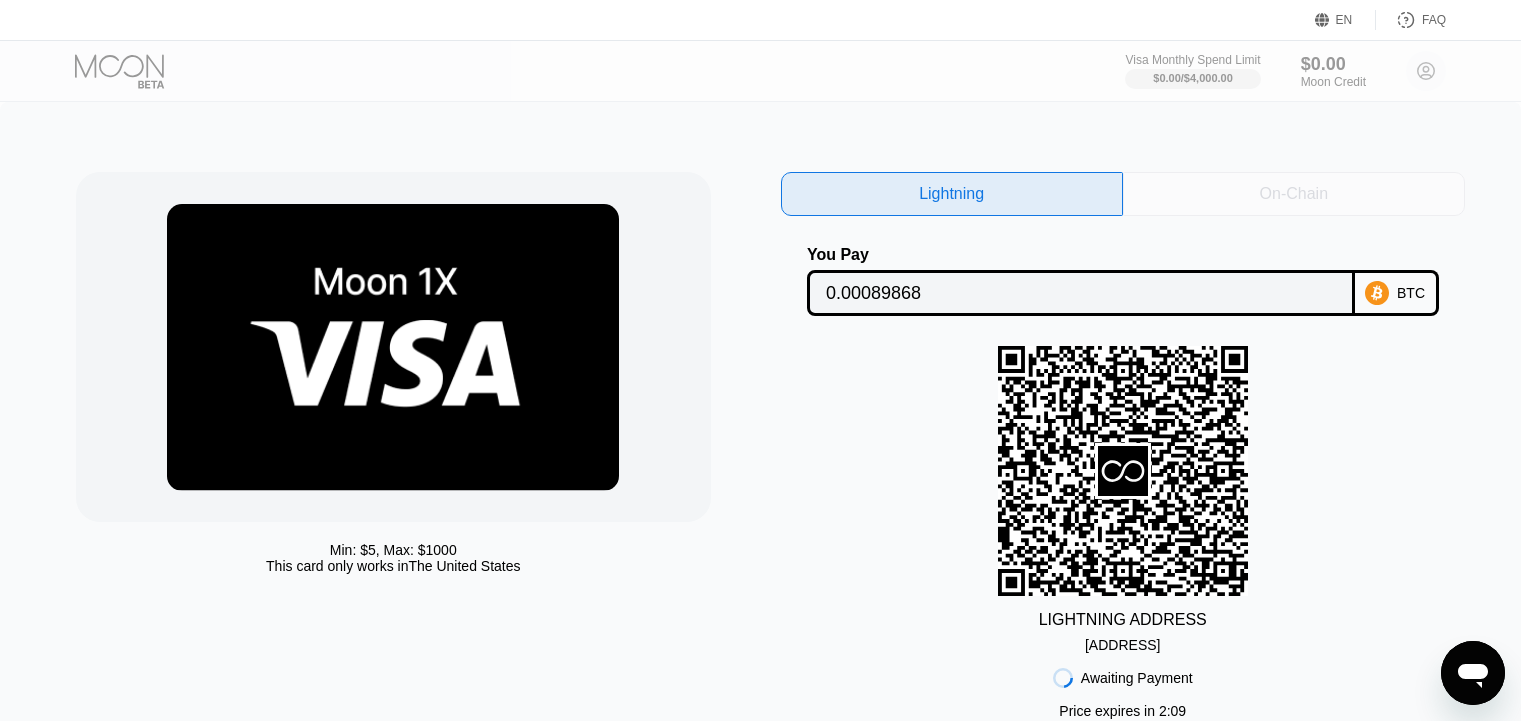 click on "On-Chain" at bounding box center (1294, 194) 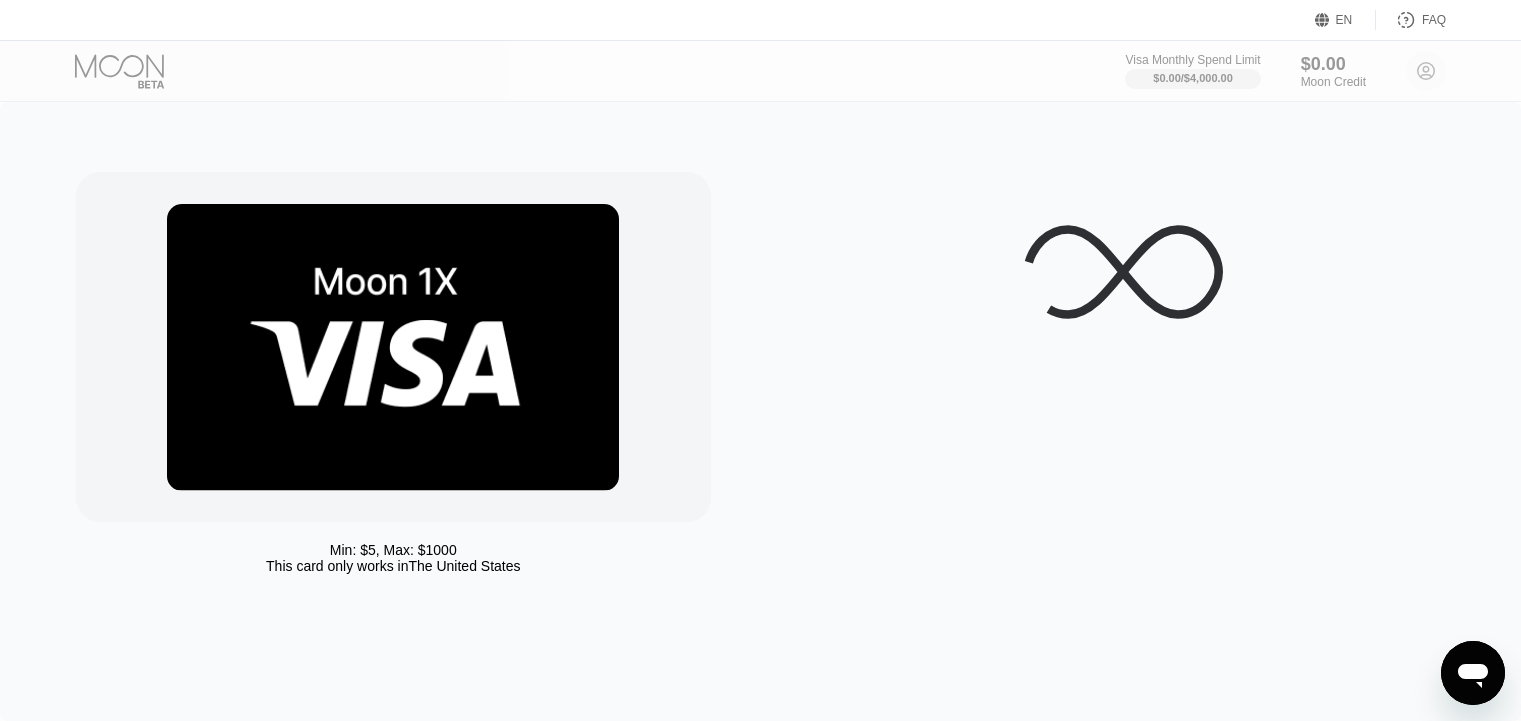 click at bounding box center [1123, 272] 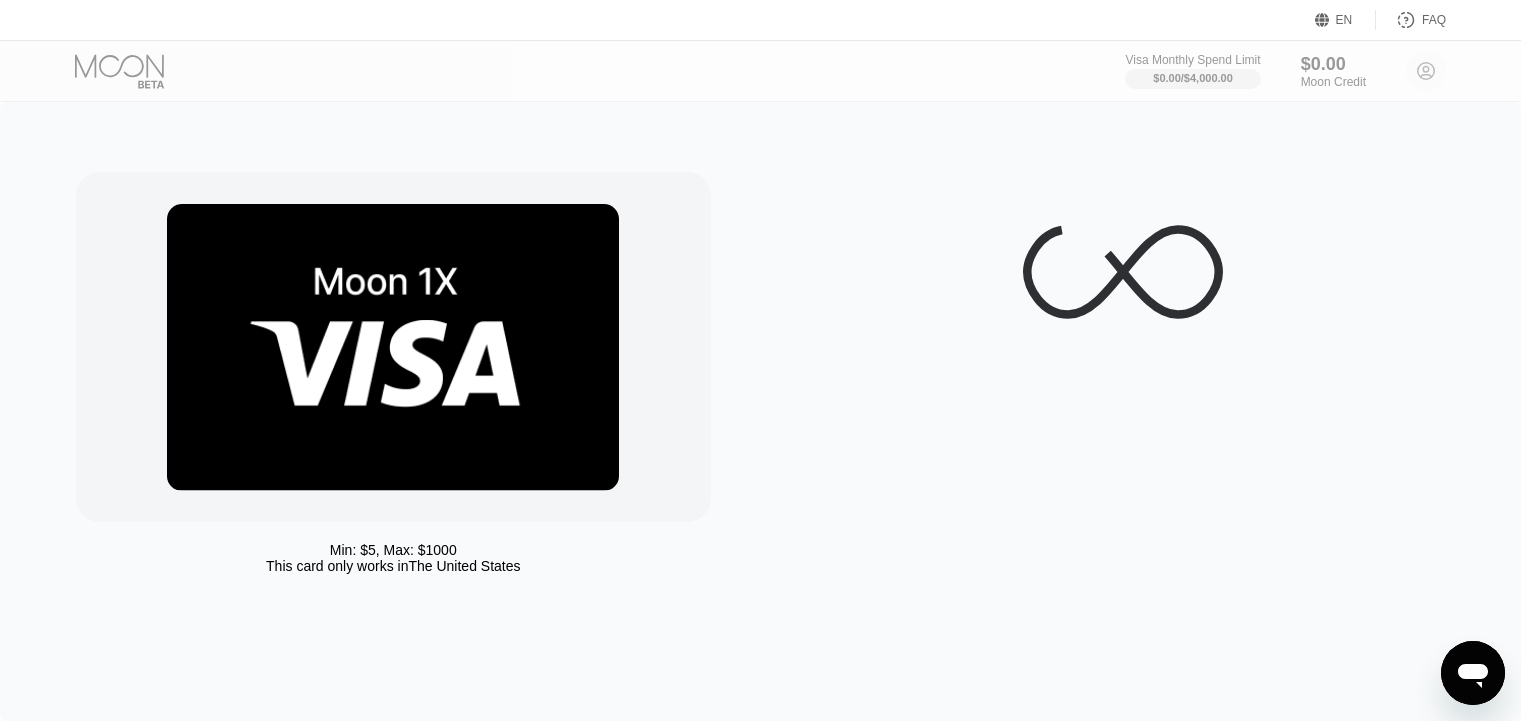 click at bounding box center (1123, 272) 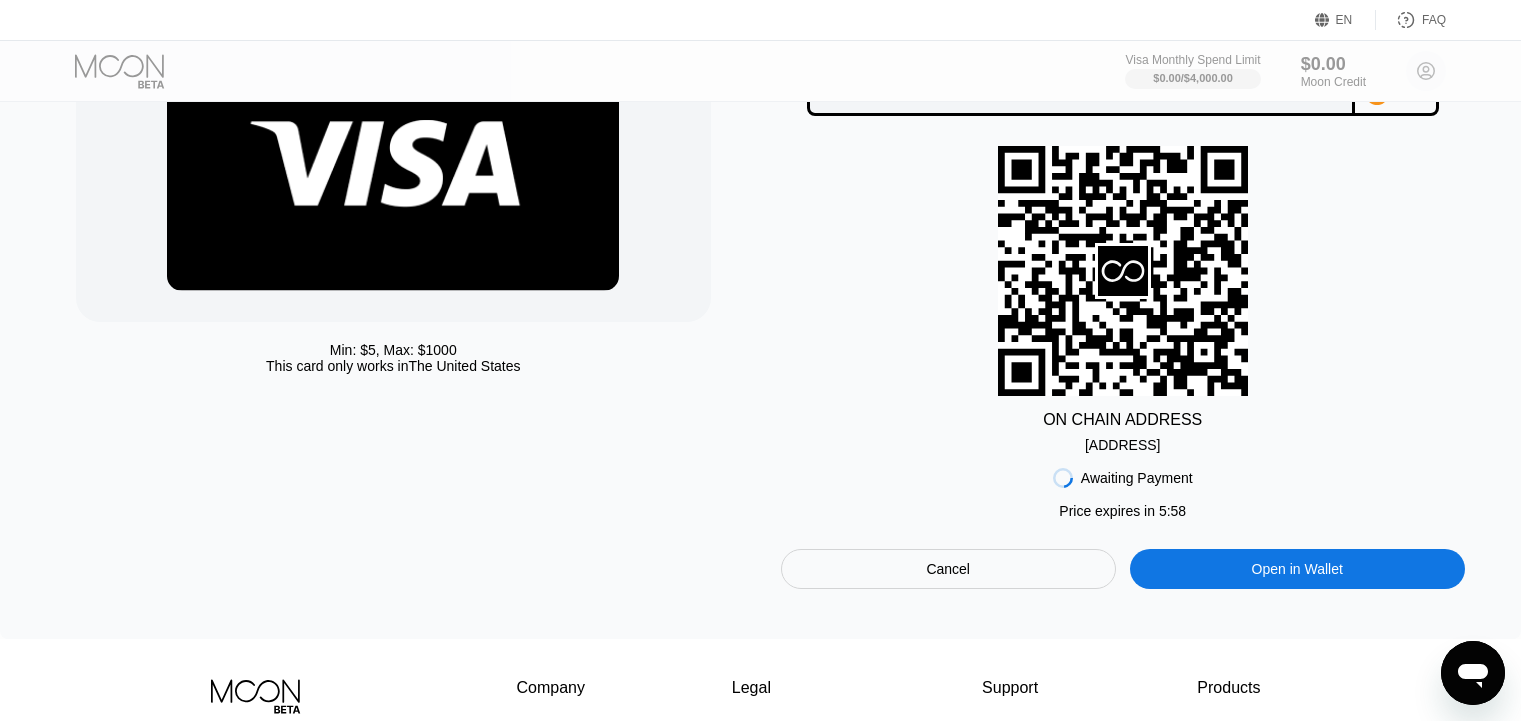 scroll, scrollTop: 0, scrollLeft: 0, axis: both 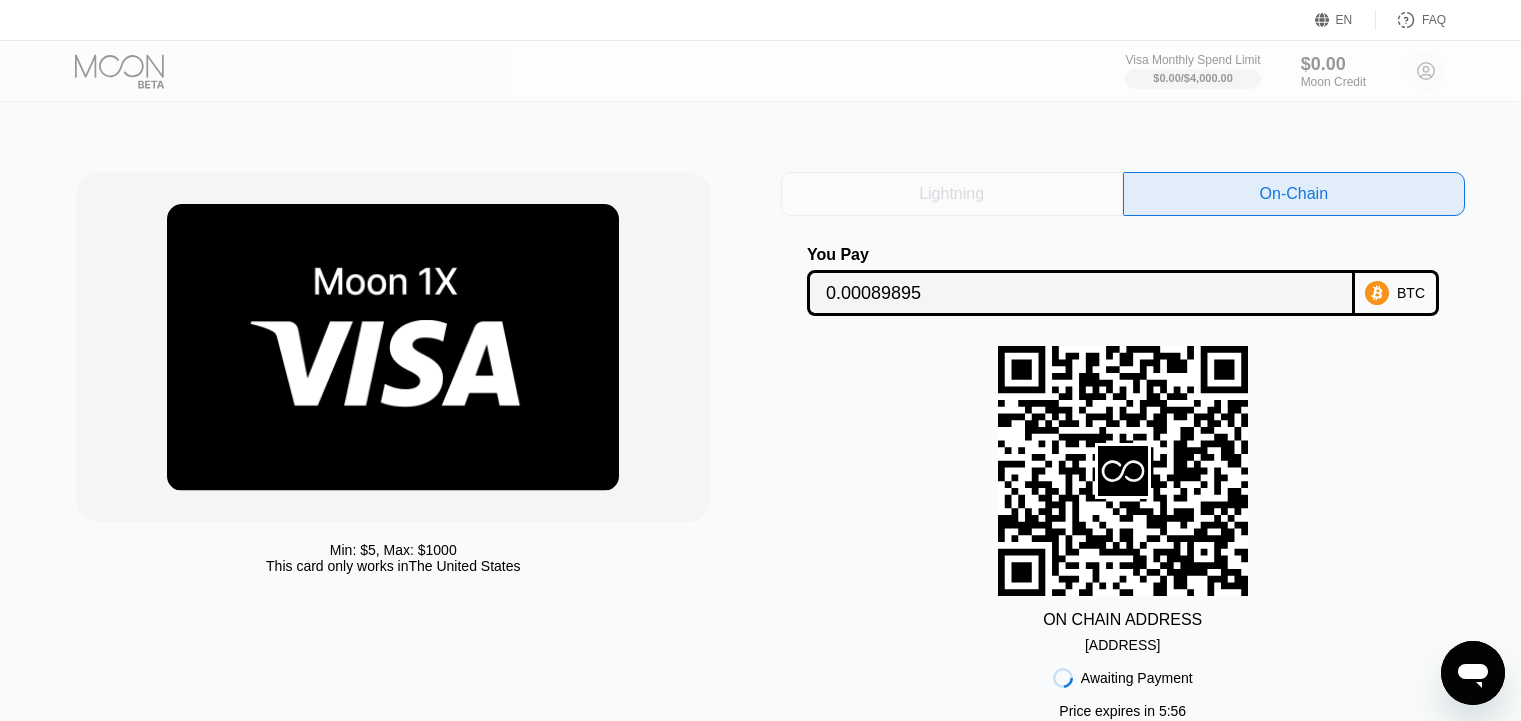 click on "Lightning" at bounding box center [952, 194] 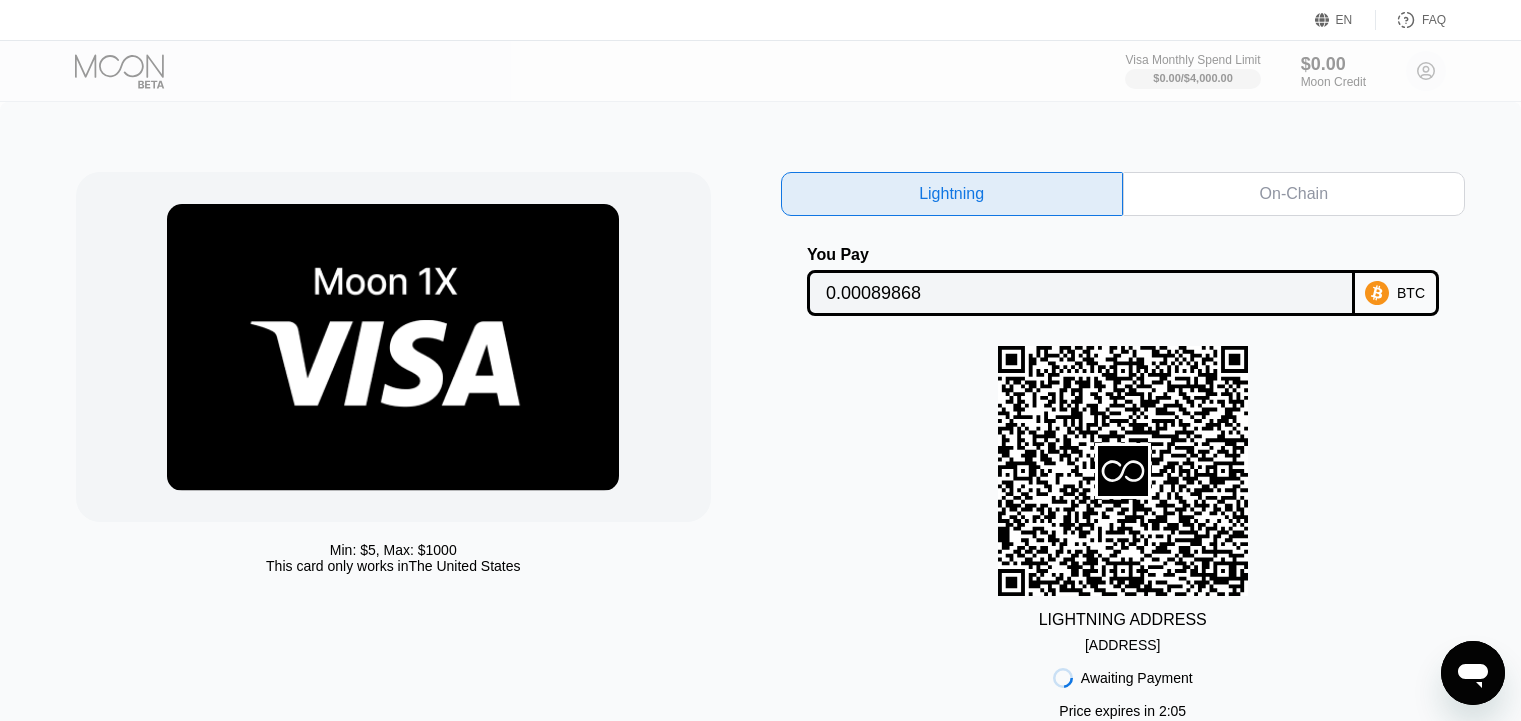 scroll, scrollTop: 200, scrollLeft: 0, axis: vertical 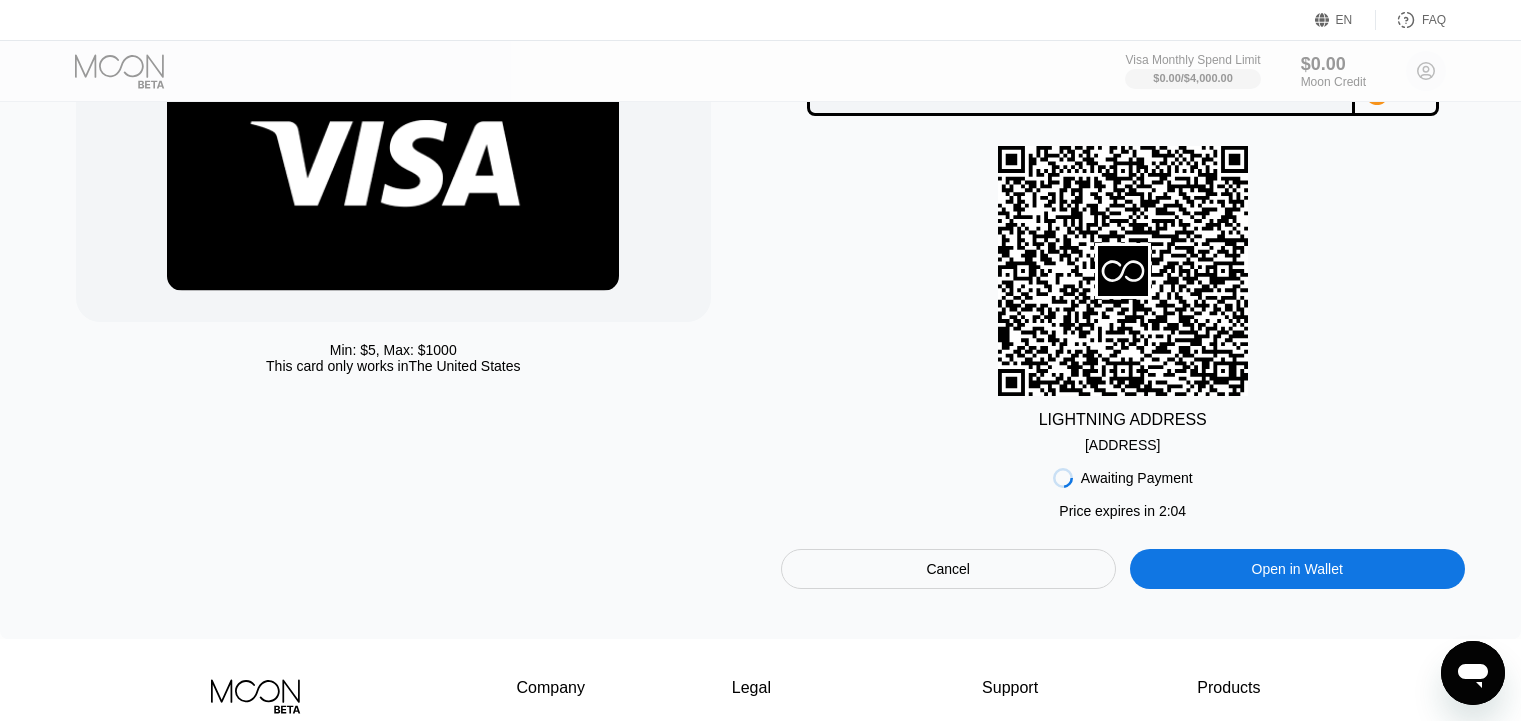 click on "Open in Wallet" at bounding box center [1297, 569] 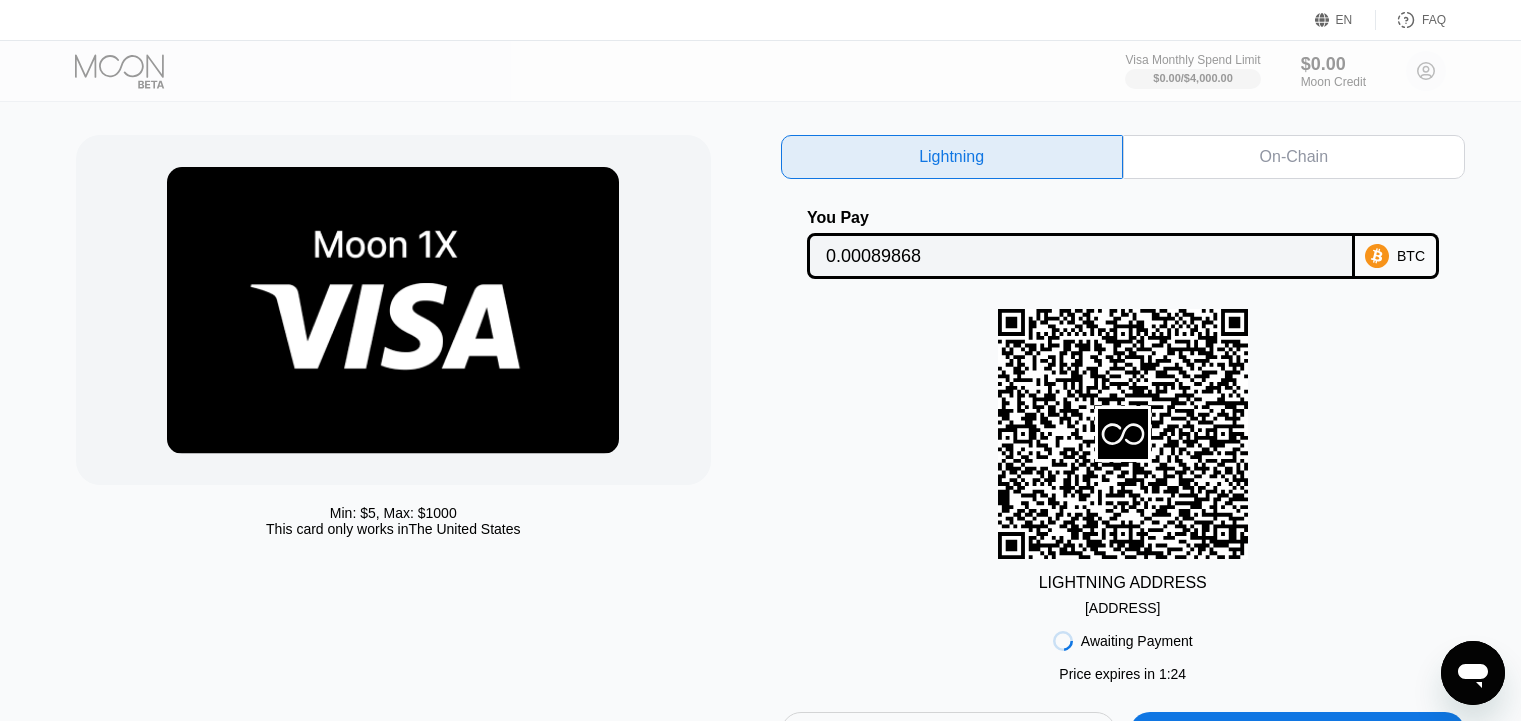 scroll, scrollTop: 0, scrollLeft: 0, axis: both 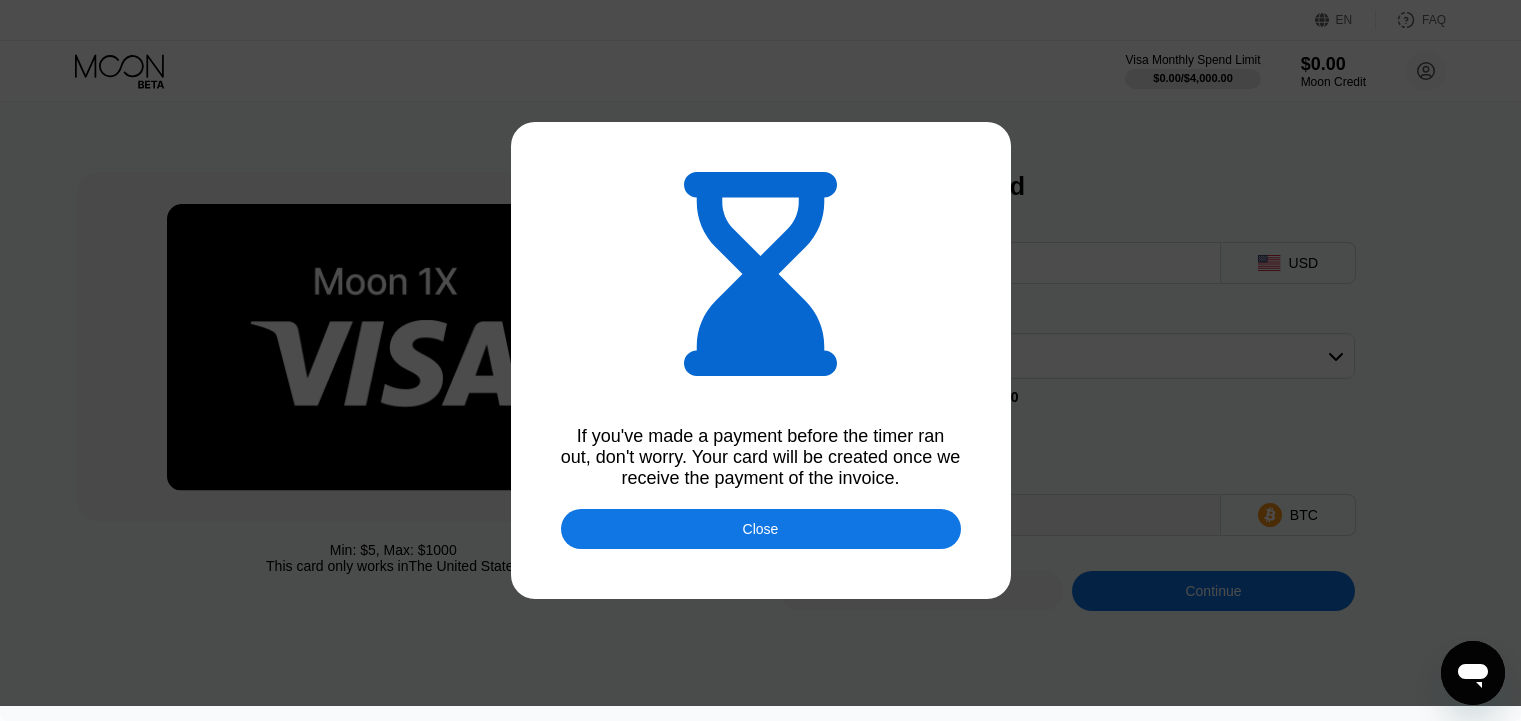 click on "Close" at bounding box center (761, 529) 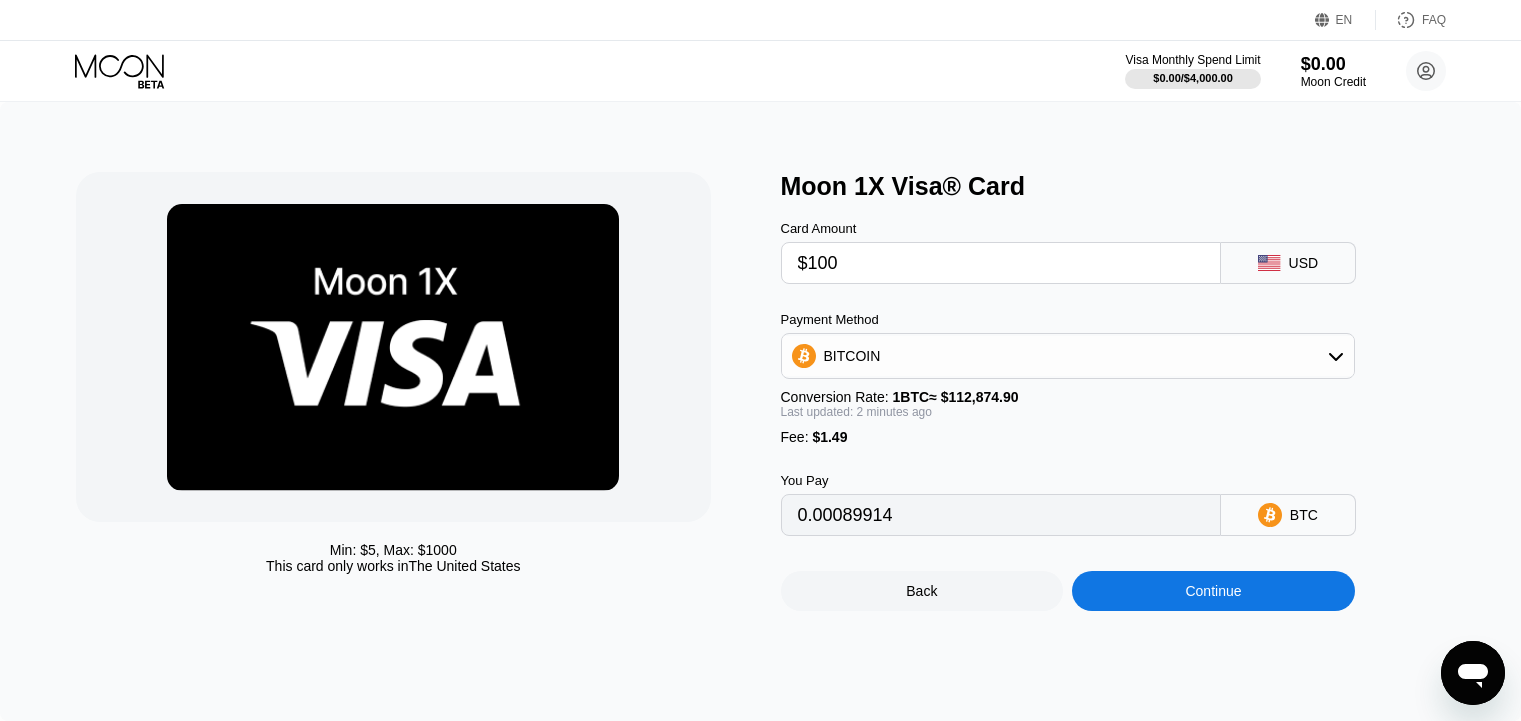 click on "Payment Method BITCOIN Conversion Rate:   1  BTC  ≈   $112,874.90 Last updated:   2 minutes ago Fee :   $1.49" at bounding box center (1068, 378) 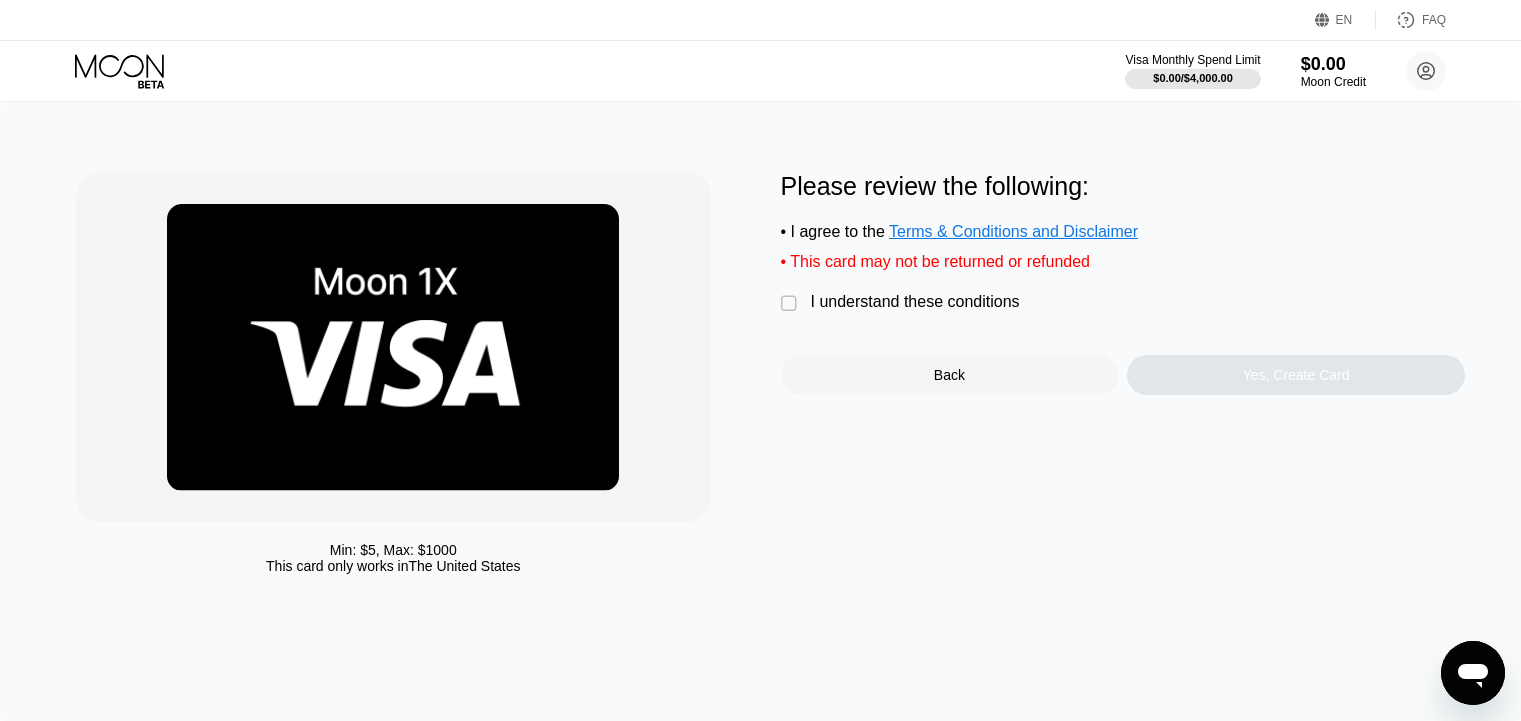 click on "I understand these conditions" at bounding box center [915, 302] 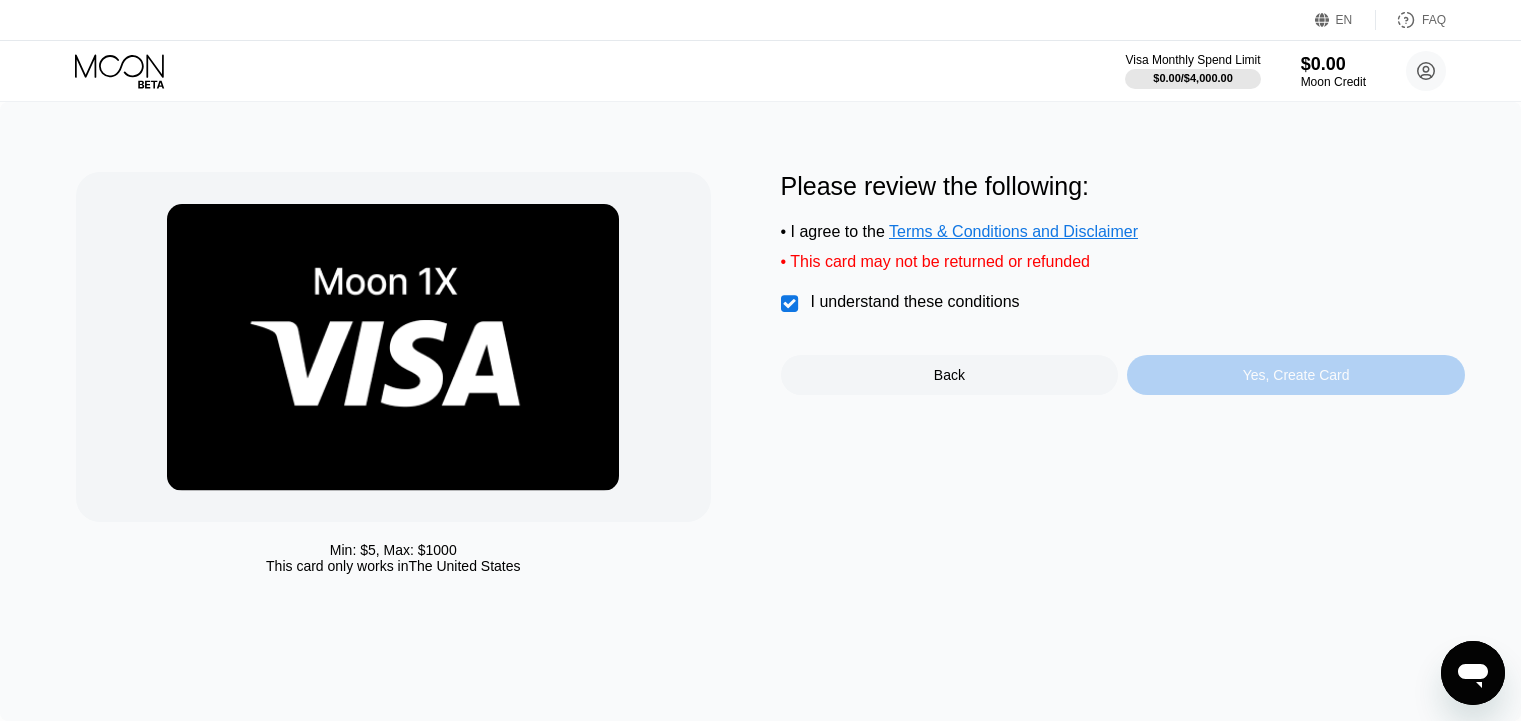 click on "Yes, Create Card" at bounding box center [1296, 375] 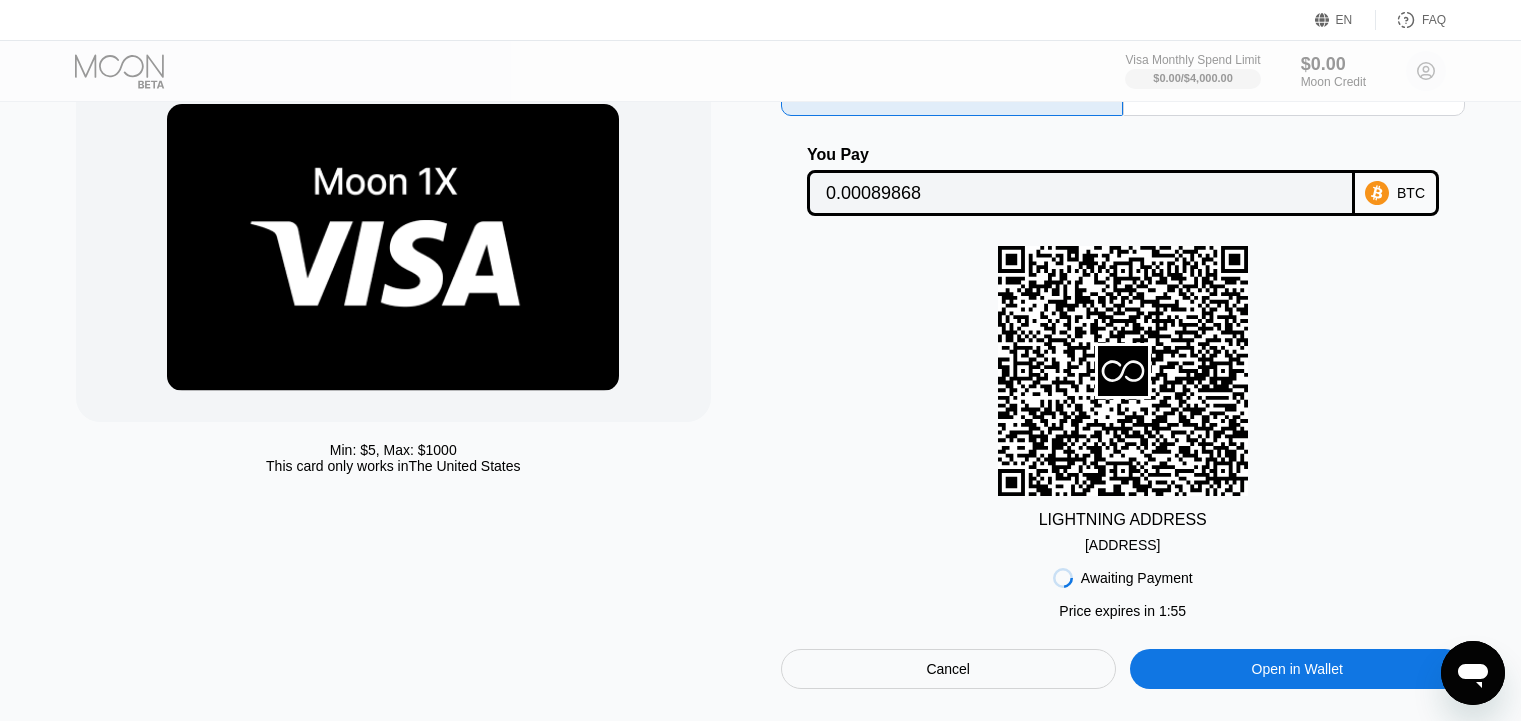 scroll, scrollTop: 400, scrollLeft: 0, axis: vertical 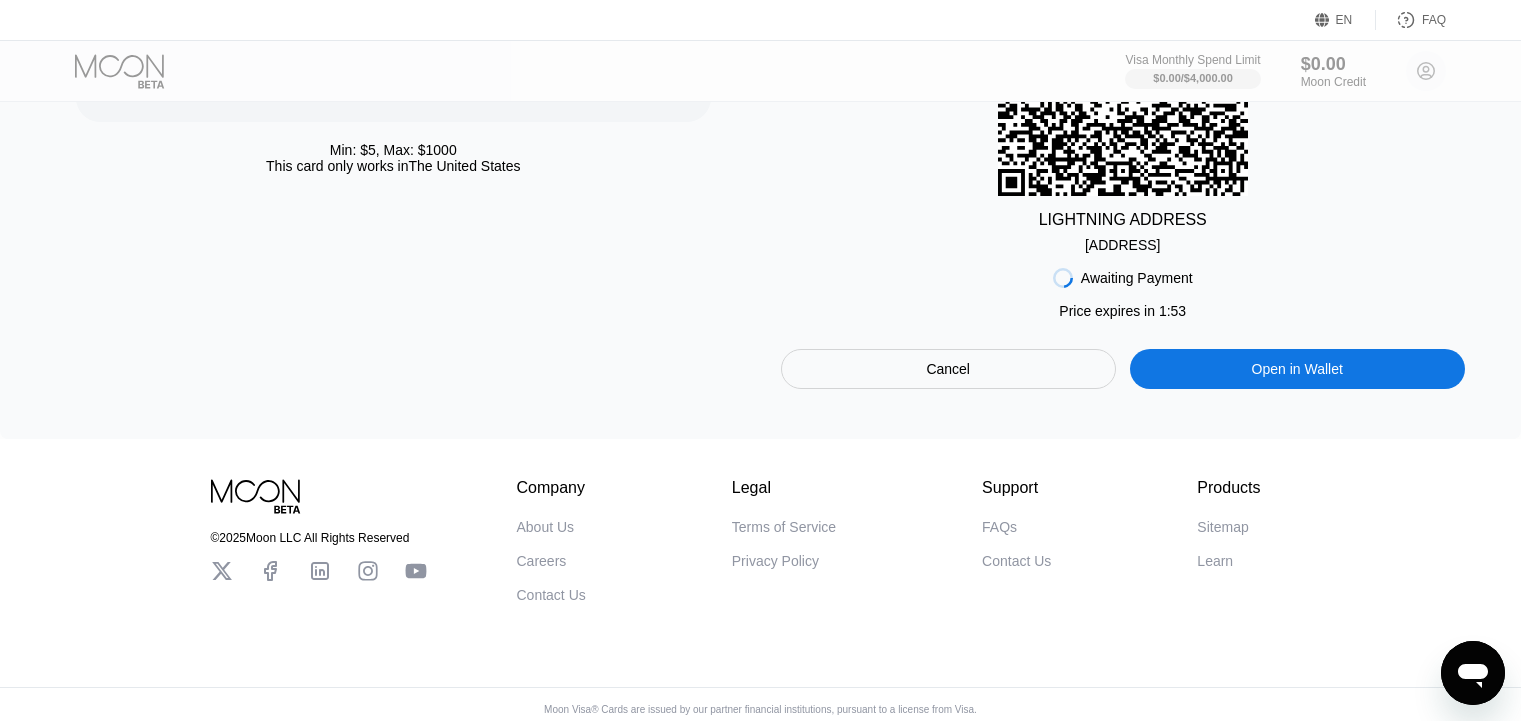 click on "Cancel" at bounding box center [948, 369] 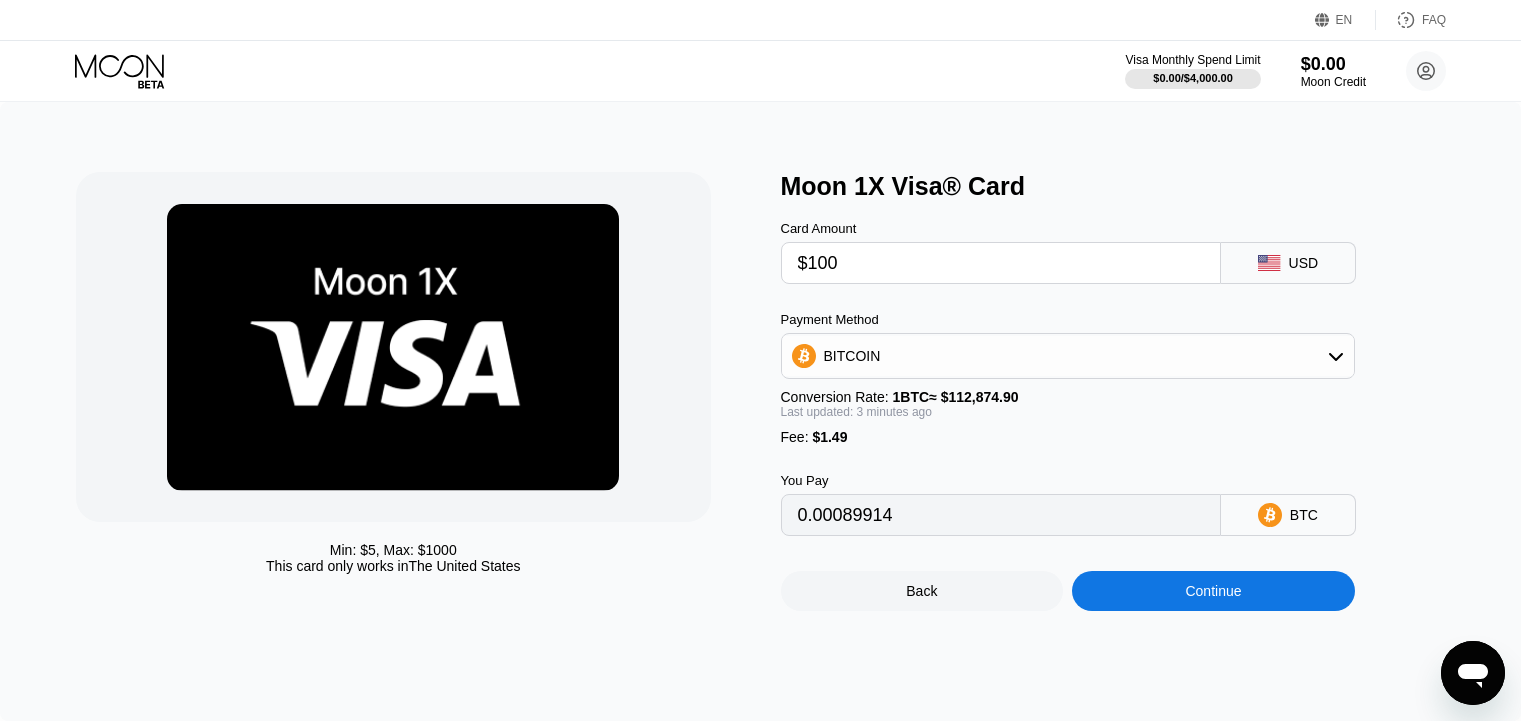 scroll, scrollTop: 0, scrollLeft: 0, axis: both 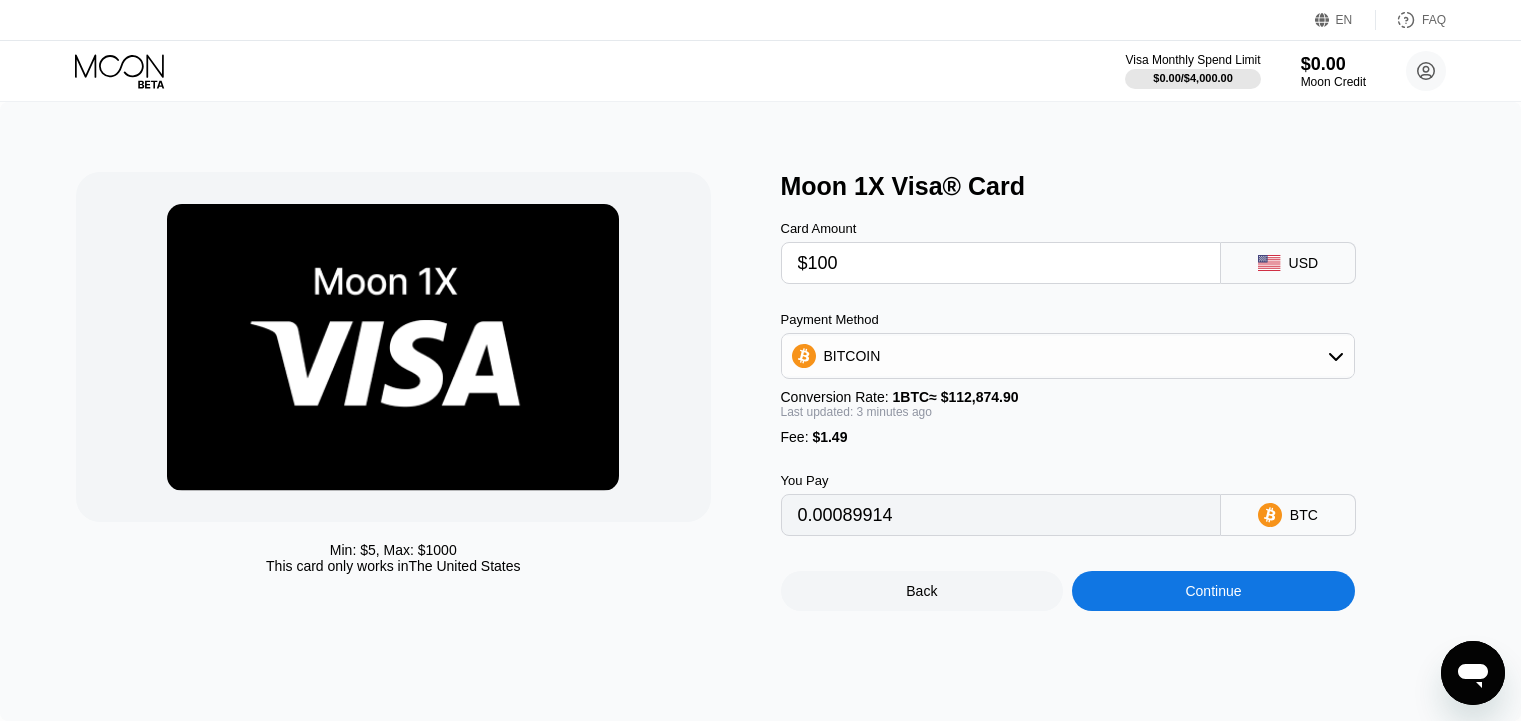 click on "BITCOIN" at bounding box center [1068, 356] 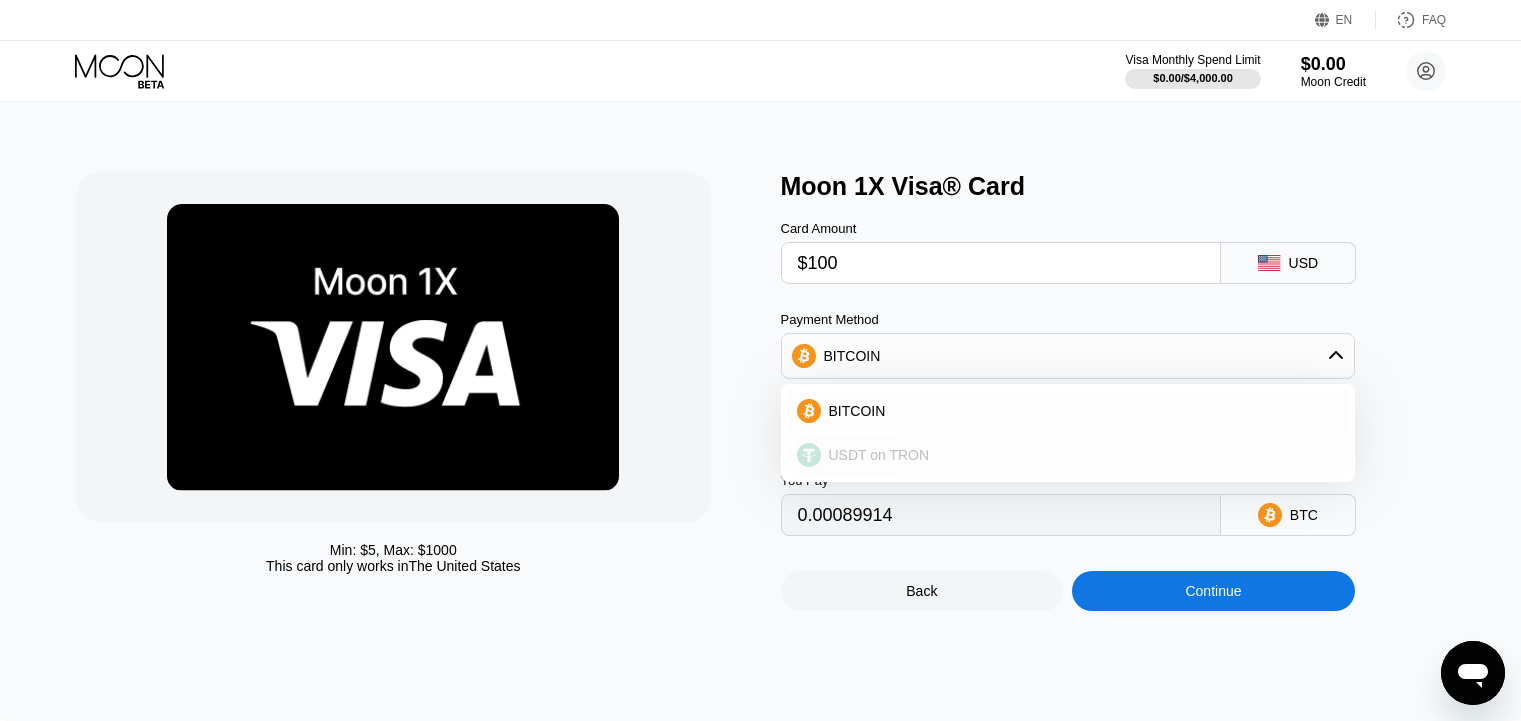 click on "USDT on TRON" at bounding box center [1080, 455] 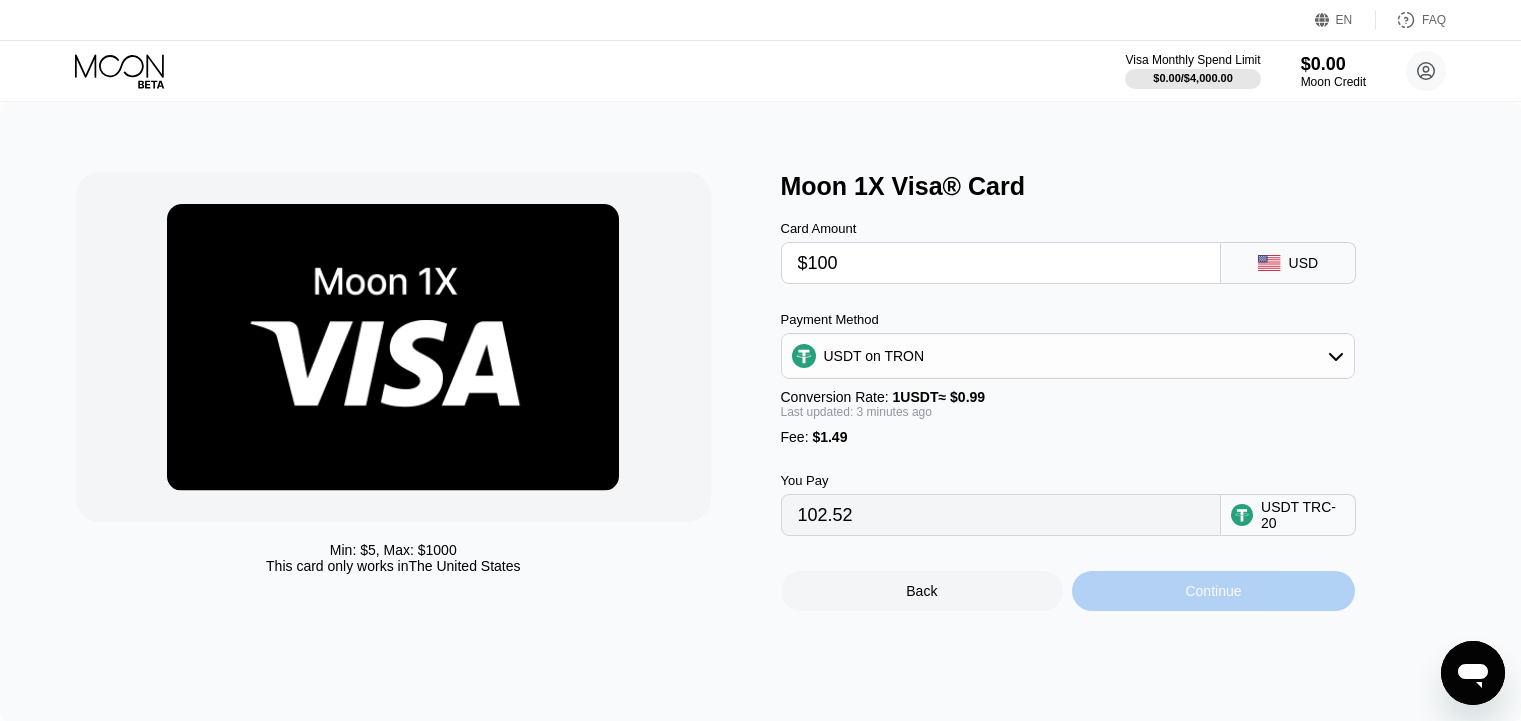 click on "Continue" at bounding box center [1213, 591] 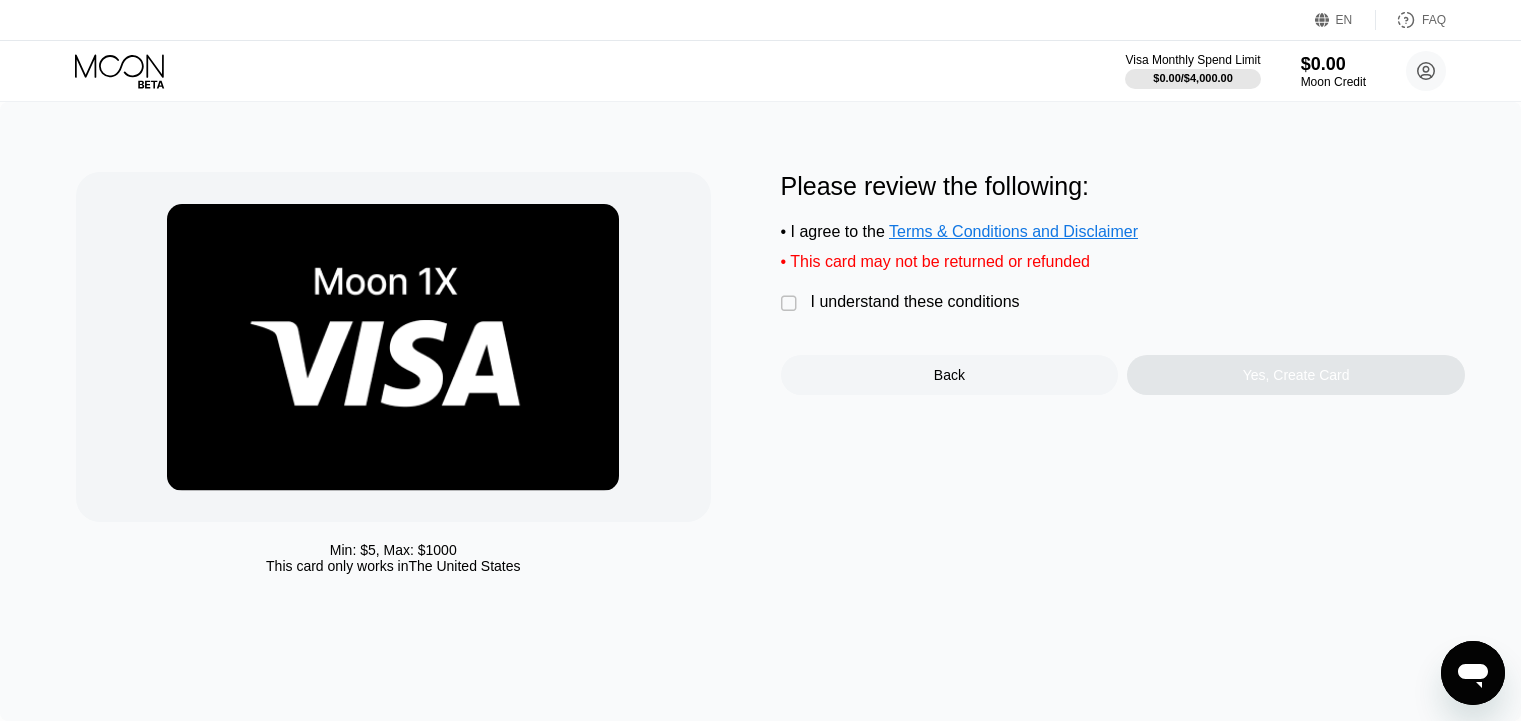 click on "I understand these conditions" at bounding box center (915, 302) 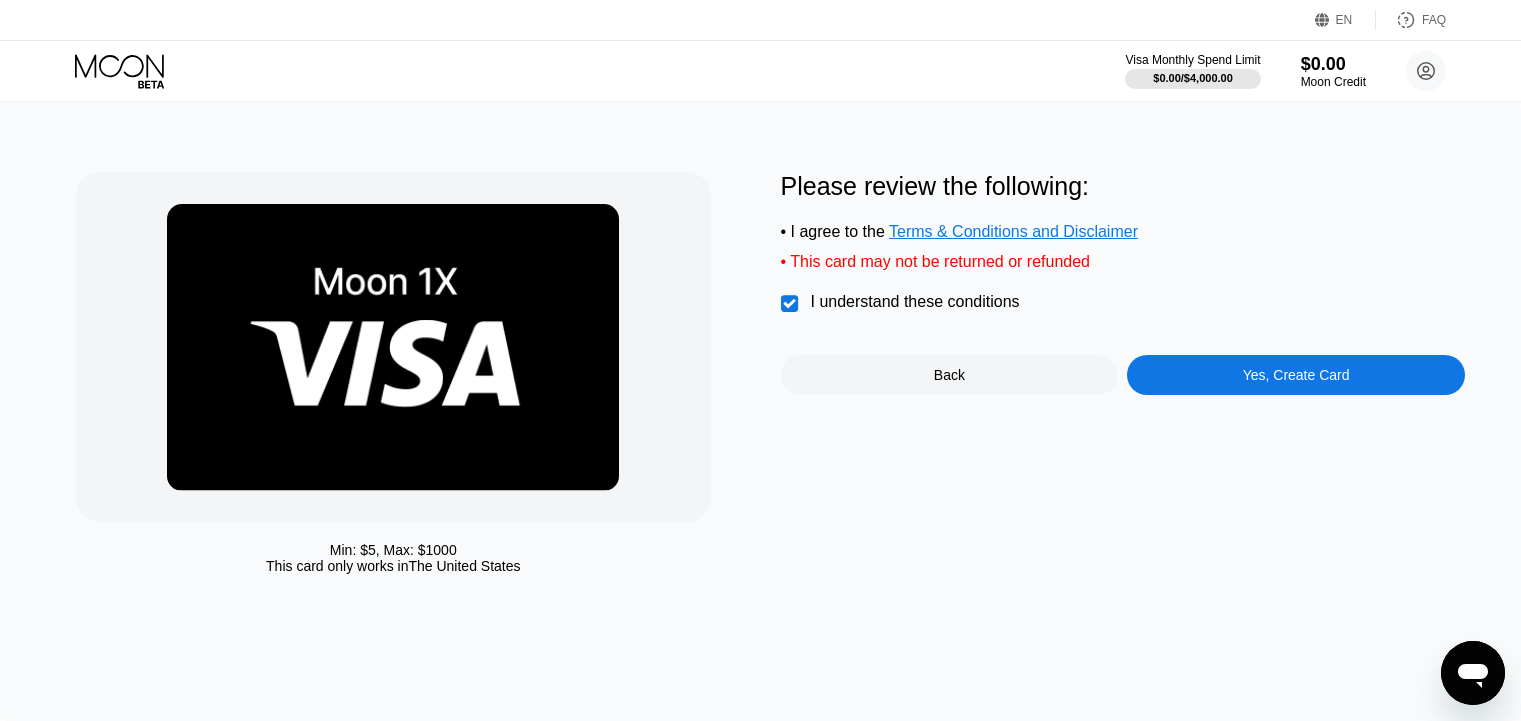 click on "Yes, Create Card" at bounding box center [1296, 375] 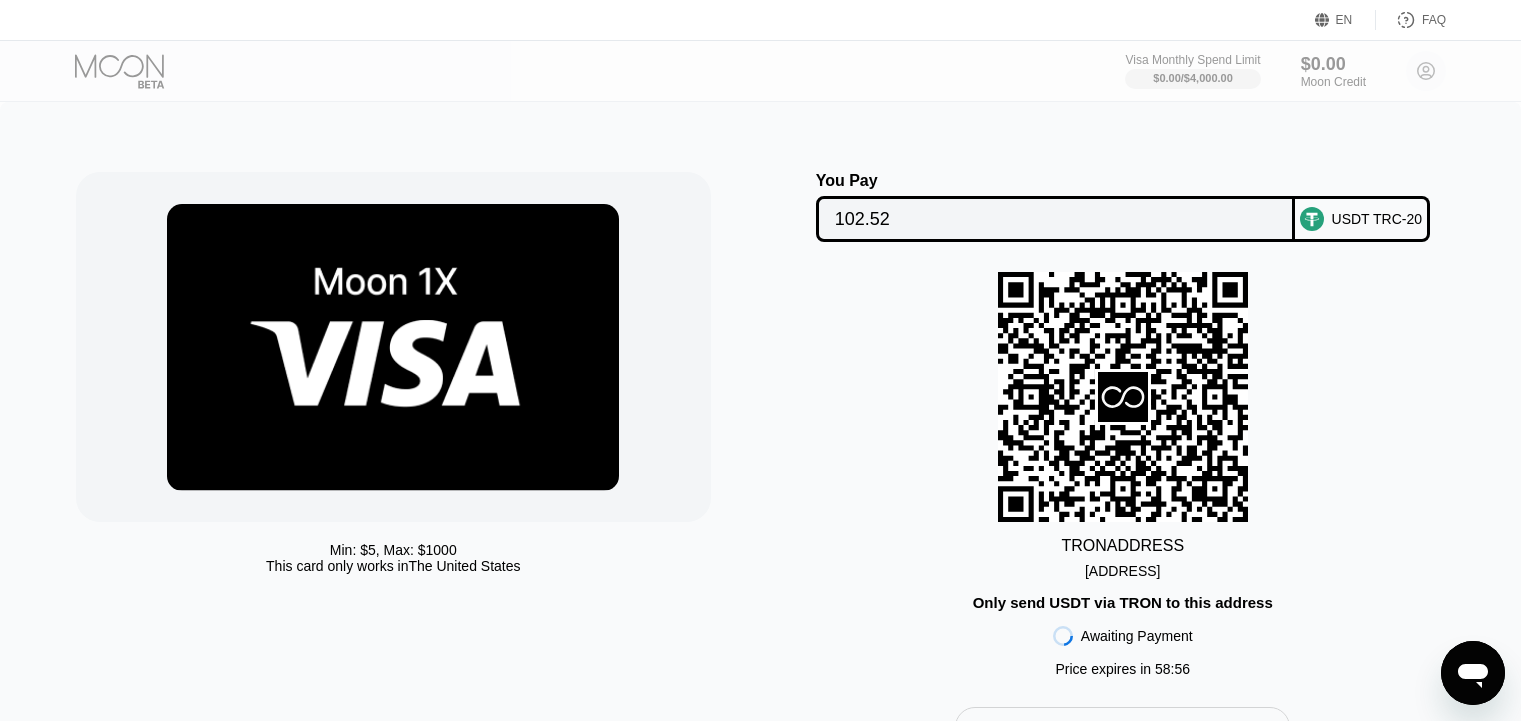 scroll, scrollTop: 398, scrollLeft: 0, axis: vertical 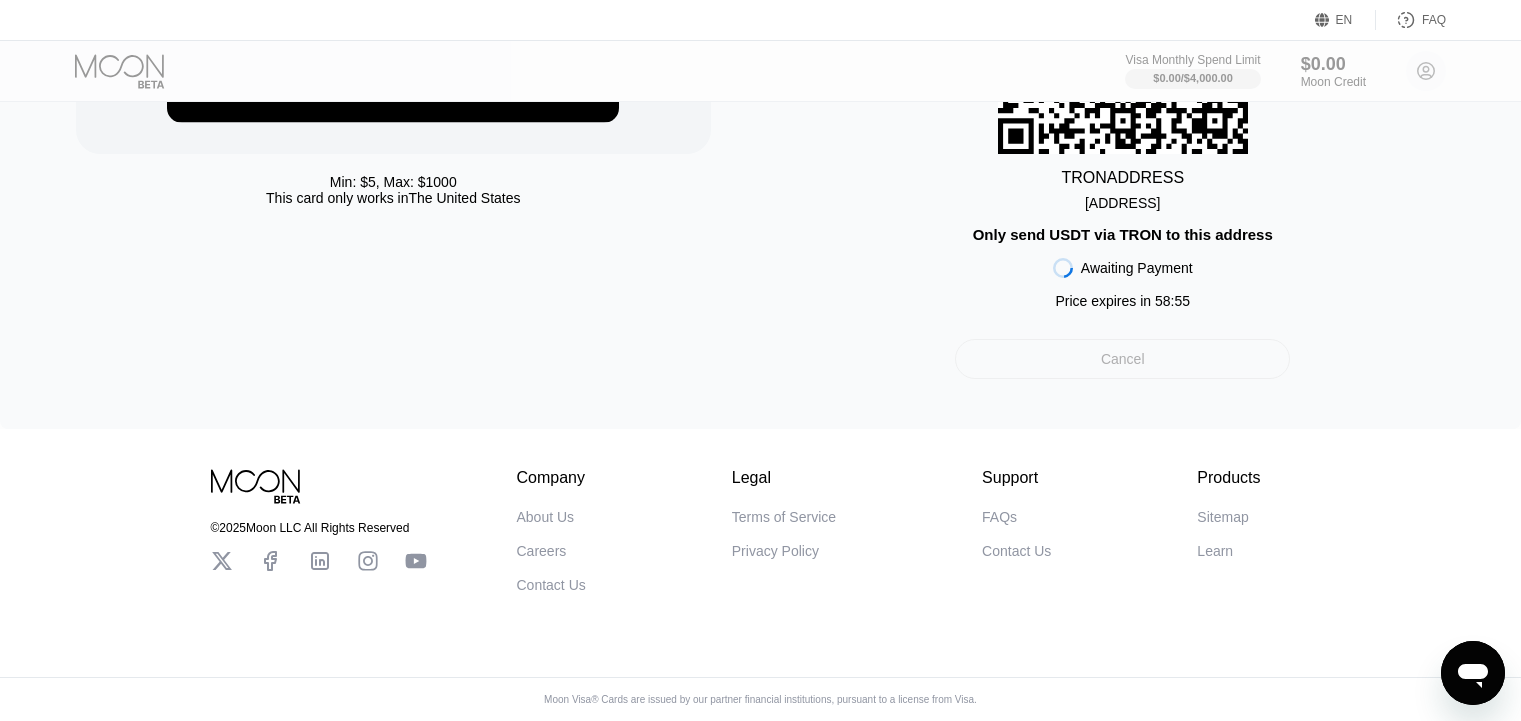click on "Cancel" at bounding box center [1122, 359] 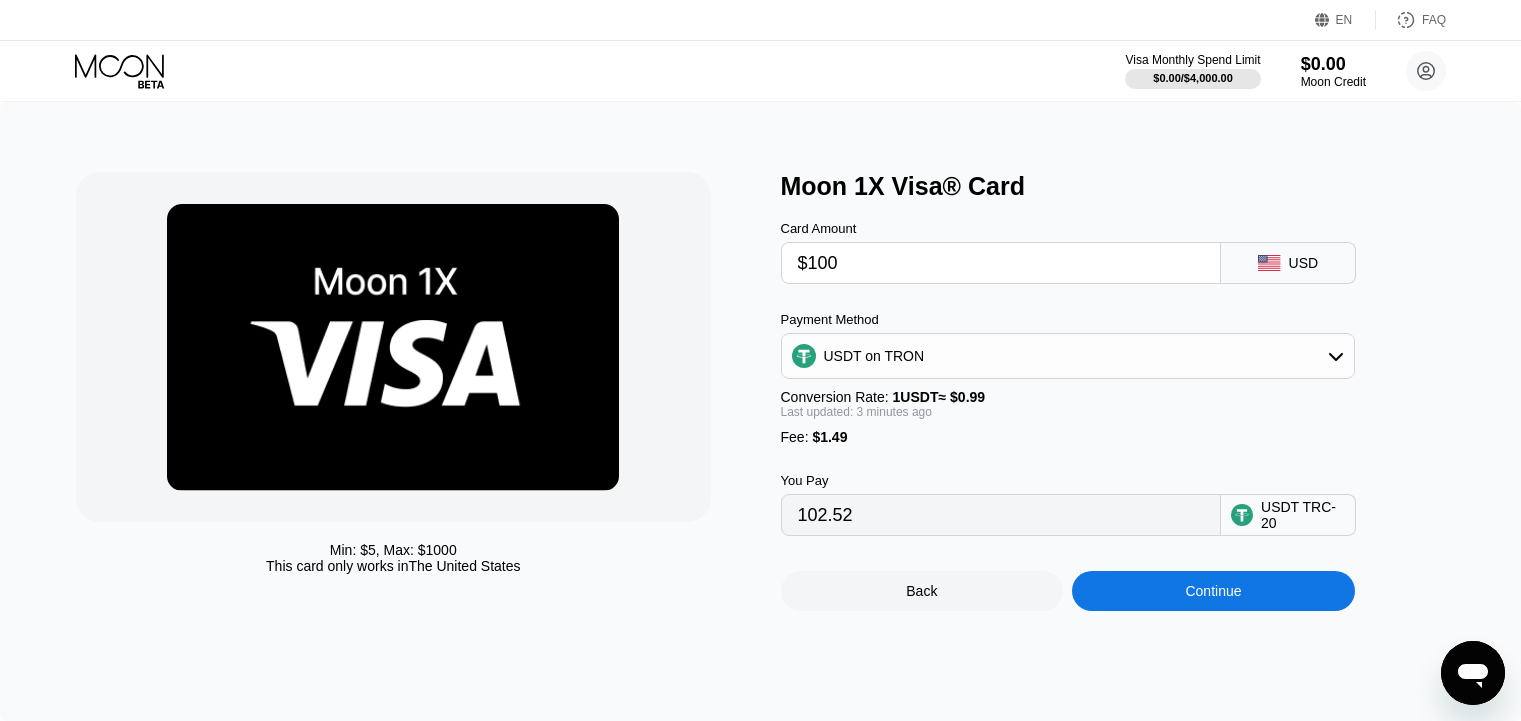 click on "USDT on TRON" at bounding box center [1068, 356] 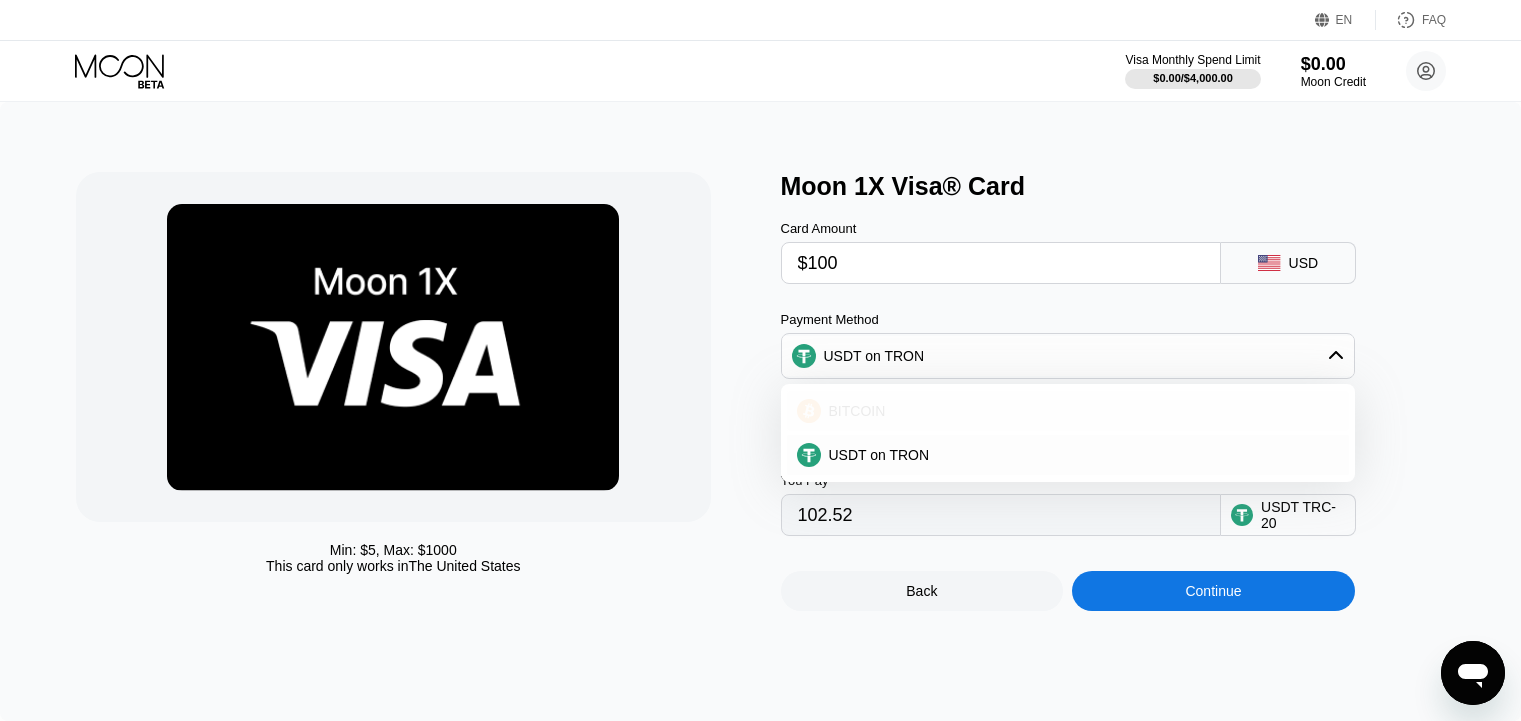 click on "BITCOIN" at bounding box center (1080, 411) 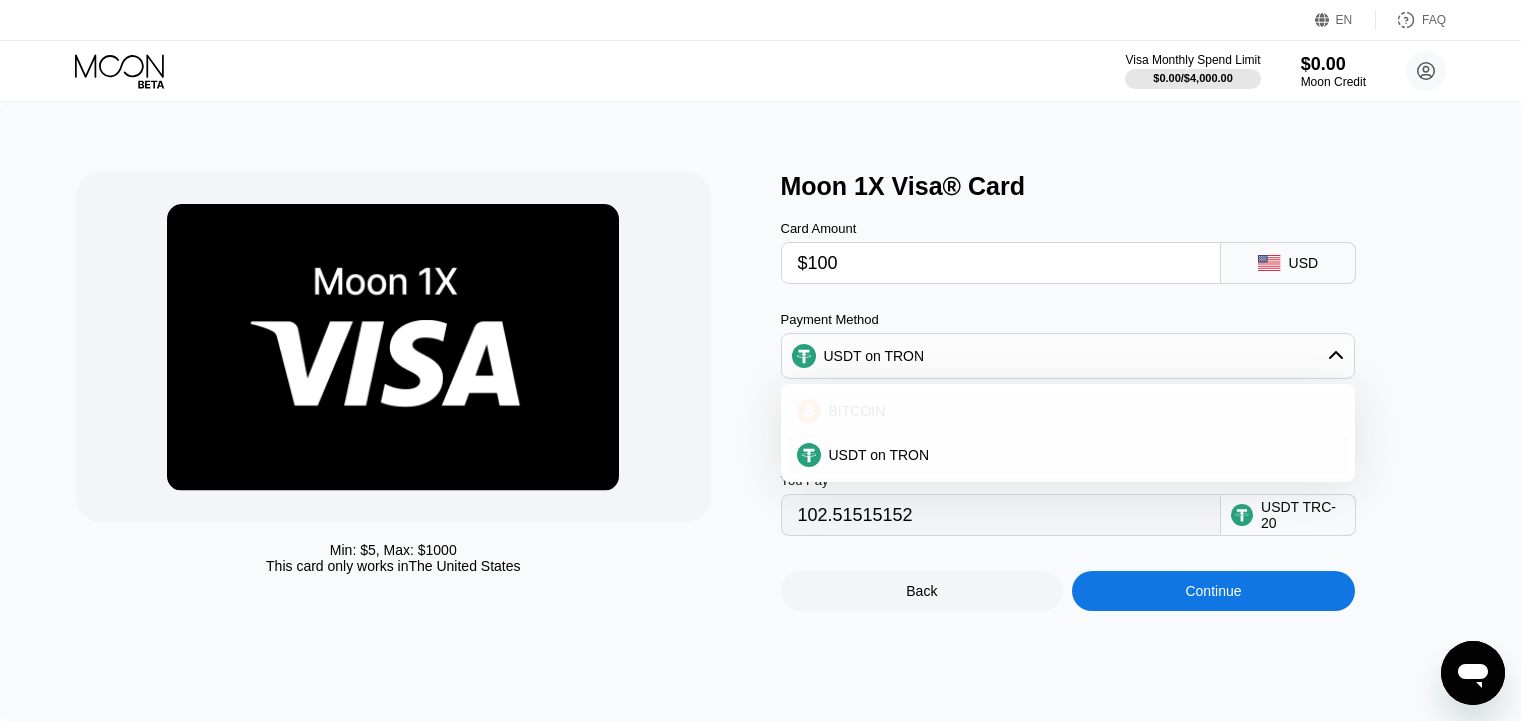type on "0.00089797" 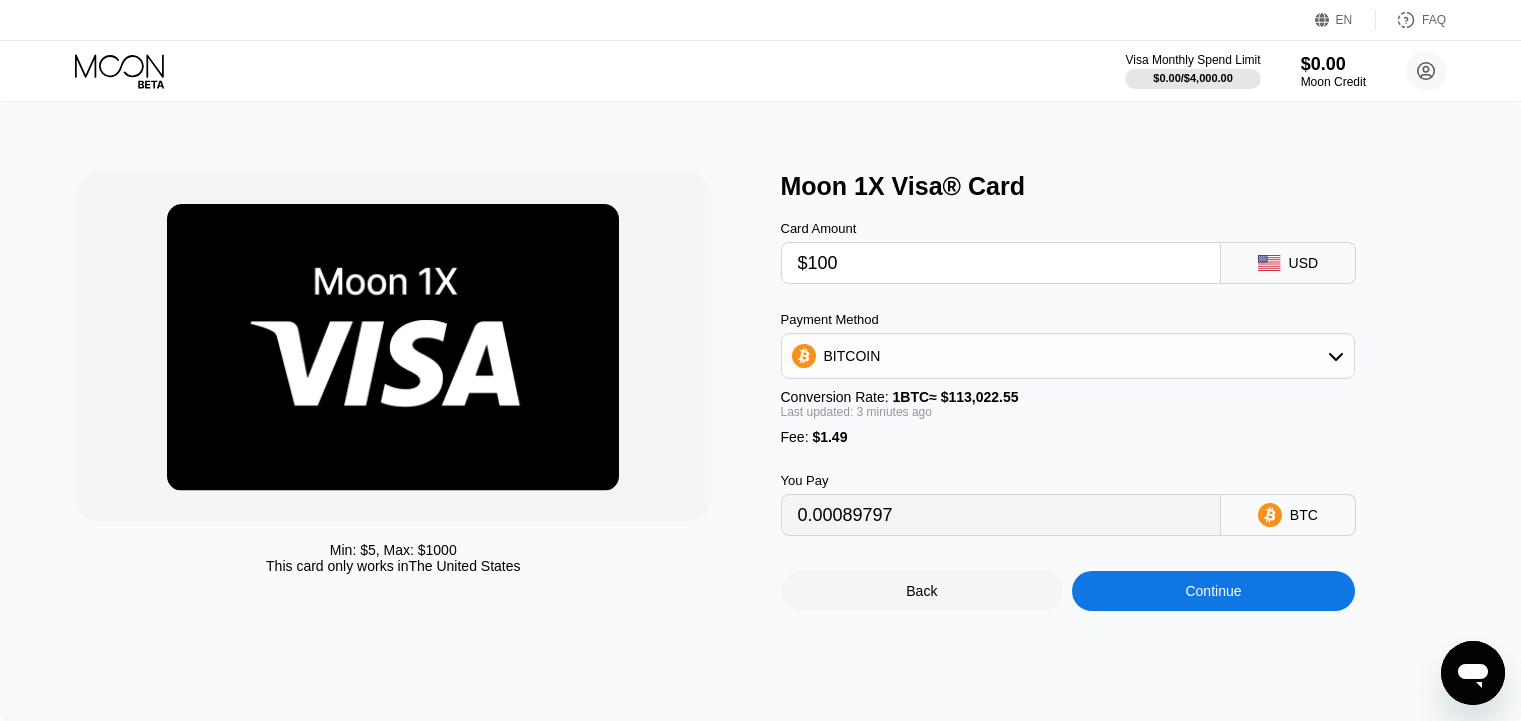 click on "Continue" at bounding box center (1213, 591) 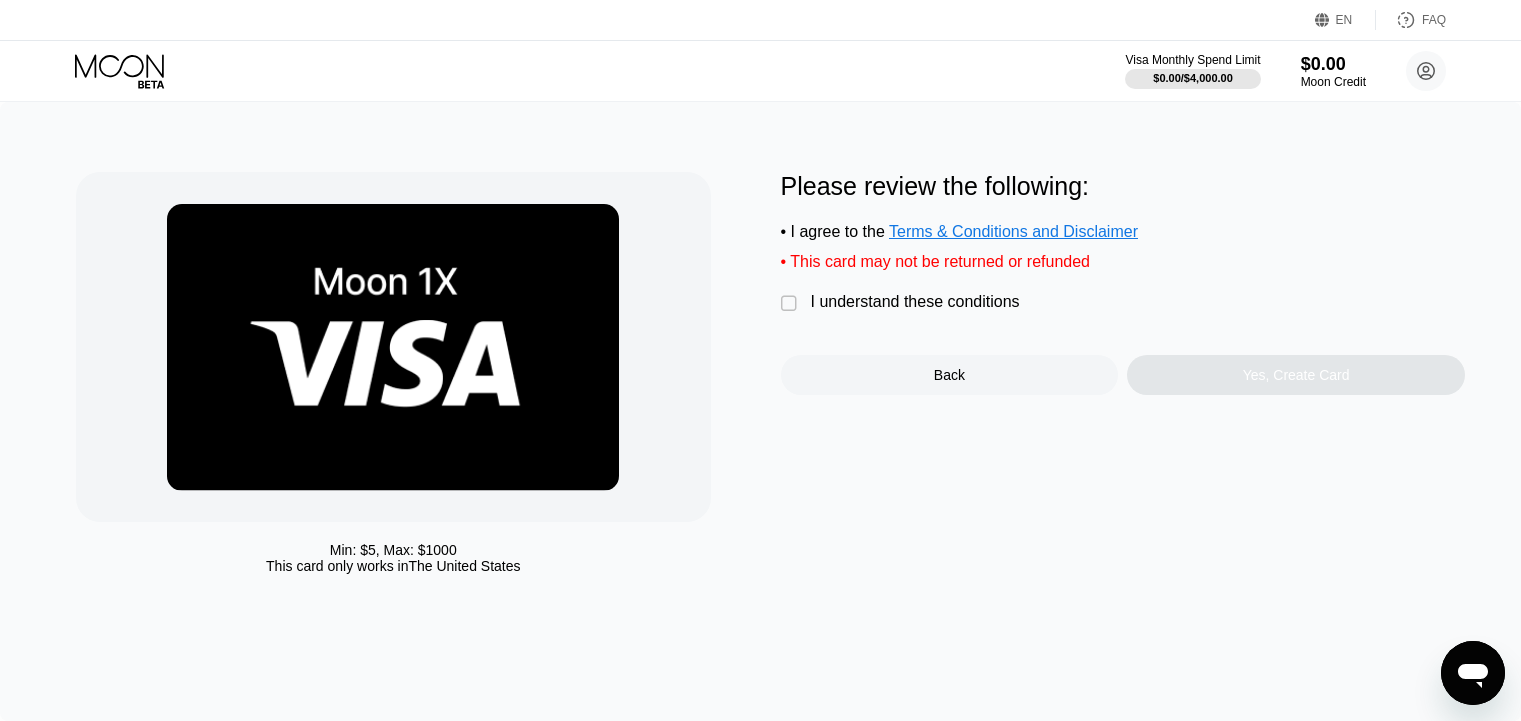 click on " I understand these conditions" at bounding box center [905, 303] 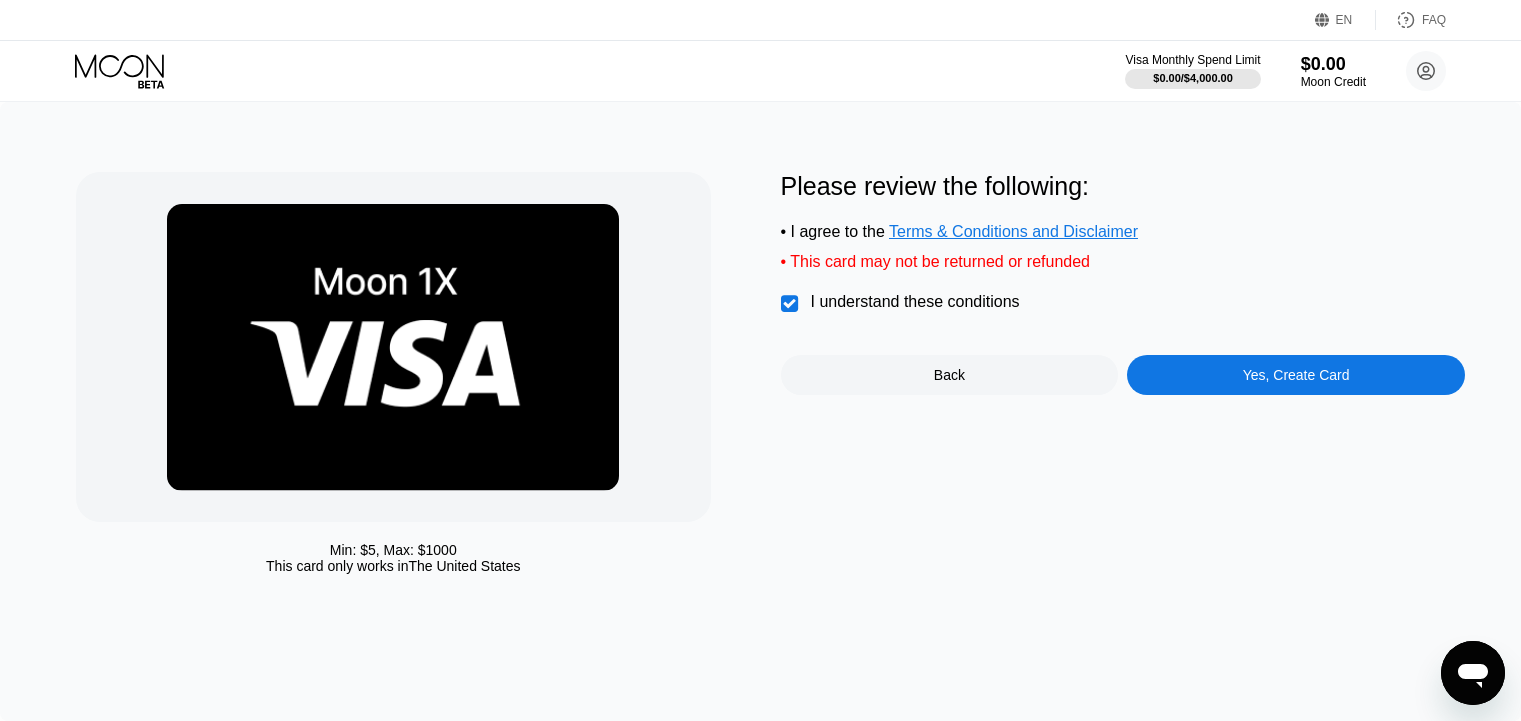 click on "Yes, Create Card" at bounding box center [1296, 375] 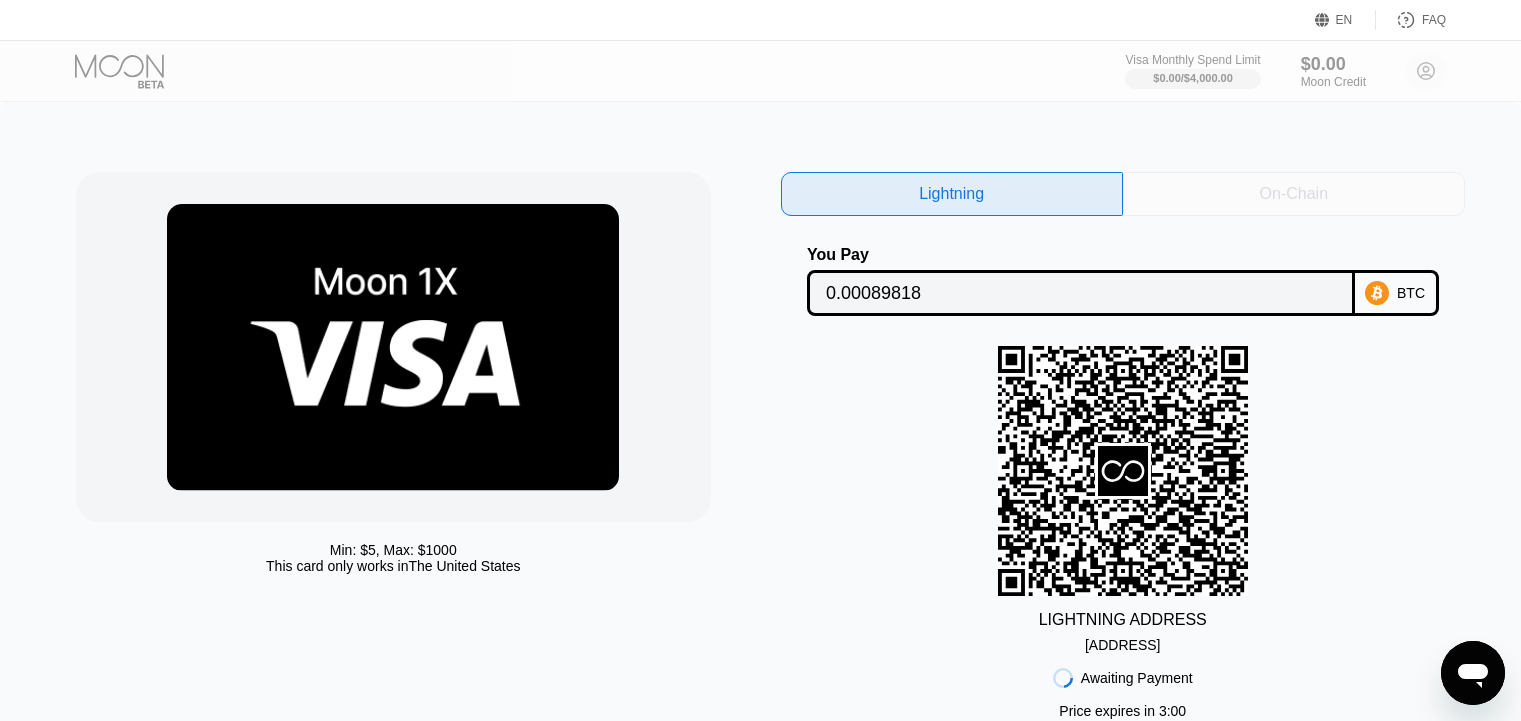 click on "On-Chain" at bounding box center [1294, 194] 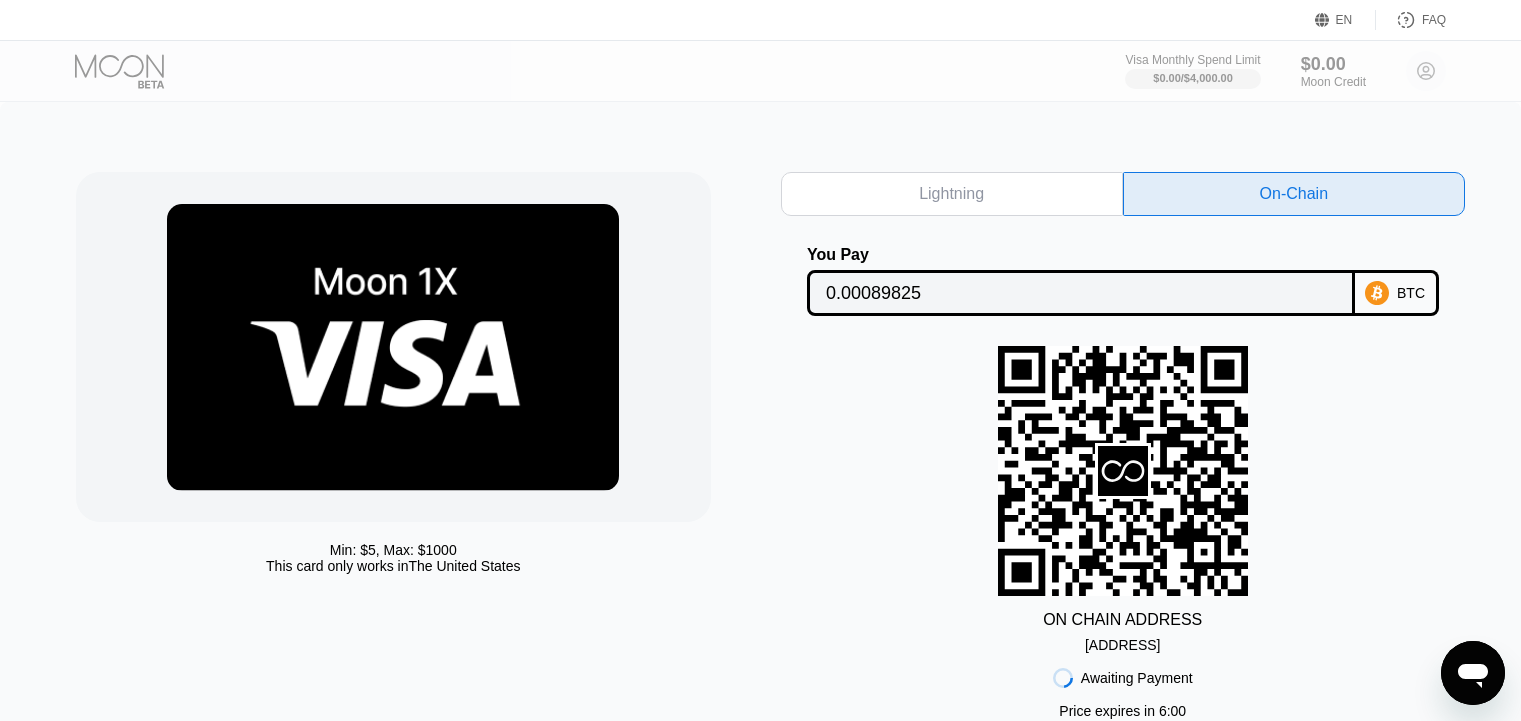 scroll, scrollTop: 200, scrollLeft: 0, axis: vertical 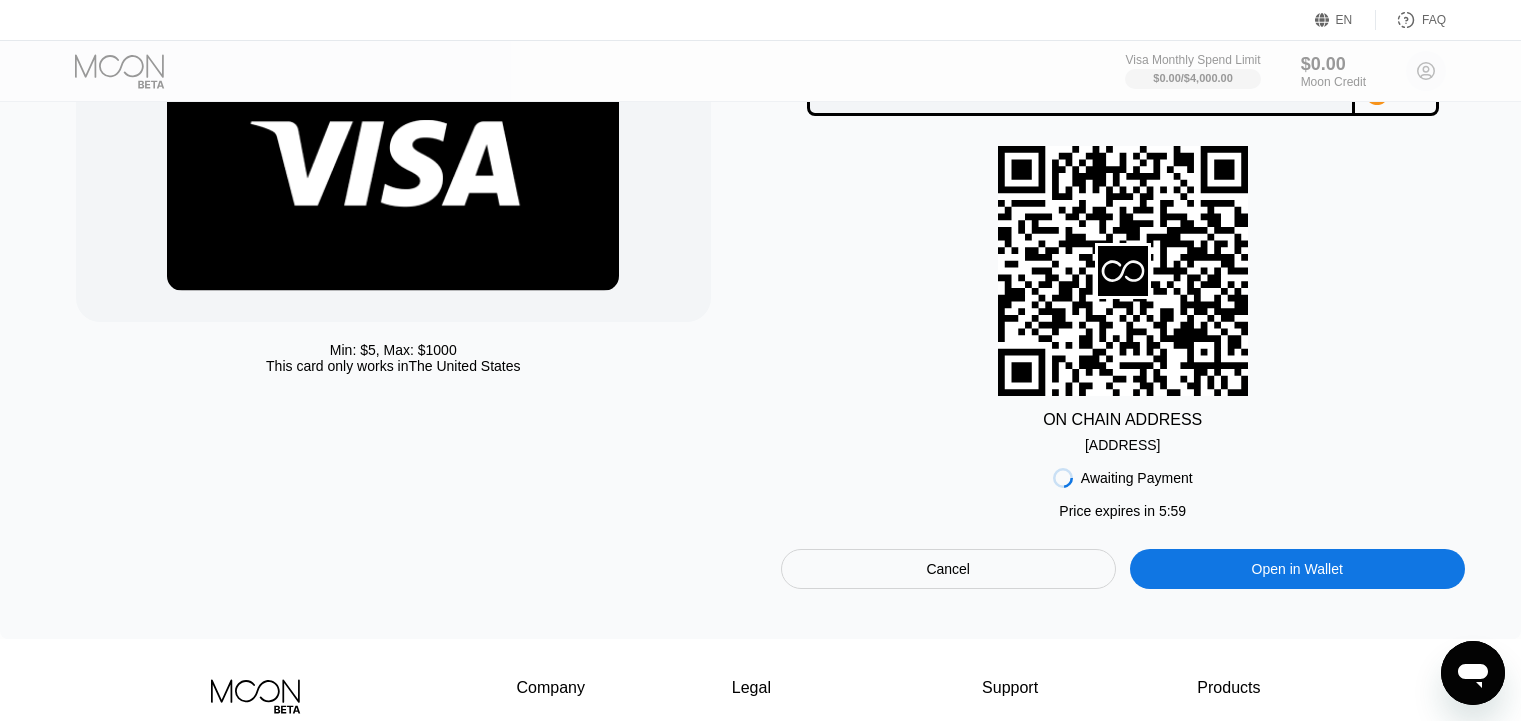 click on "bc1qdw856w9pre0...5ucfjmf5suky42n" at bounding box center [1122, 445] 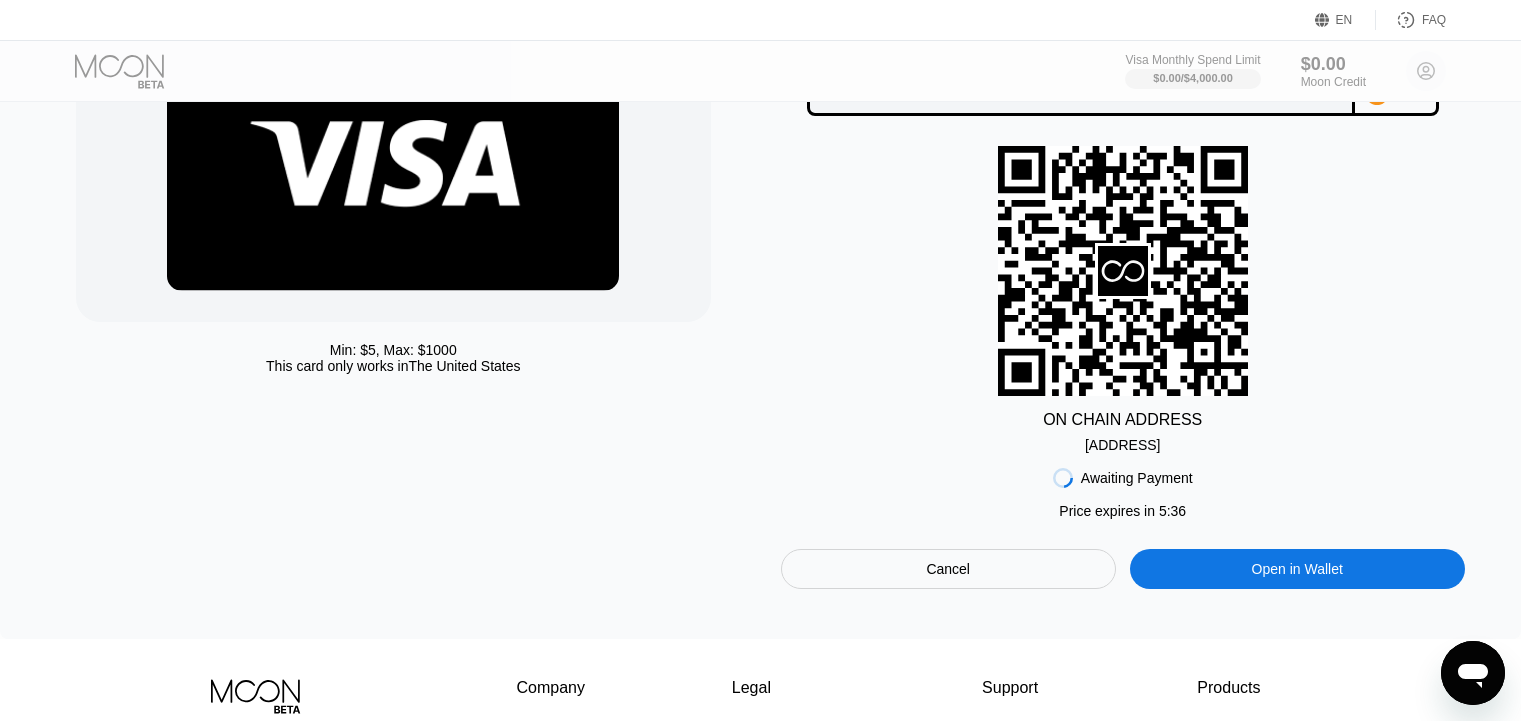 scroll, scrollTop: 0, scrollLeft: 0, axis: both 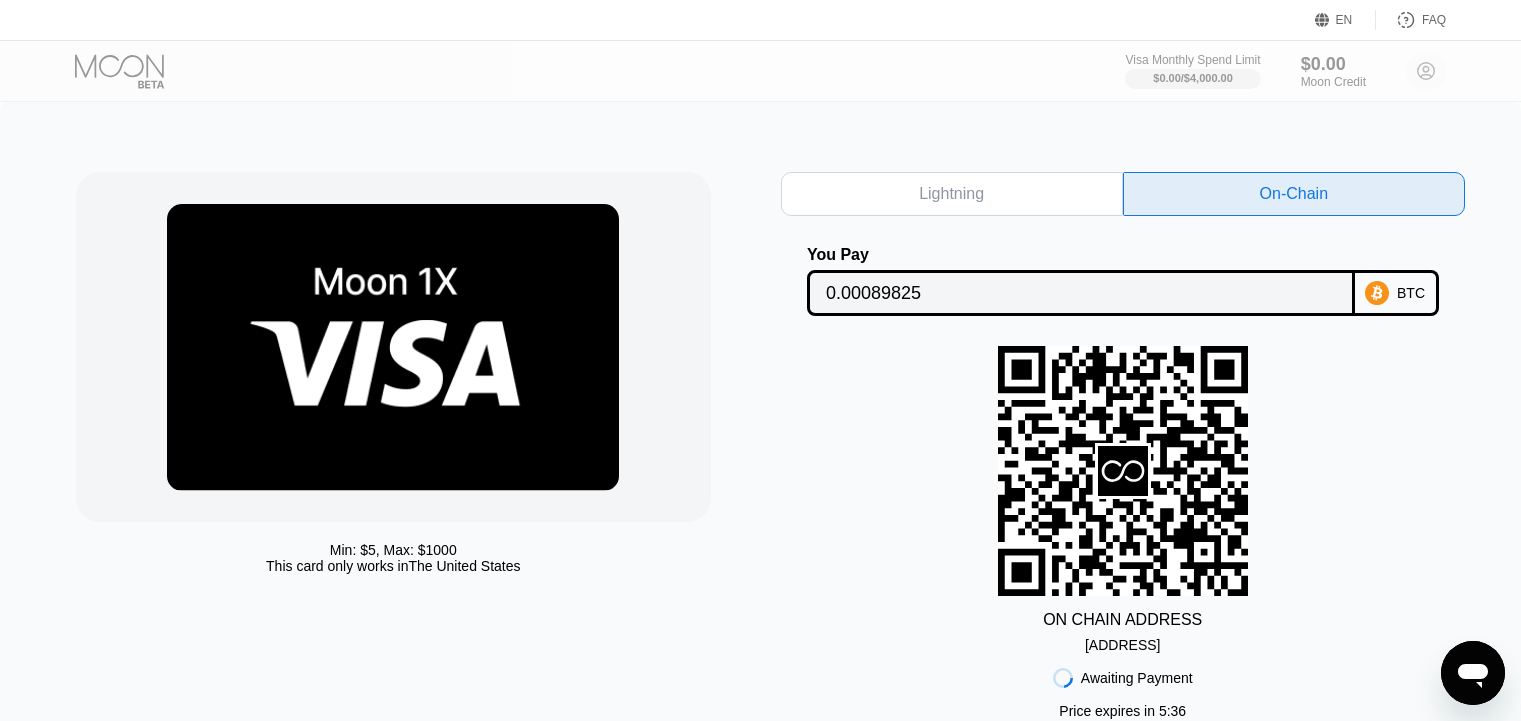 click on "0.00089825" at bounding box center (1081, 293) 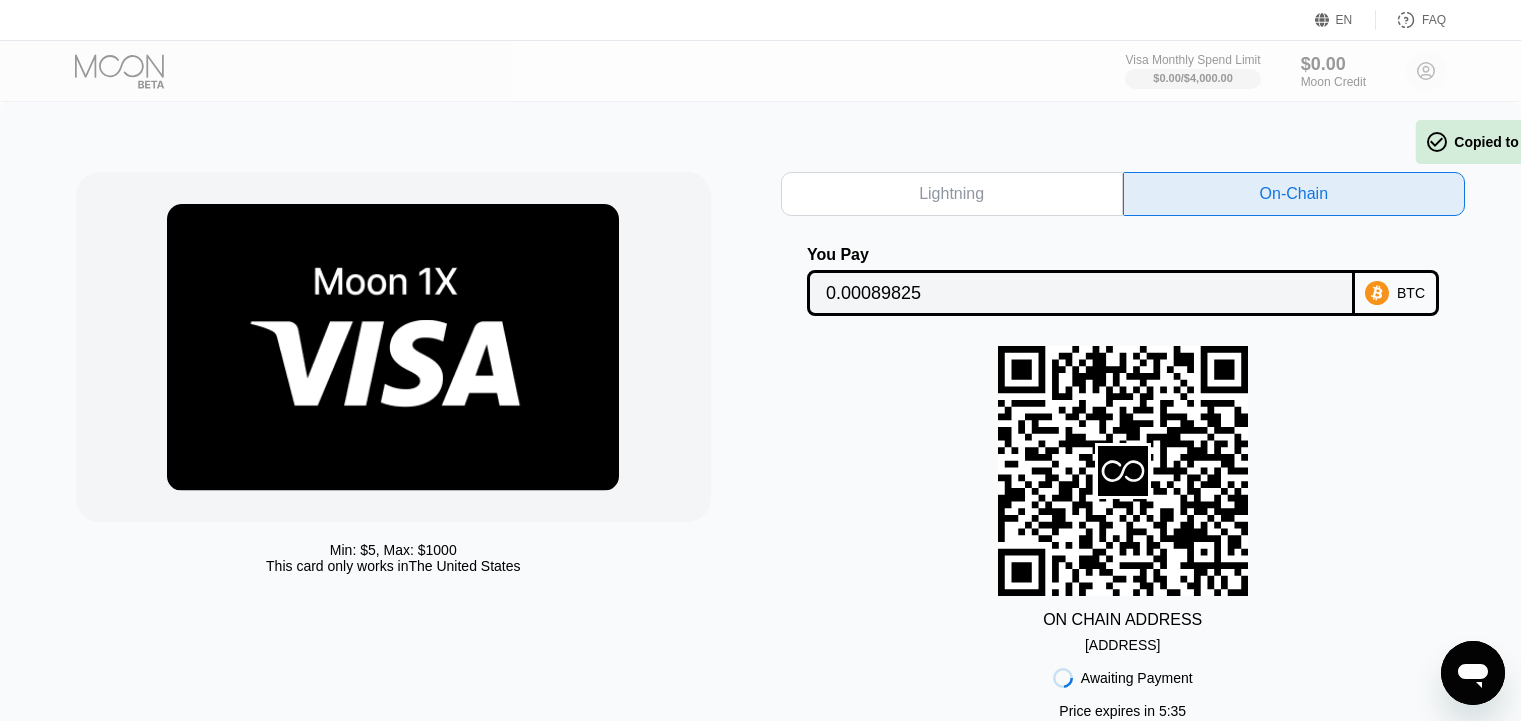 click on "0.00089825" at bounding box center [1081, 293] 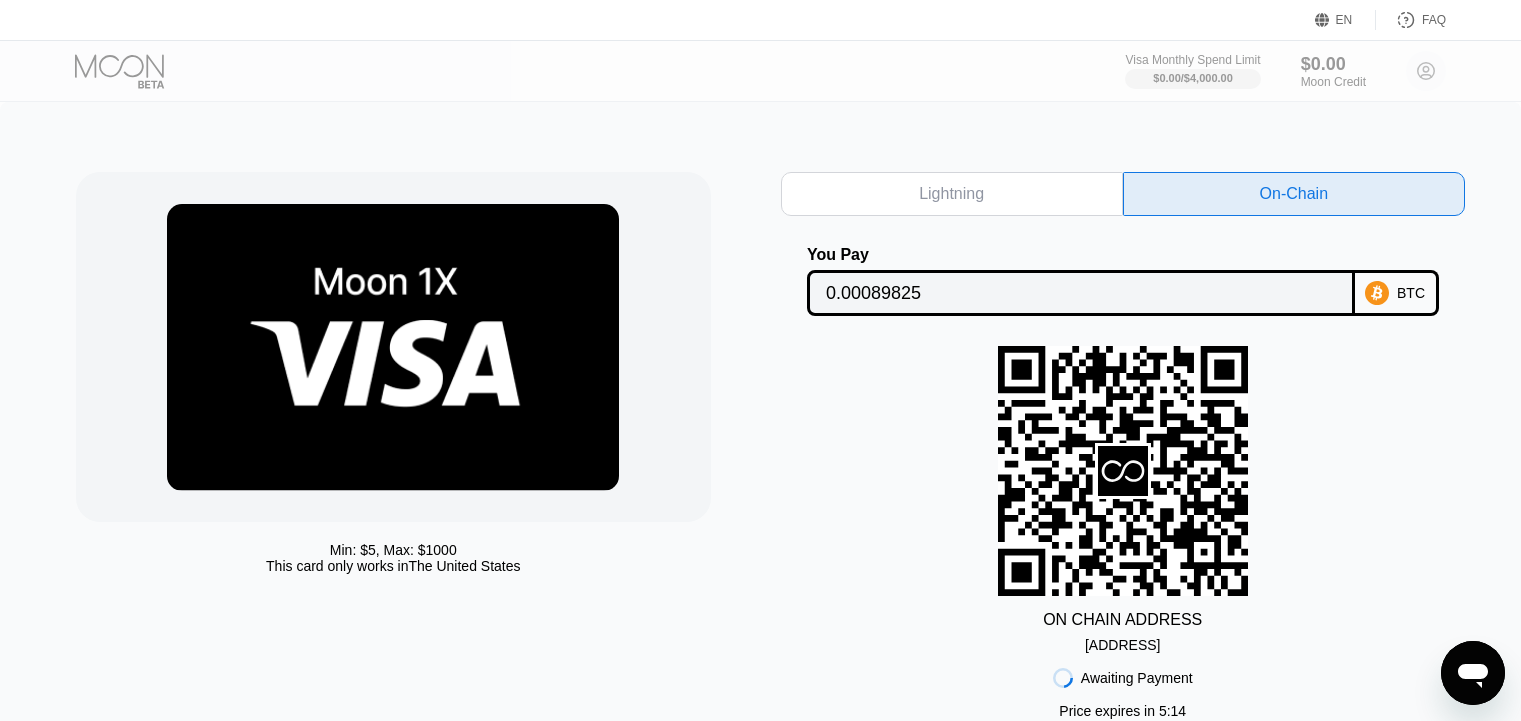 scroll, scrollTop: 100, scrollLeft: 0, axis: vertical 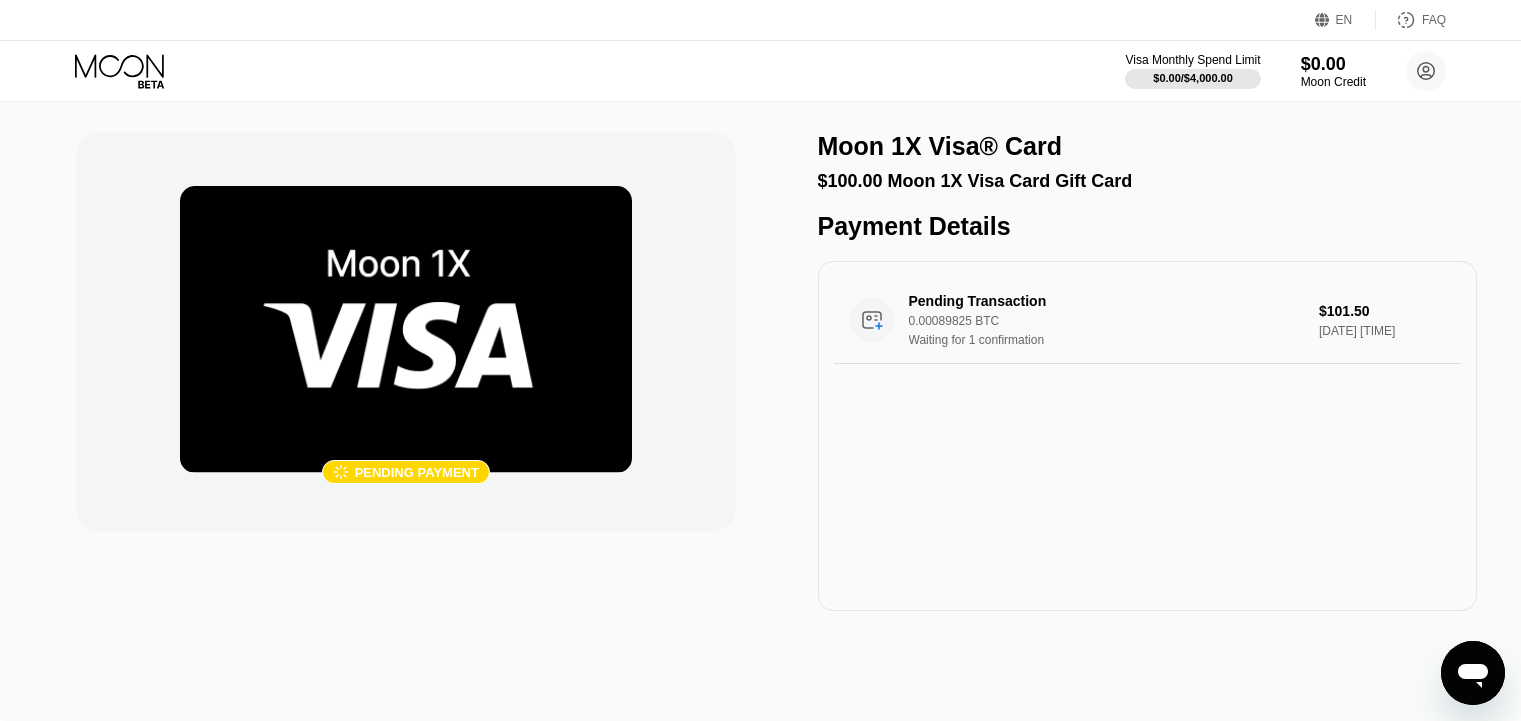 click on "Pending Transaction 0.00089825 BTC Waiting for 1 confirmation $101.50 [DATE] [TIME]" at bounding box center (1147, 436) 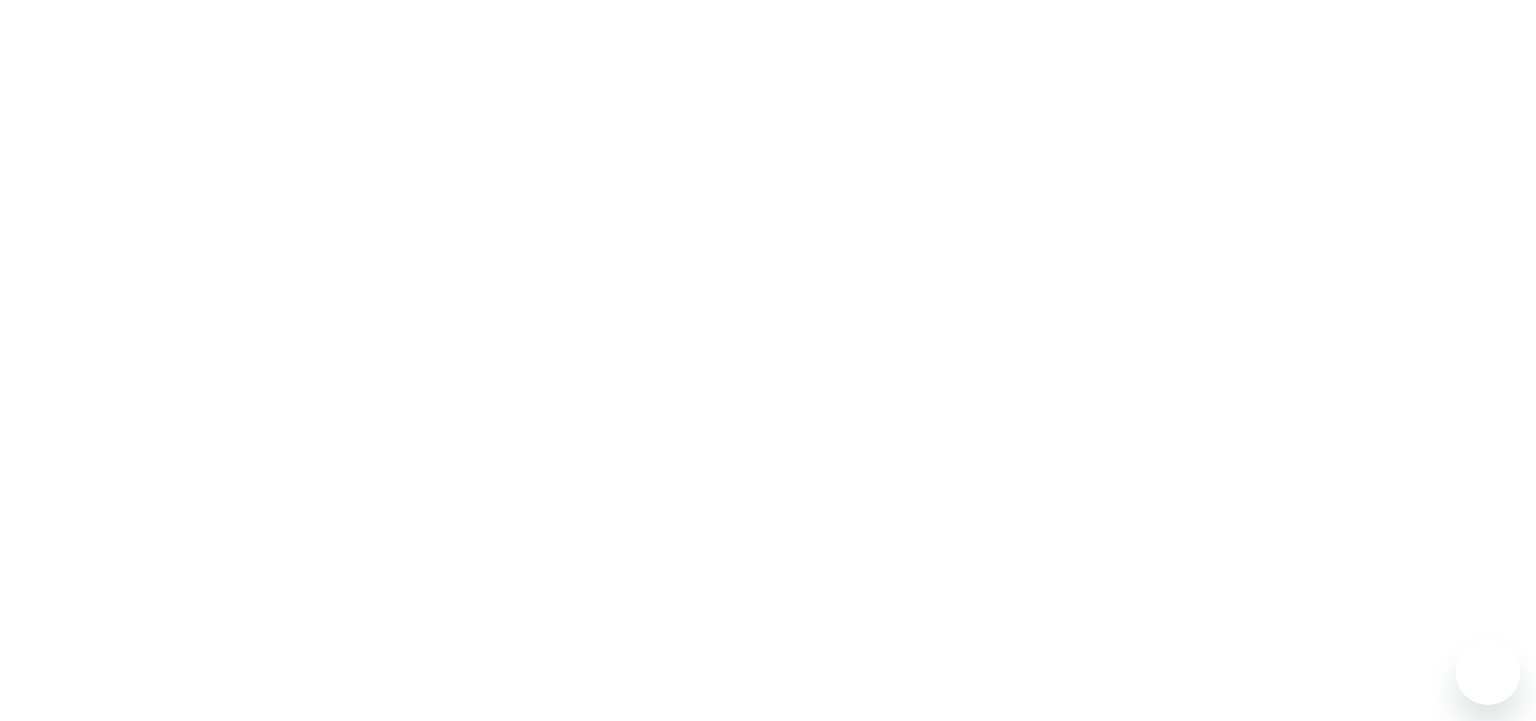 scroll, scrollTop: 0, scrollLeft: 0, axis: both 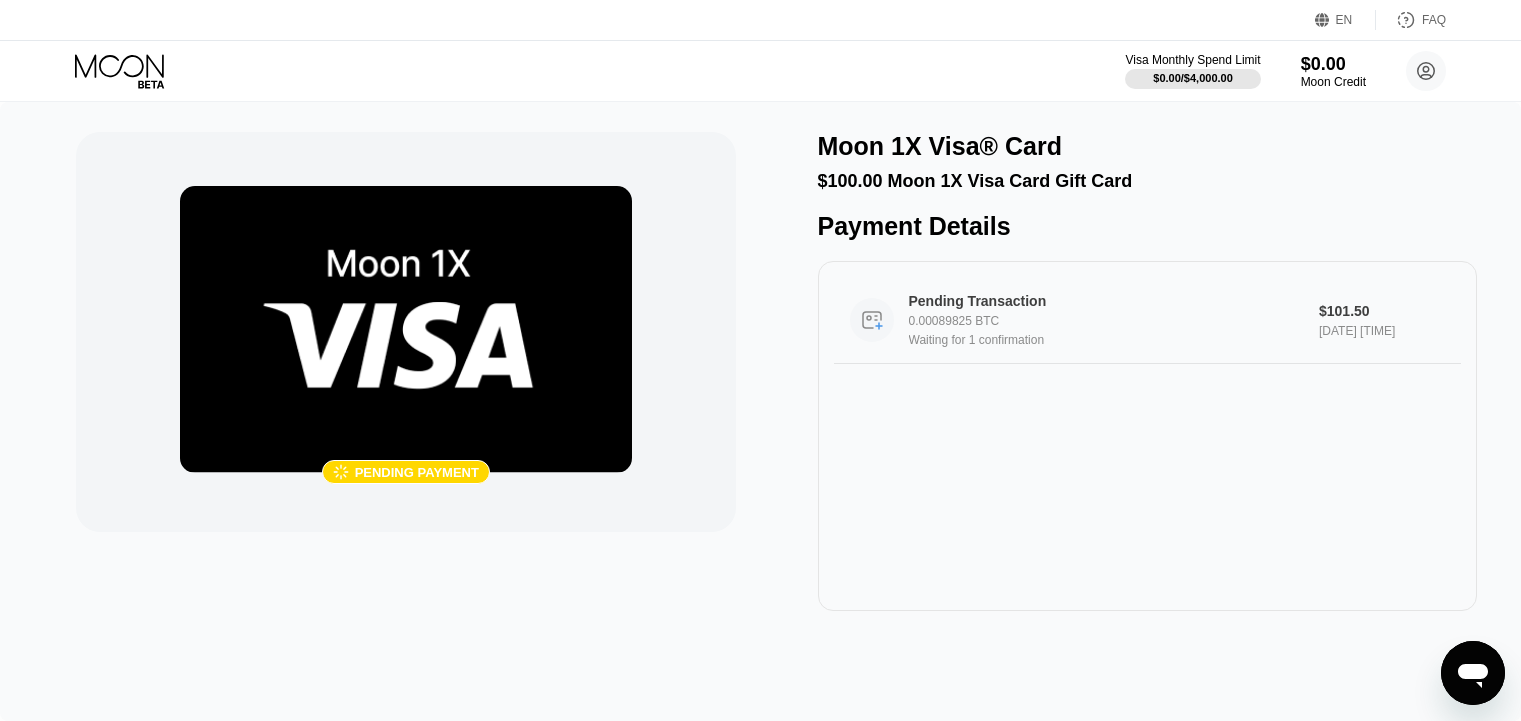 click on "0.00089825 BTC" at bounding box center (1113, 321) 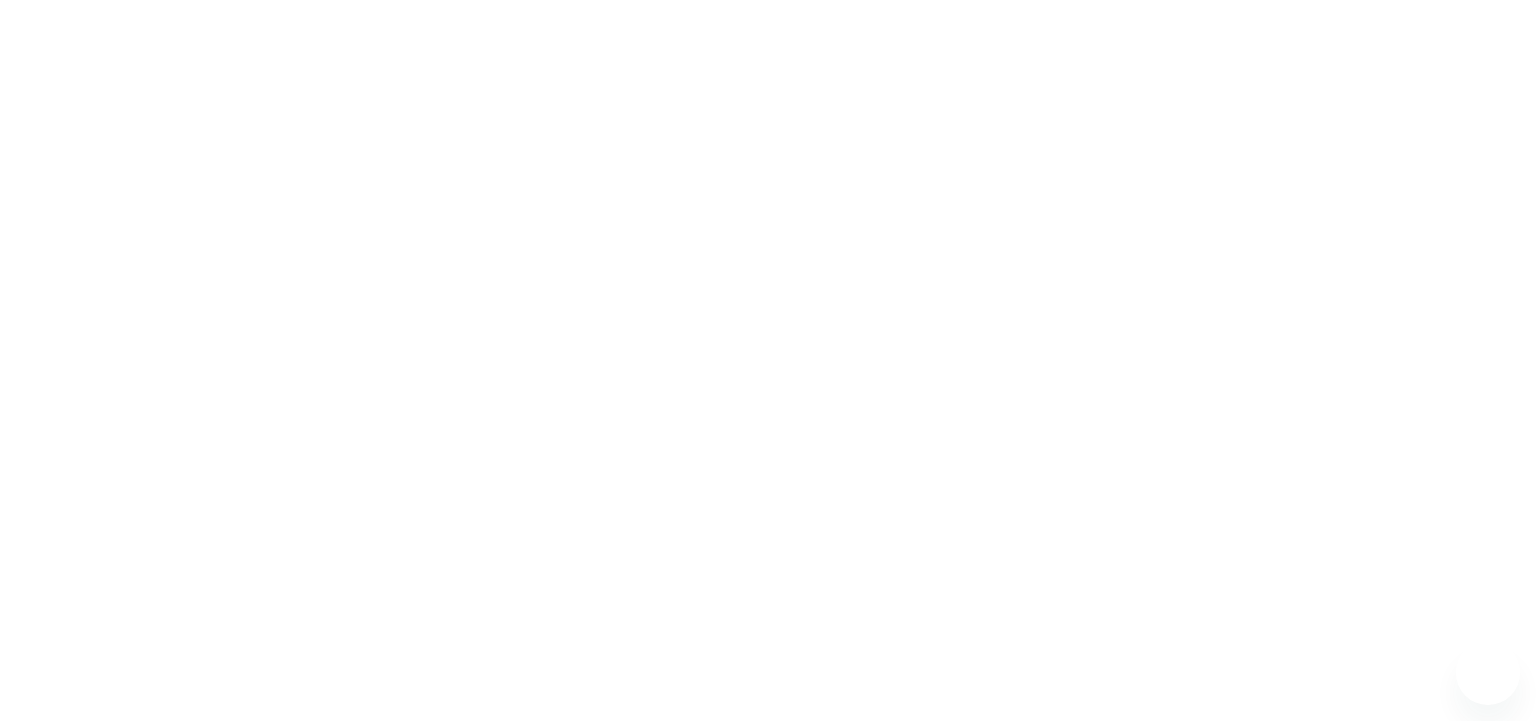 scroll, scrollTop: 0, scrollLeft: 0, axis: both 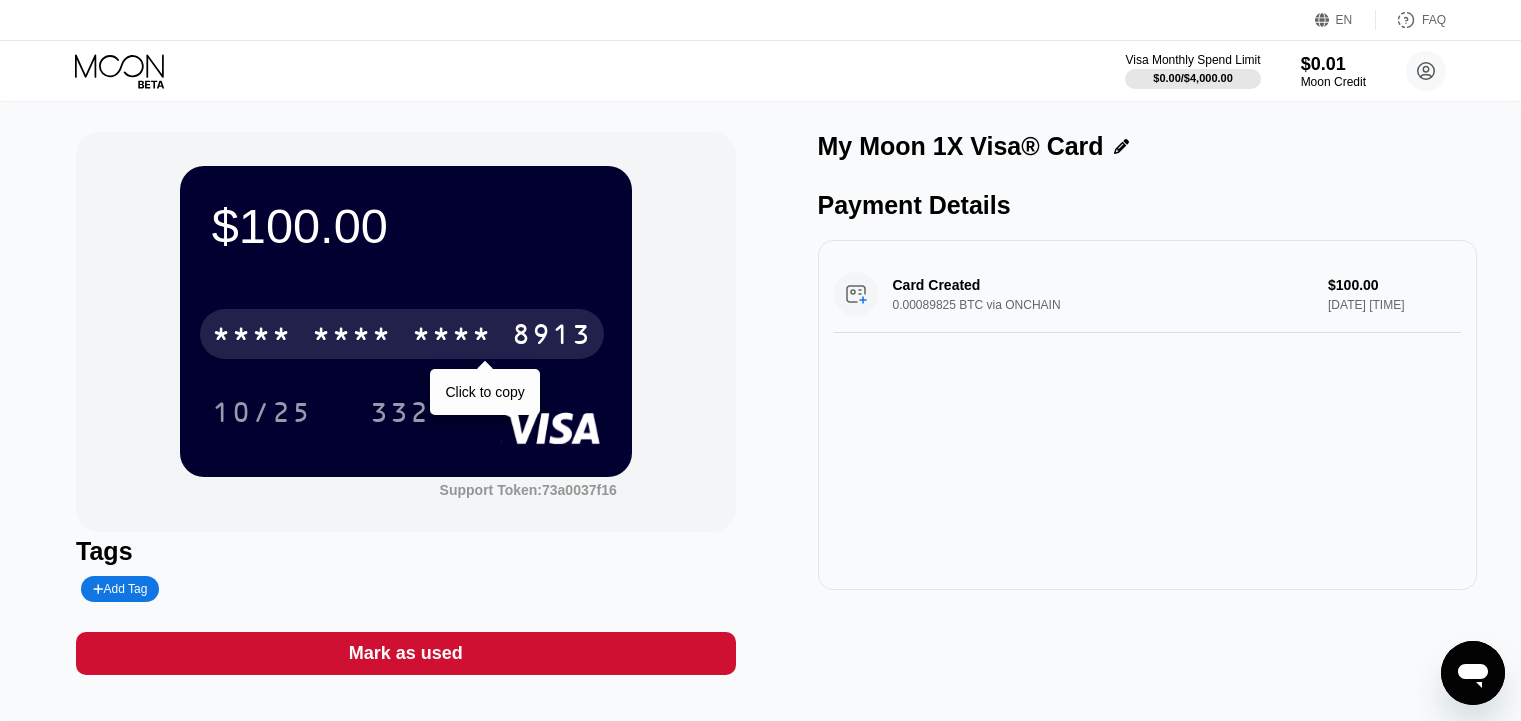 click on "* * * *" at bounding box center (352, 337) 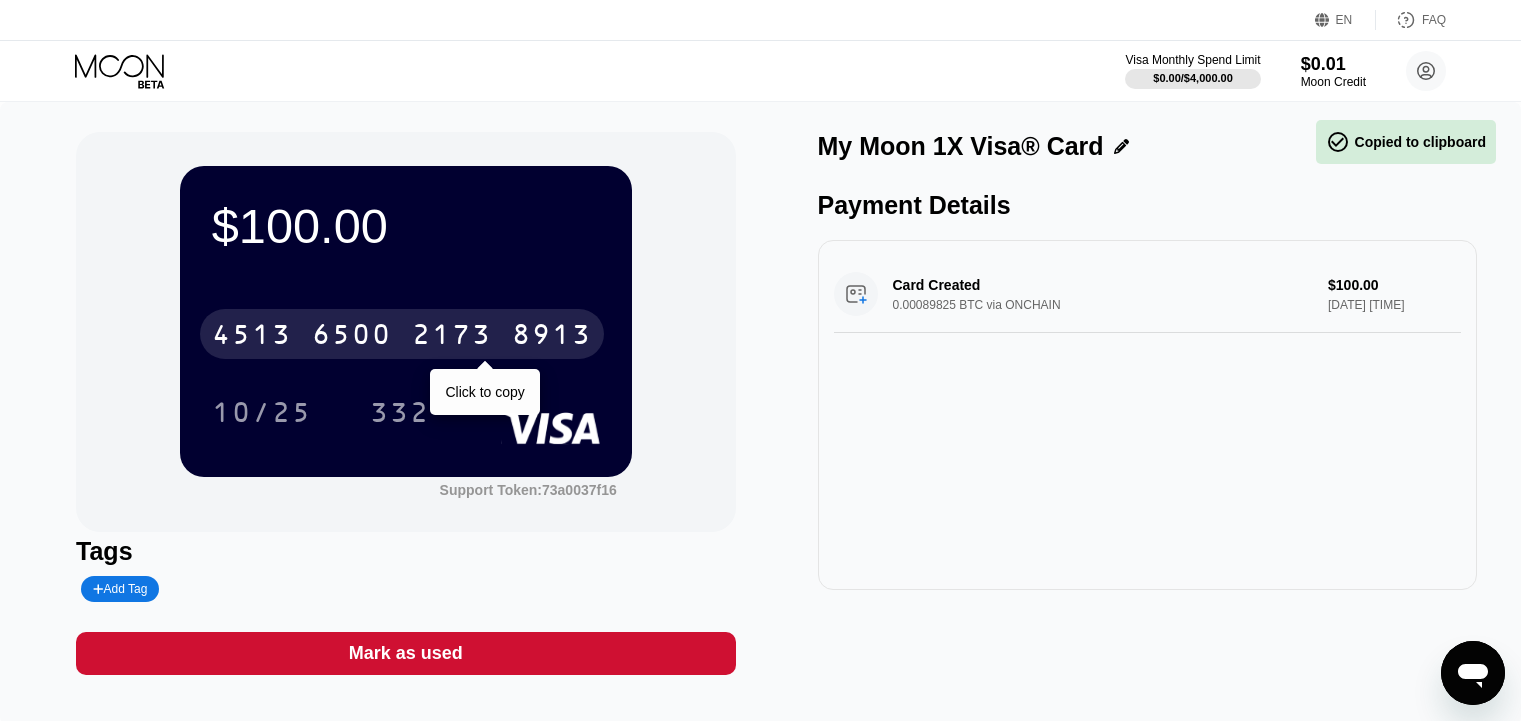 click on "6500" at bounding box center [352, 337] 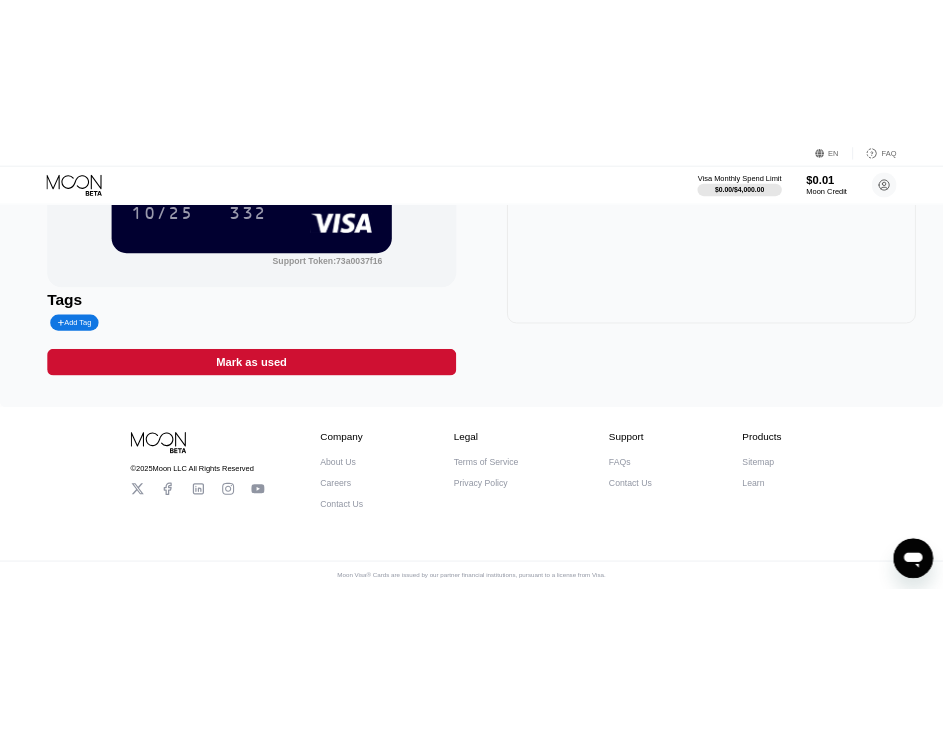 scroll, scrollTop: 100, scrollLeft: 0, axis: vertical 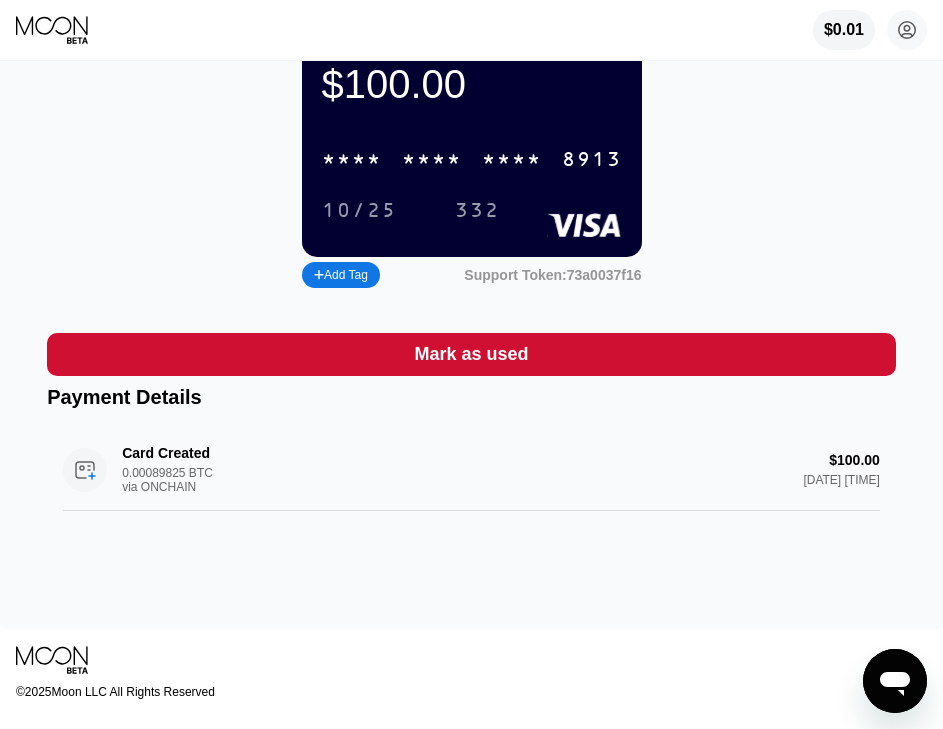 click on "* * * * * * * * * * * * 8913" at bounding box center (472, 159) 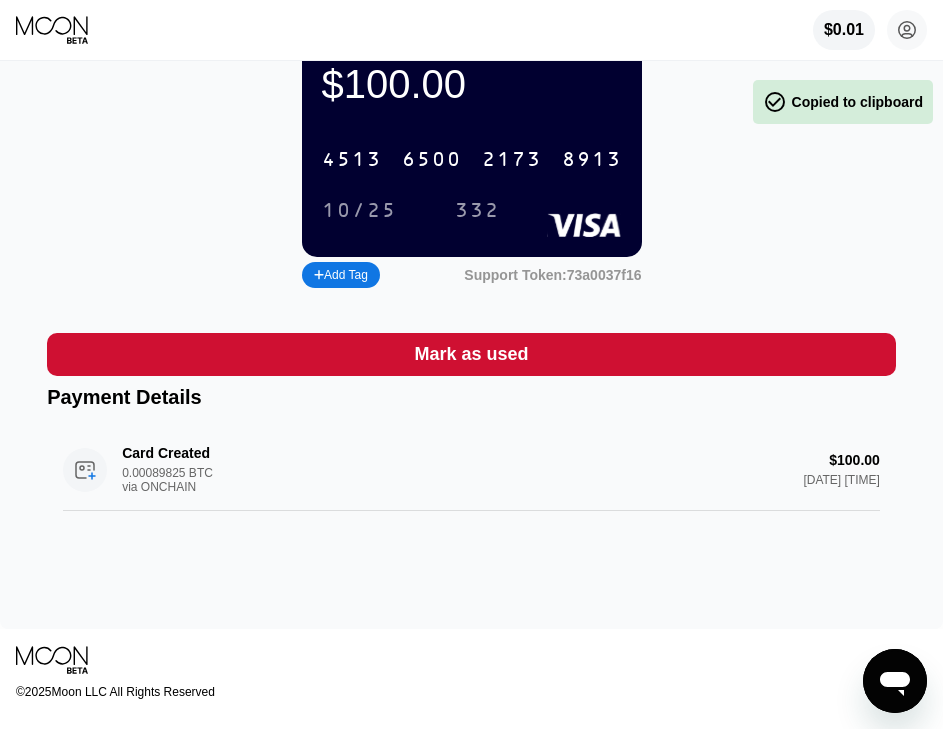 click on "6500" at bounding box center (432, 160) 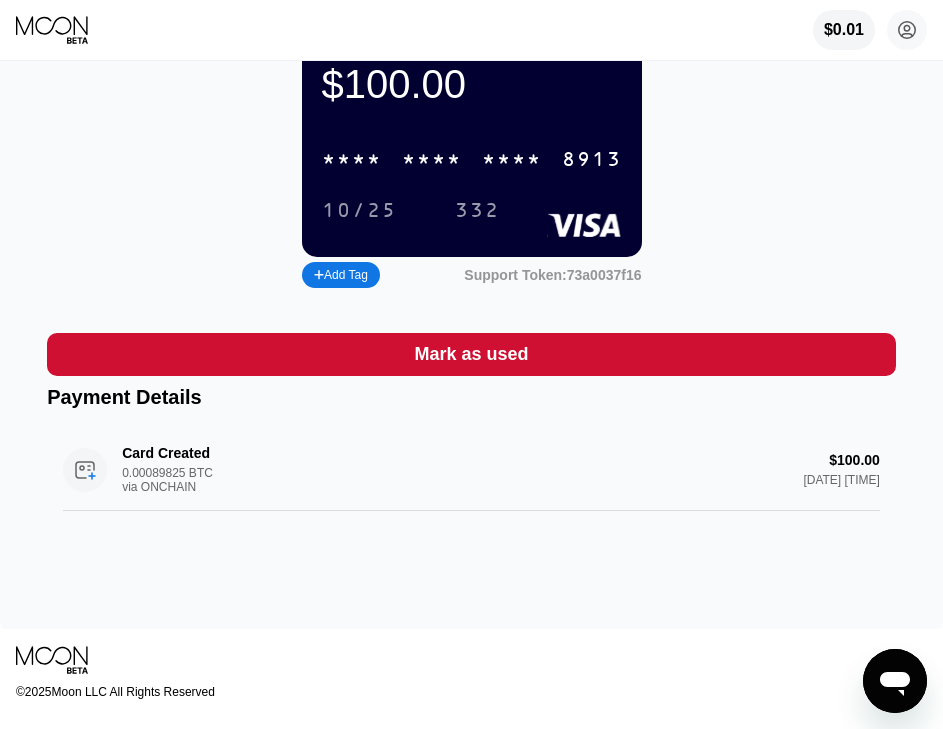 click on "* * * *" at bounding box center [512, 160] 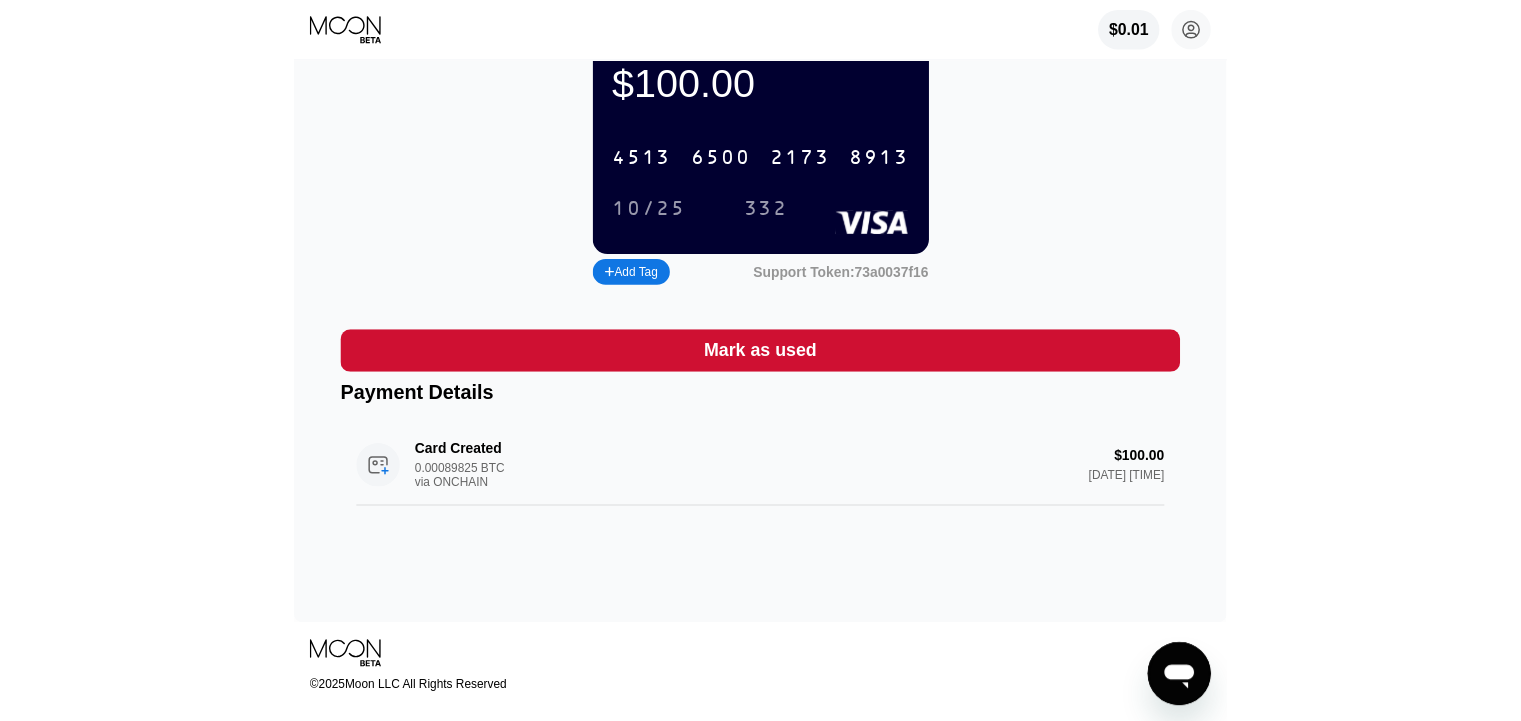 scroll, scrollTop: 0, scrollLeft: 0, axis: both 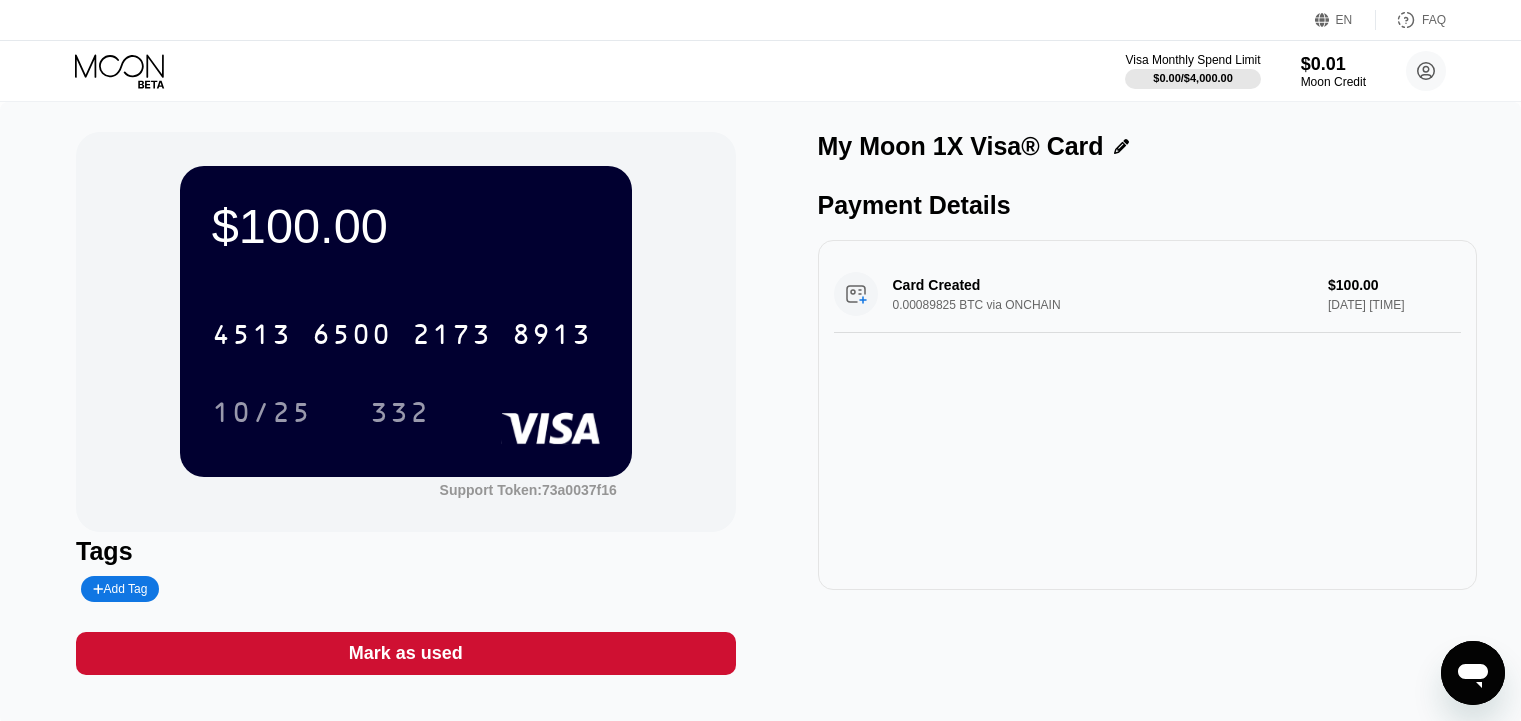 click on "Card Created 0.00089825 BTC via ONCHAIN $100.00 Aug 03, 2025 8:49 AM" at bounding box center (1147, 294) 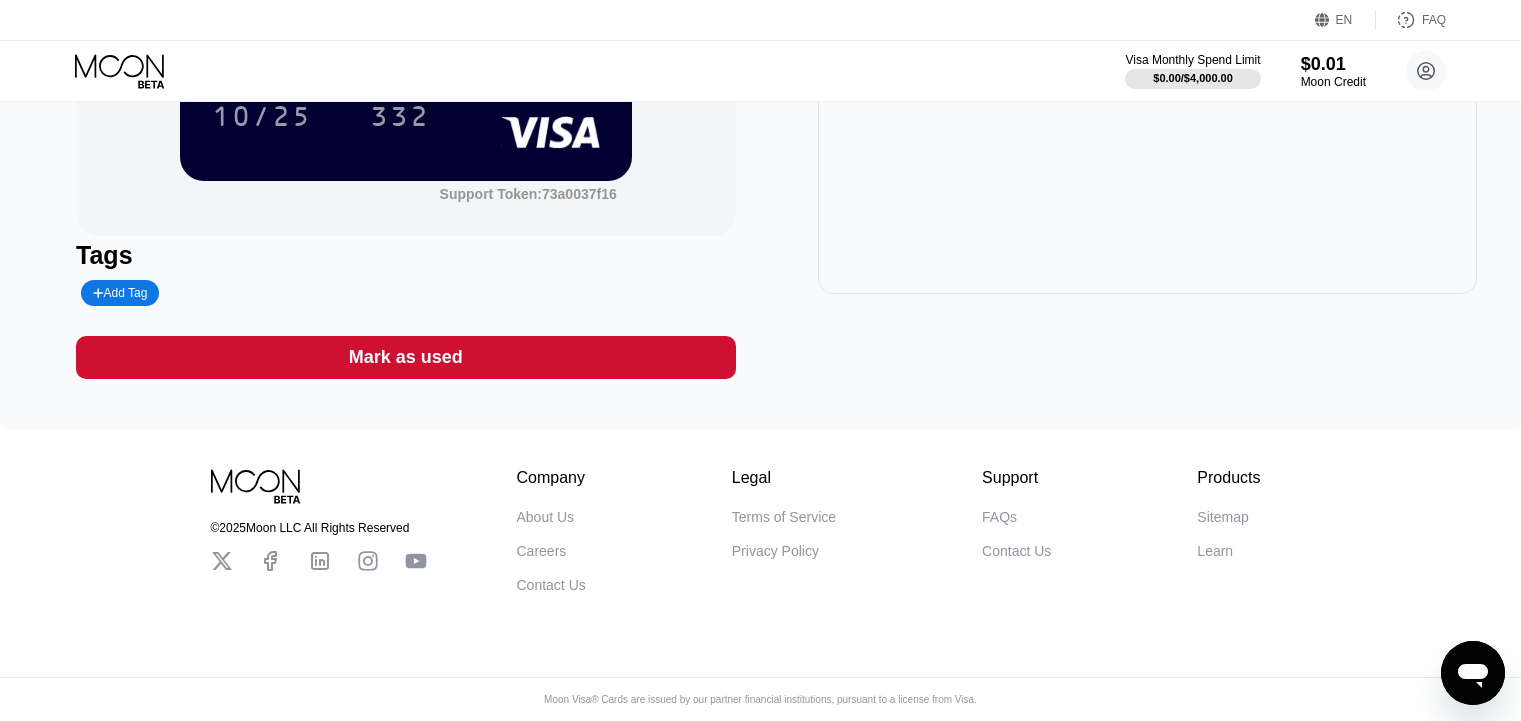 scroll, scrollTop: 0, scrollLeft: 0, axis: both 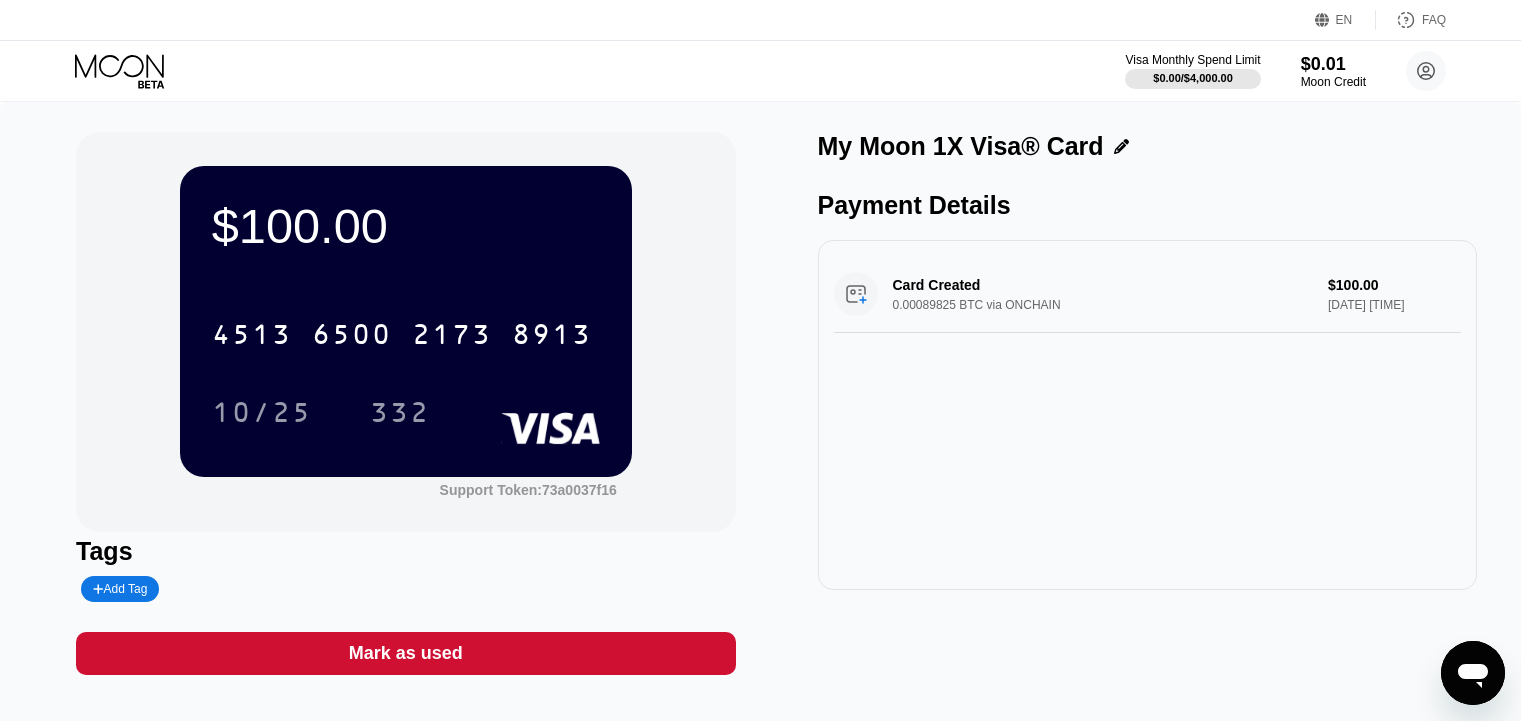 click on "$100.00 4513 6500 2173 8913 10/25 332" at bounding box center (406, 321) 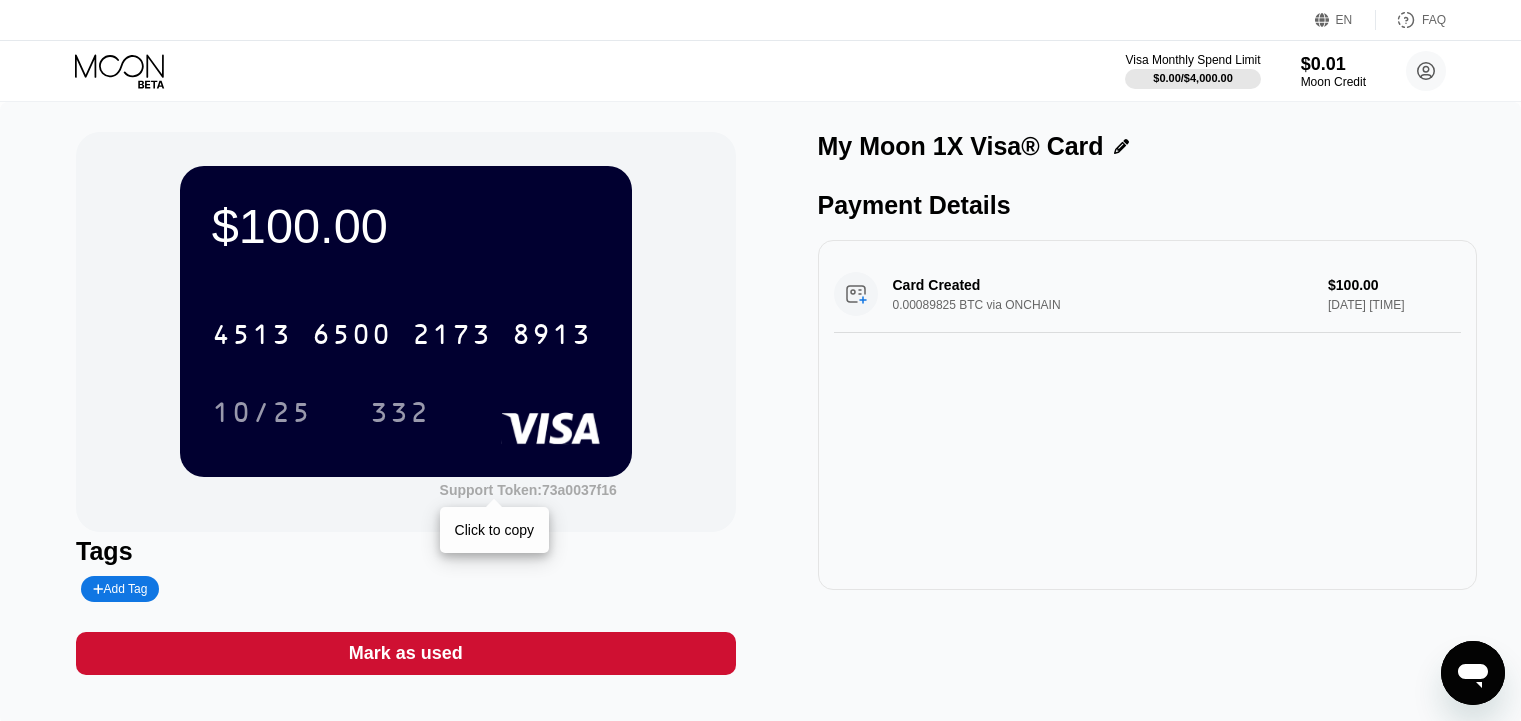 click on "Support Token:  73a0037f16" at bounding box center [528, 490] 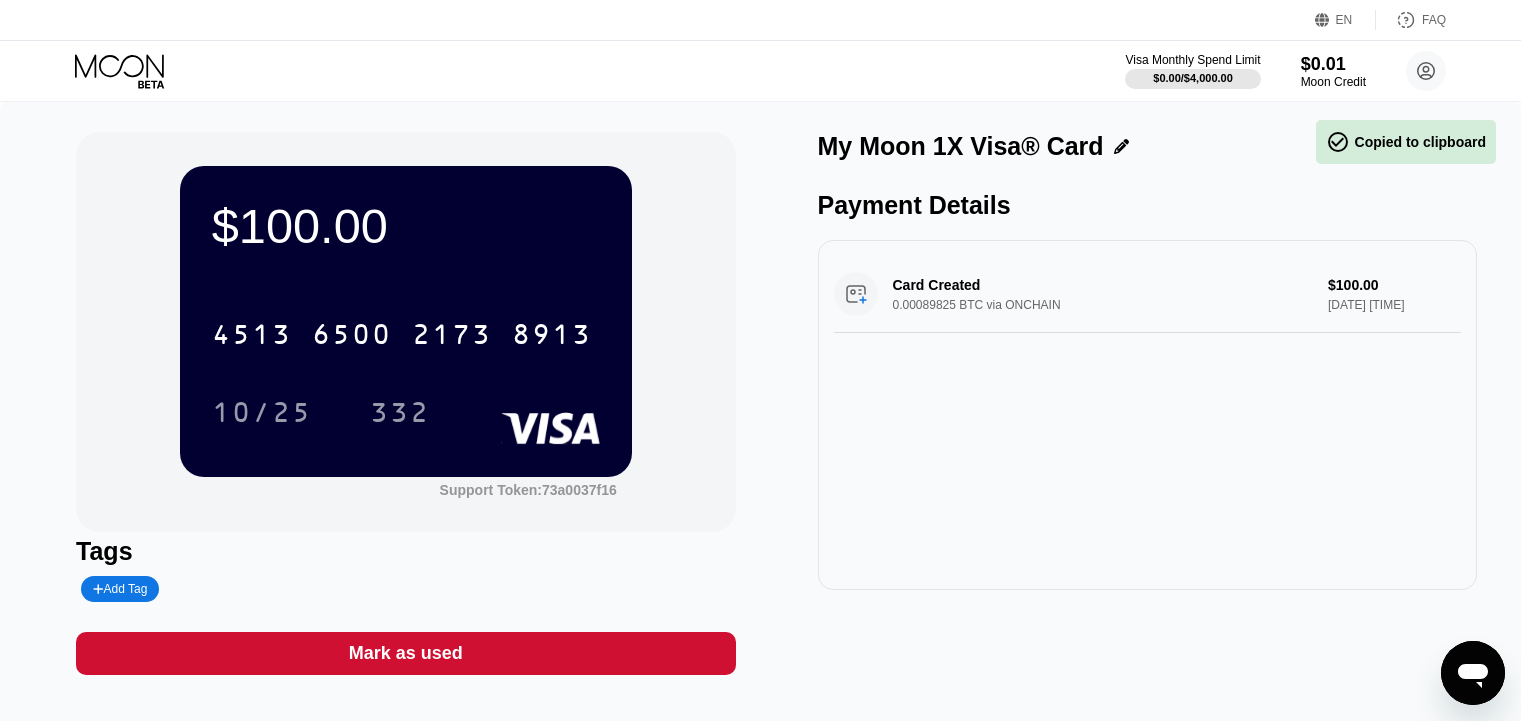 click 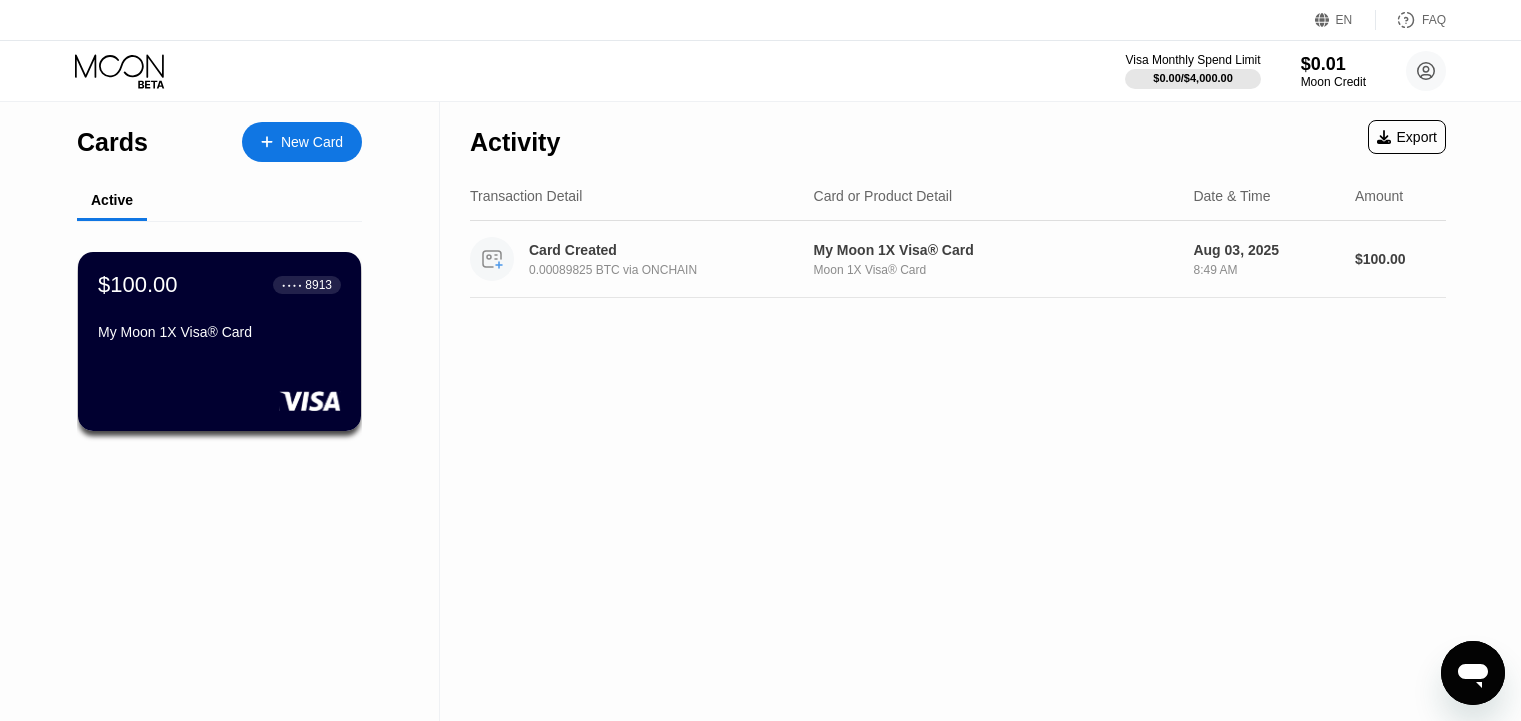 click on "8:49 AM" at bounding box center [1266, 270] 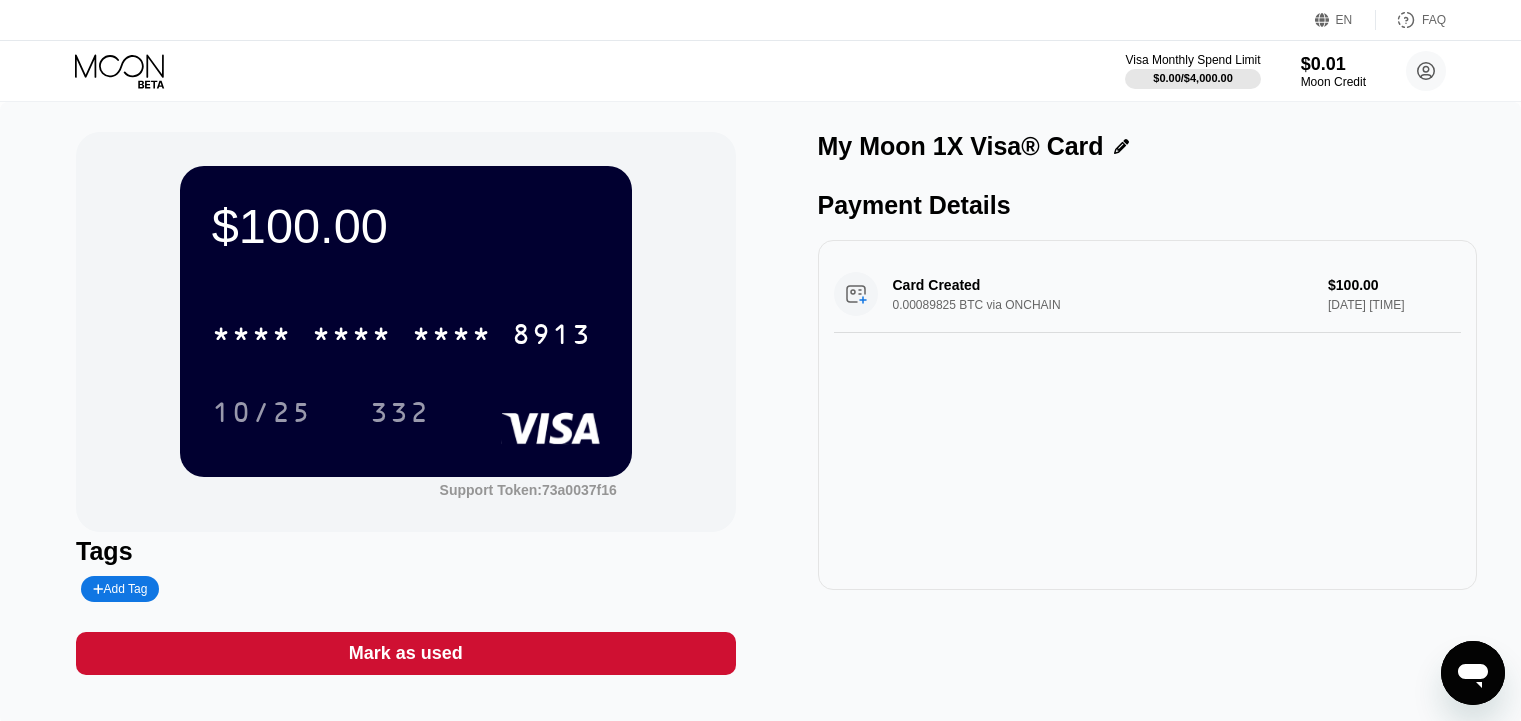 click 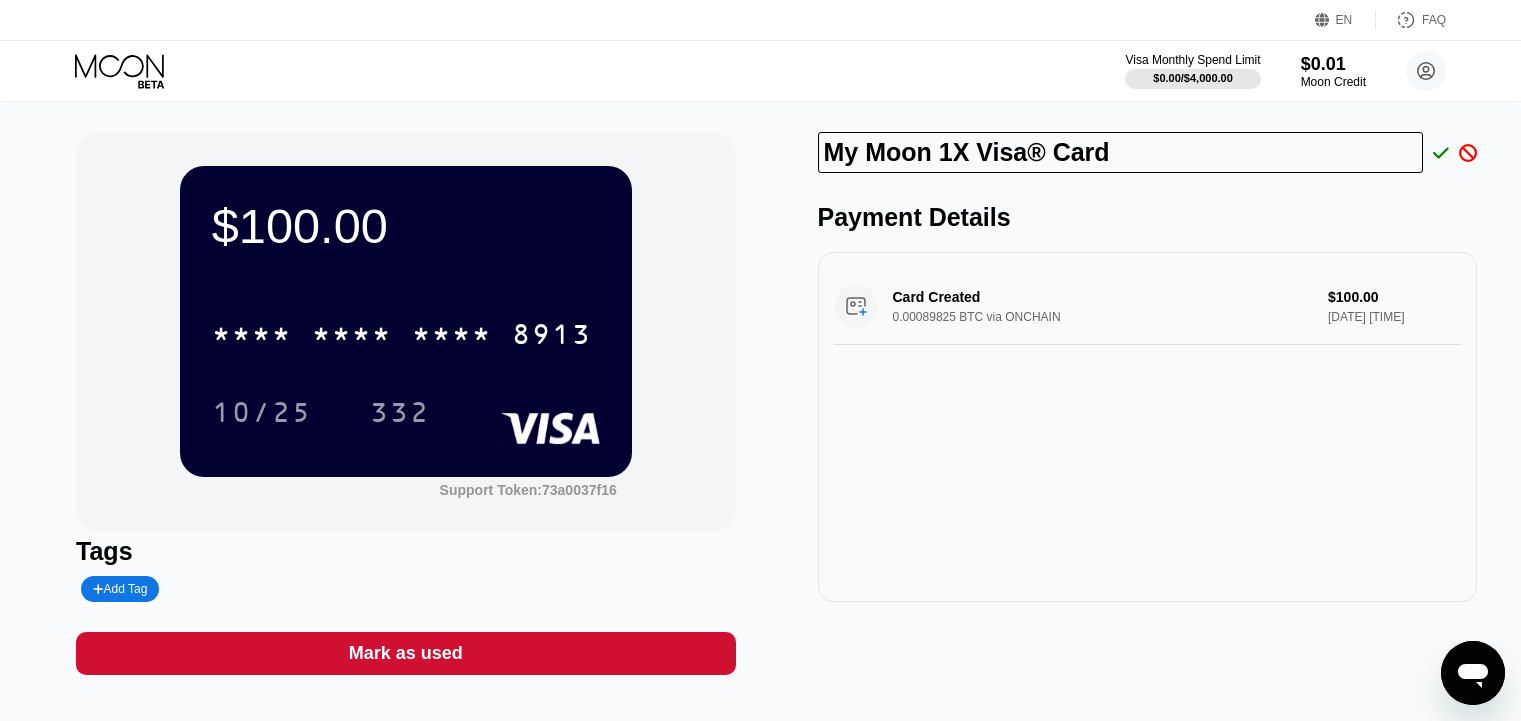 click on "Card Created 0.00089825 BTC via ONCHAIN $100.00 Aug 03, 2025 8:49 AM" at bounding box center [1147, 306] 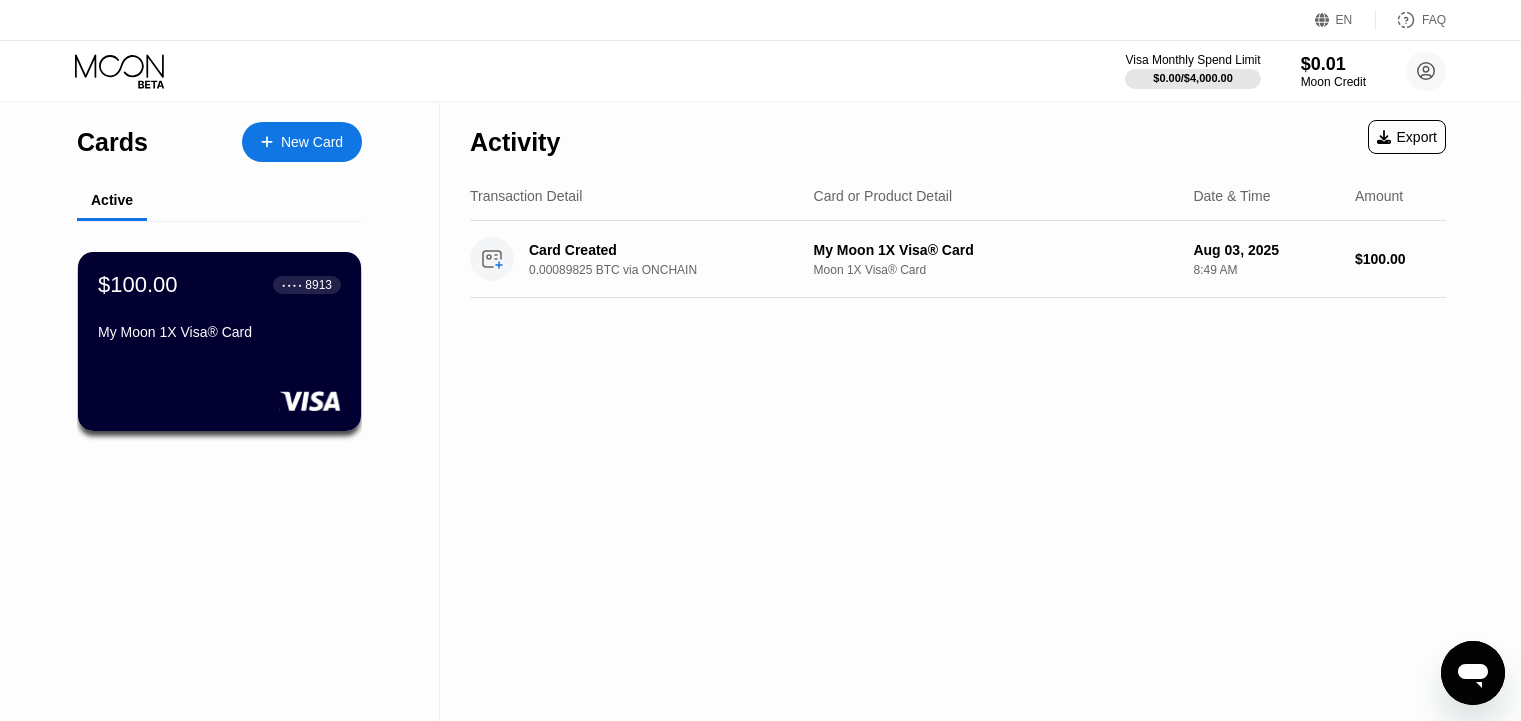 click on "Cards" at bounding box center [112, 142] 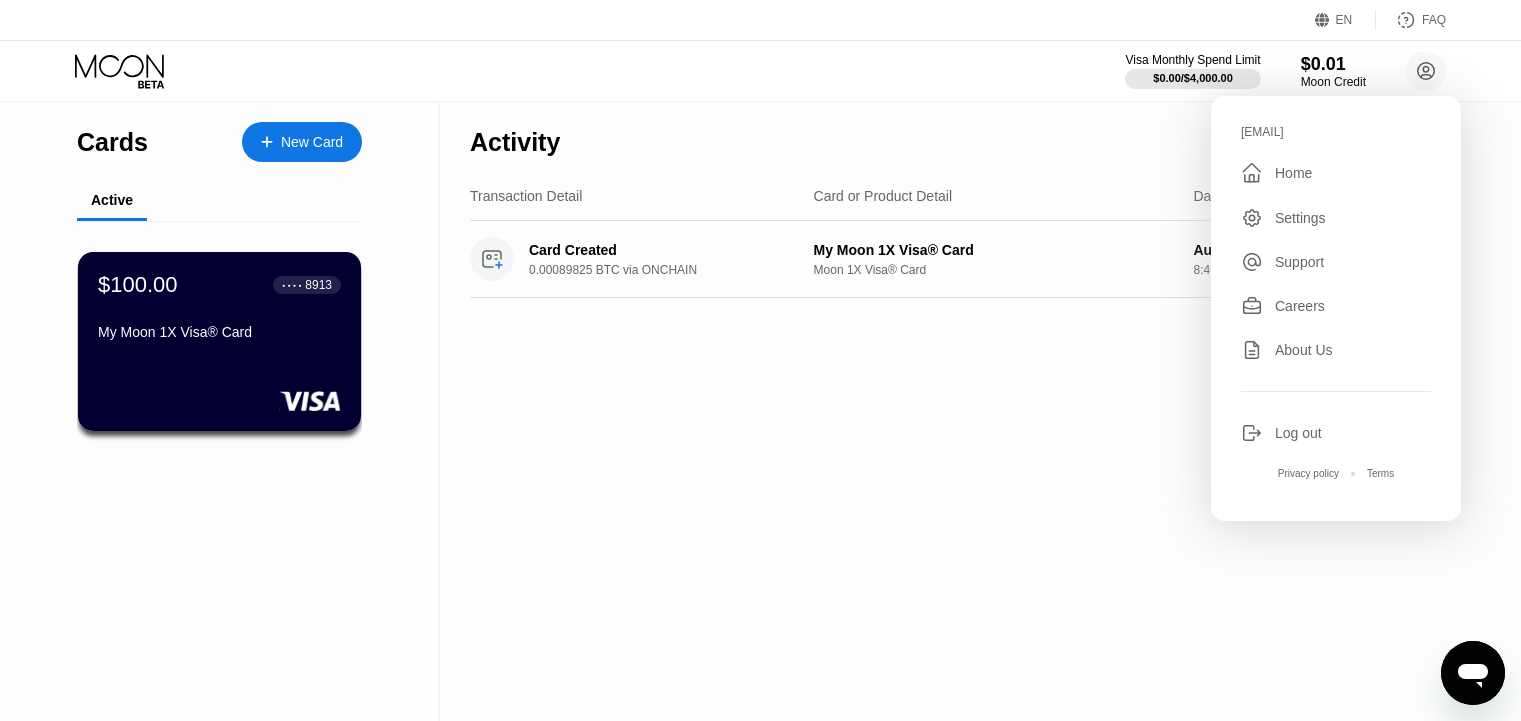 click on "Settings" at bounding box center [1336, 218] 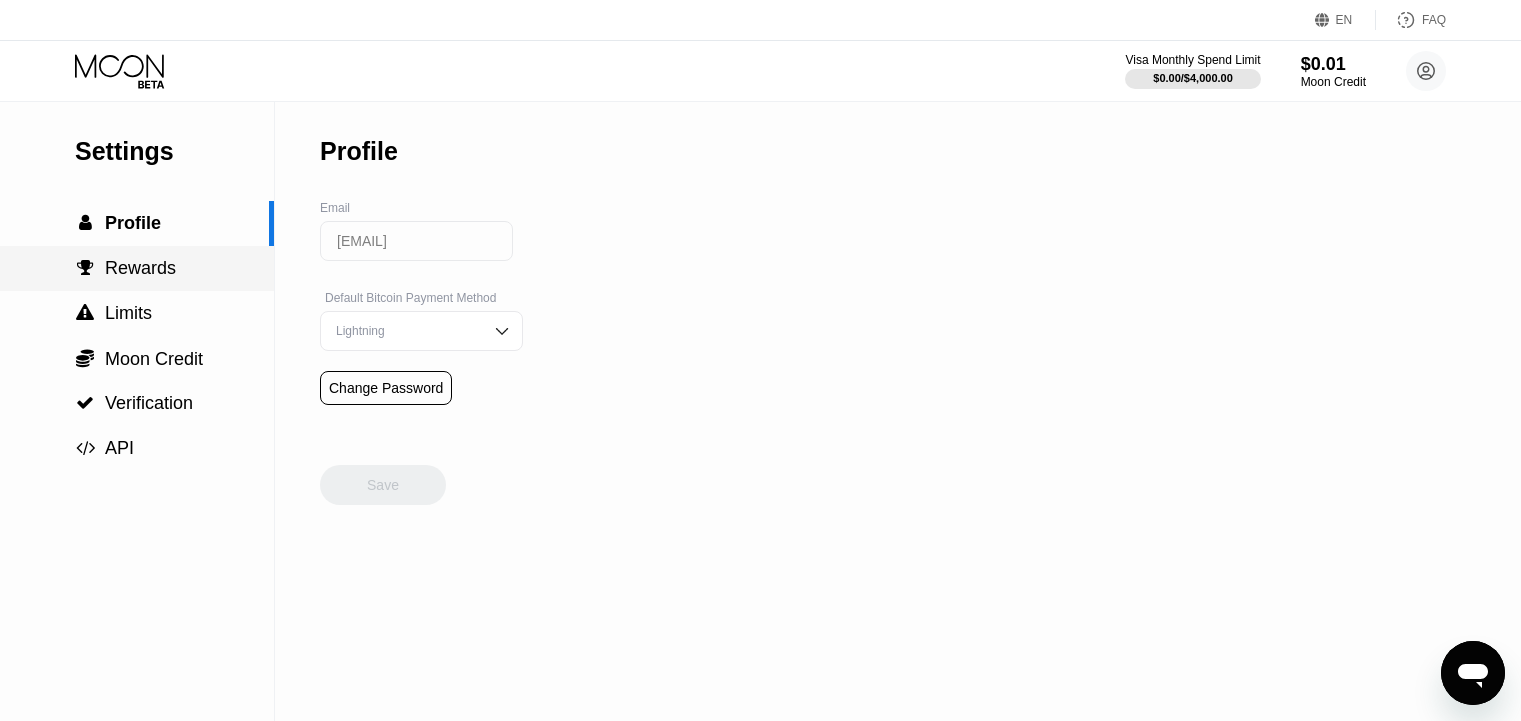 click on " Rewards" at bounding box center (137, 268) 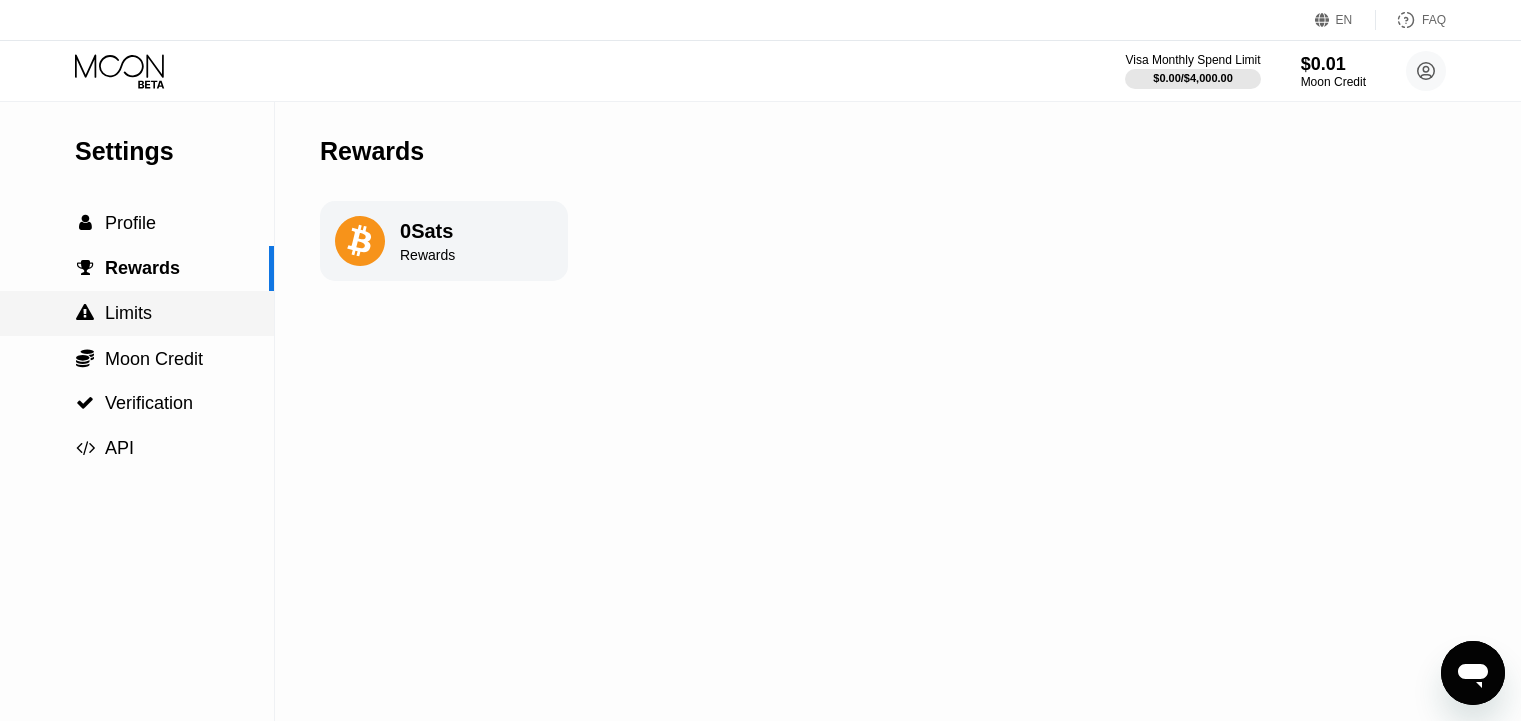 click on " Limits" at bounding box center (137, 313) 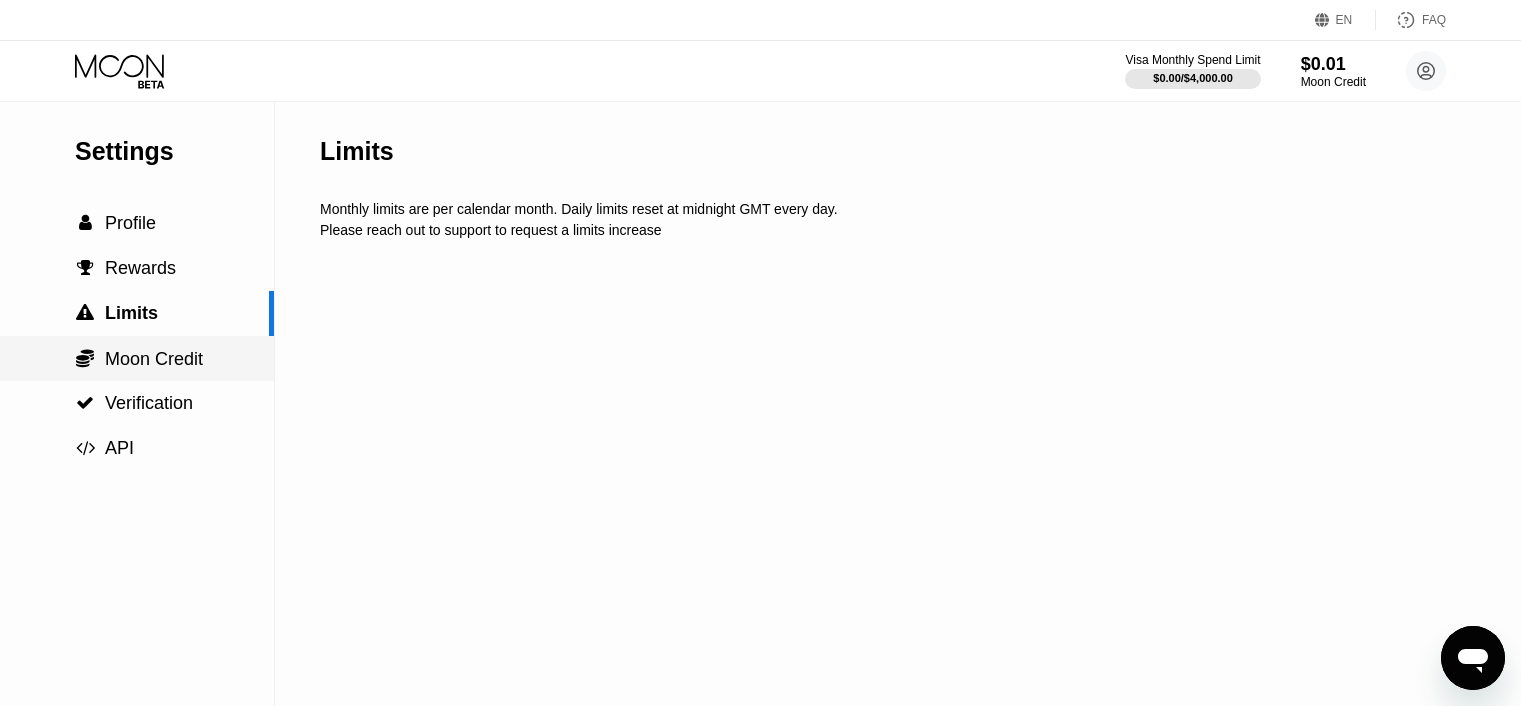 click on "Moon Credit" at bounding box center [154, 359] 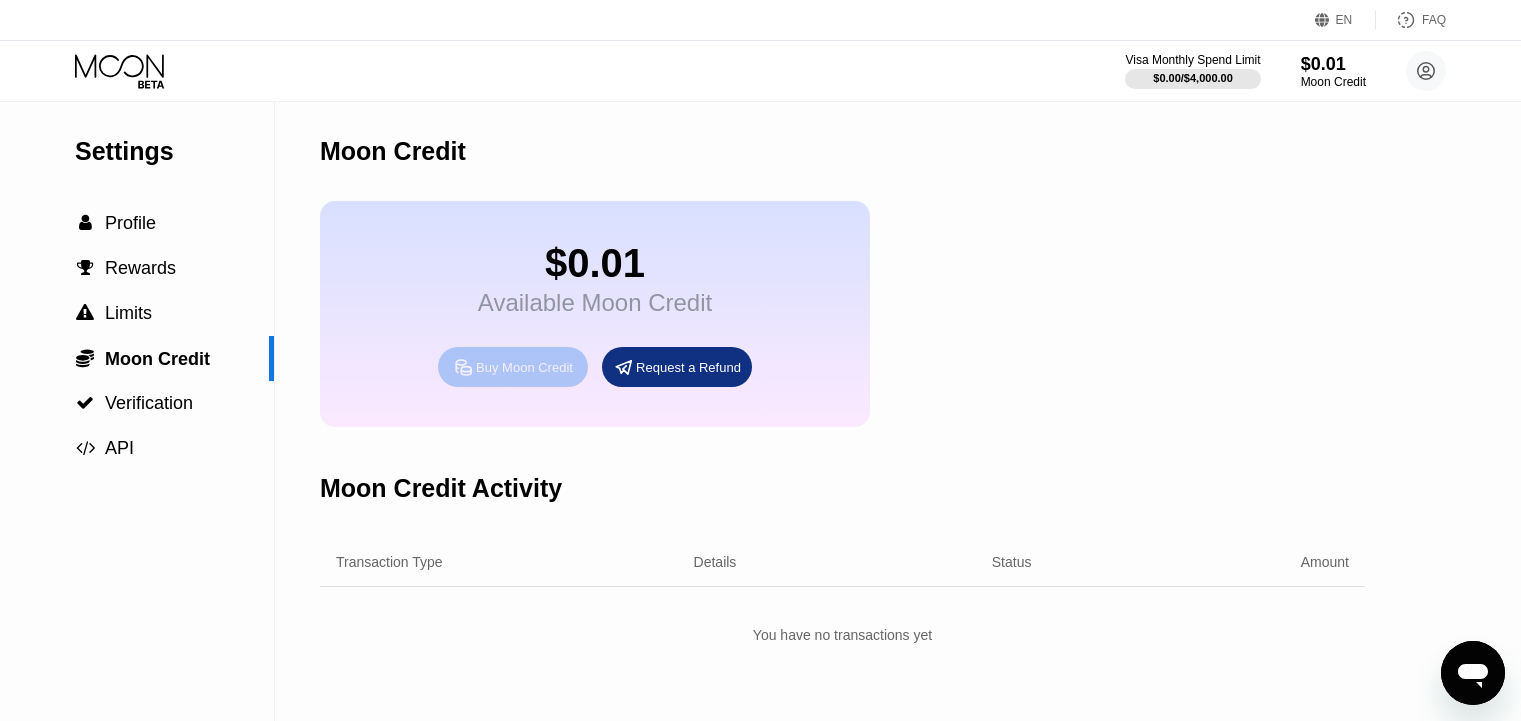 click on "Buy Moon Credit" at bounding box center [524, 367] 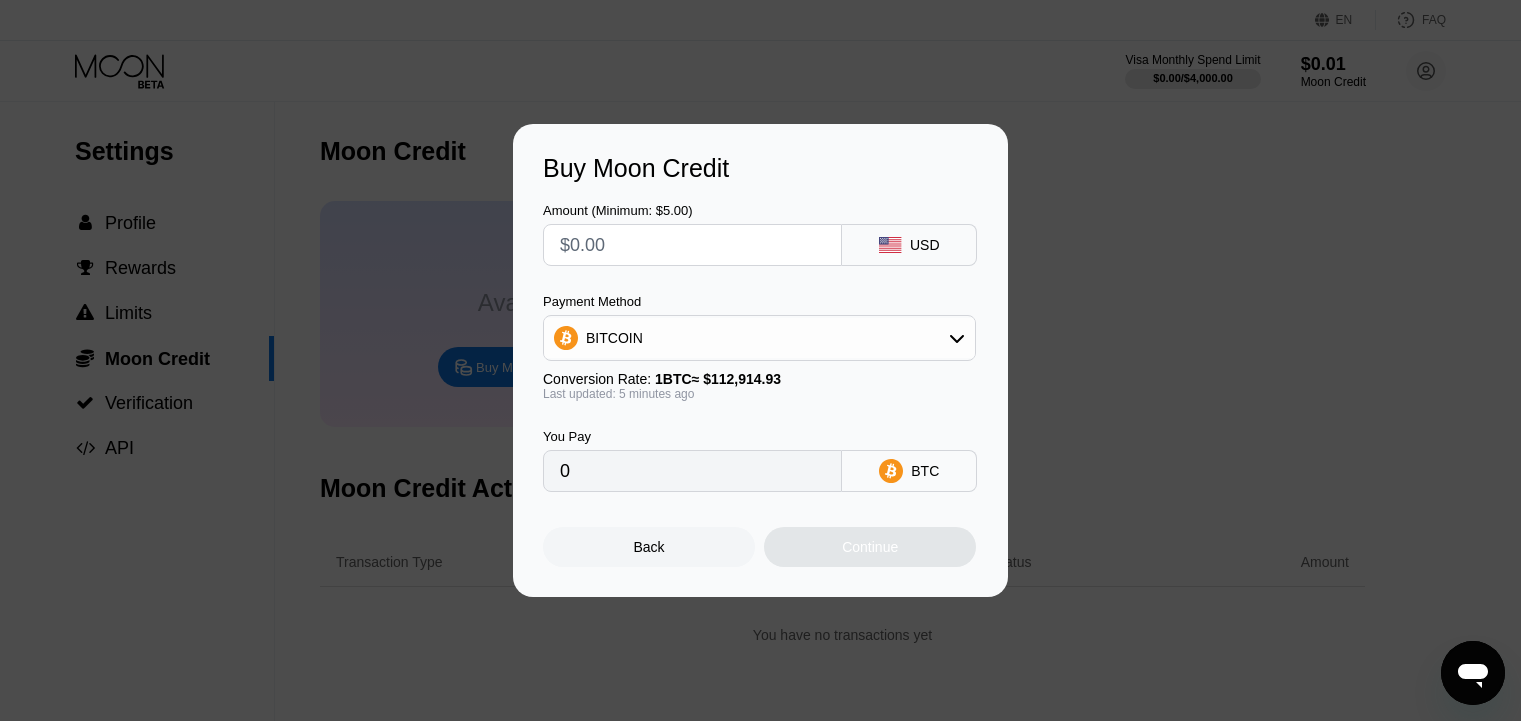 click on "Buy Moon Credit Amount (Minimum: $5.00) USD Payment Method BITCOIN Conversion Rate:   1  BTC  ≈   $112,914.93 Last updated:   5 minutes ago You Pay 0 BTC Back Continue" at bounding box center [760, 360] 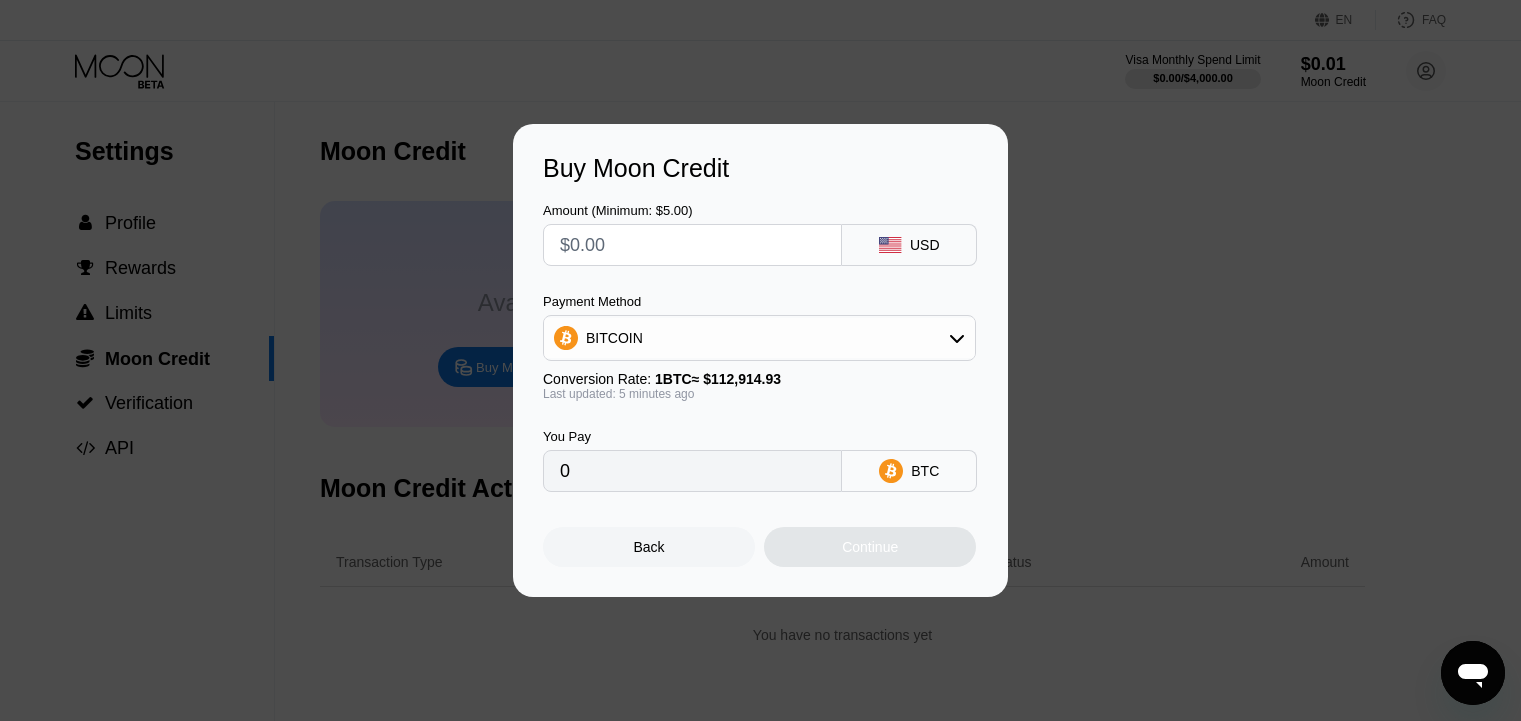 click on "Back" at bounding box center [649, 547] 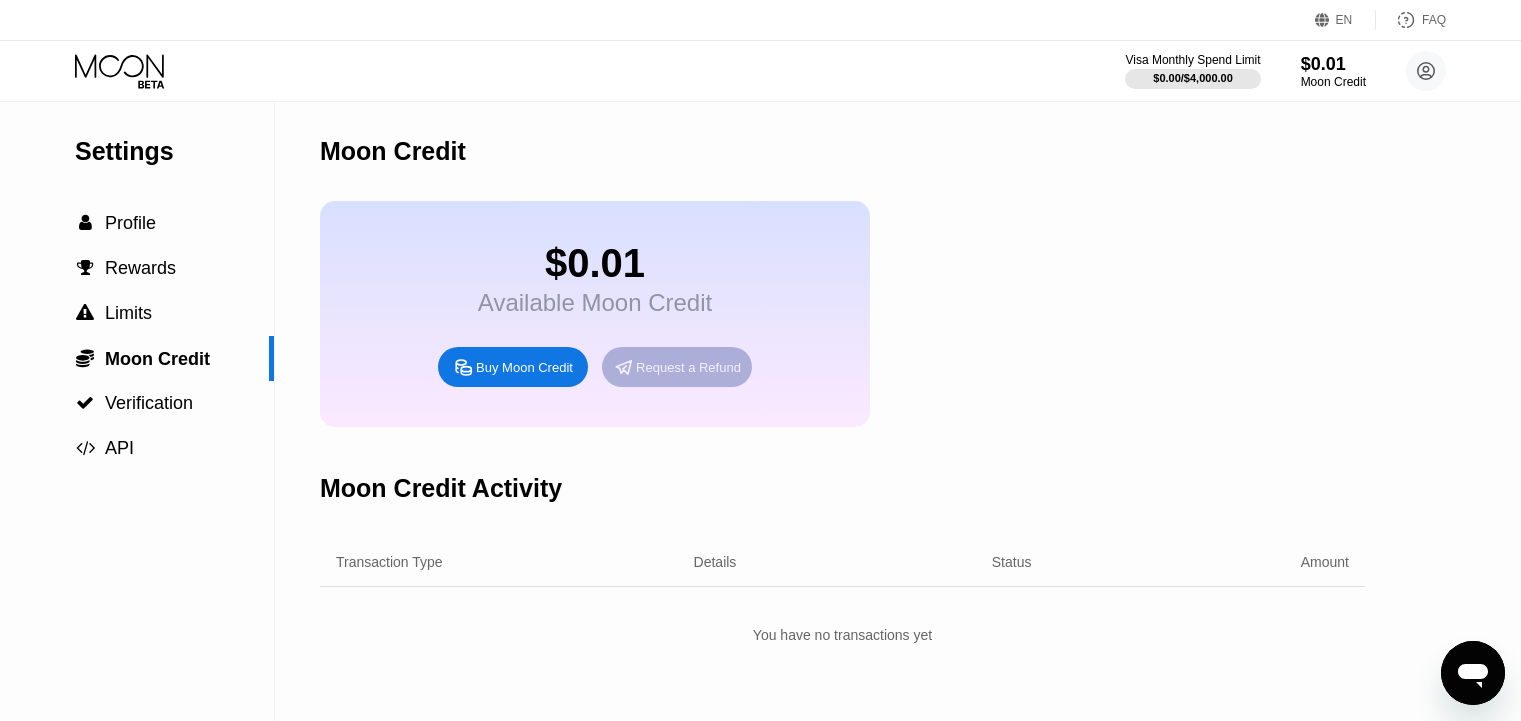 click on "Request a Refund" at bounding box center (688, 367) 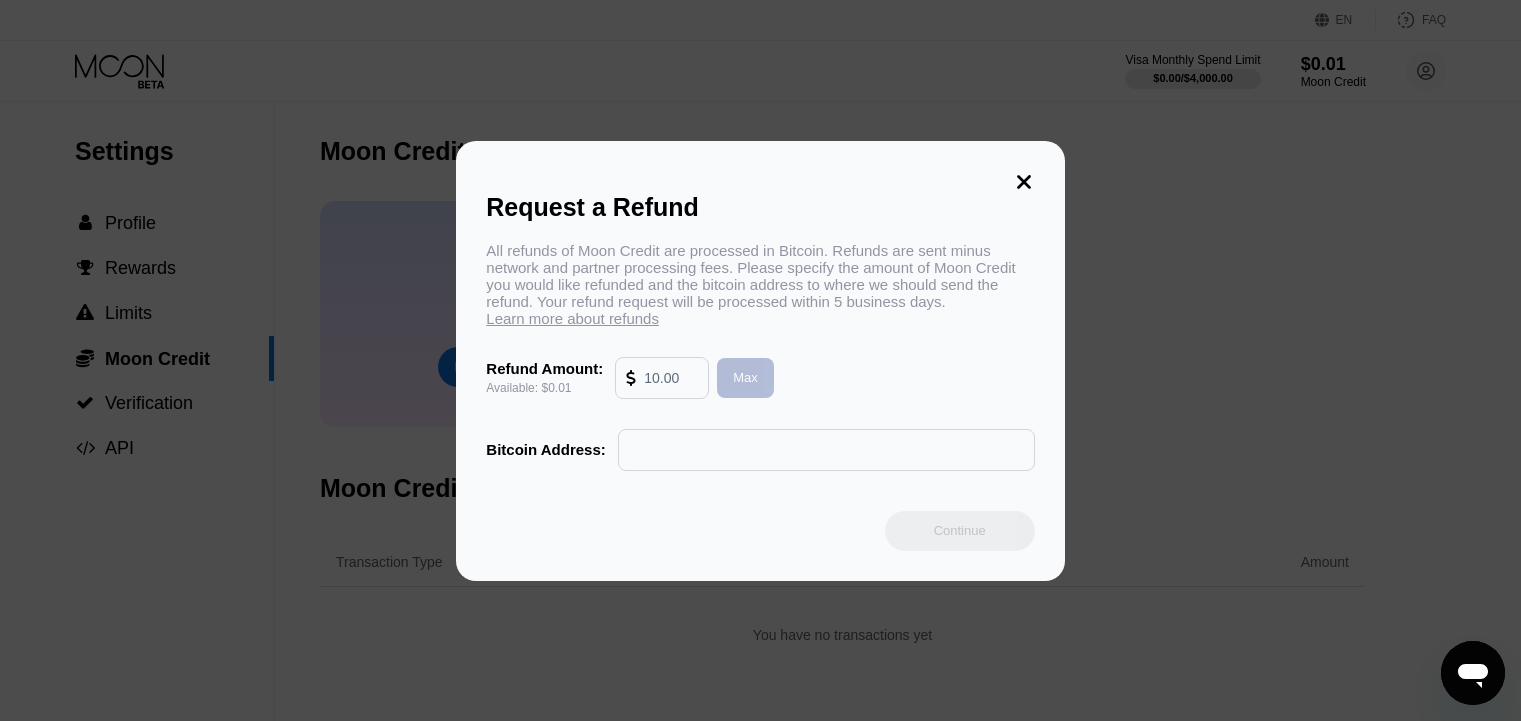 click on "Max" at bounding box center (745, 377) 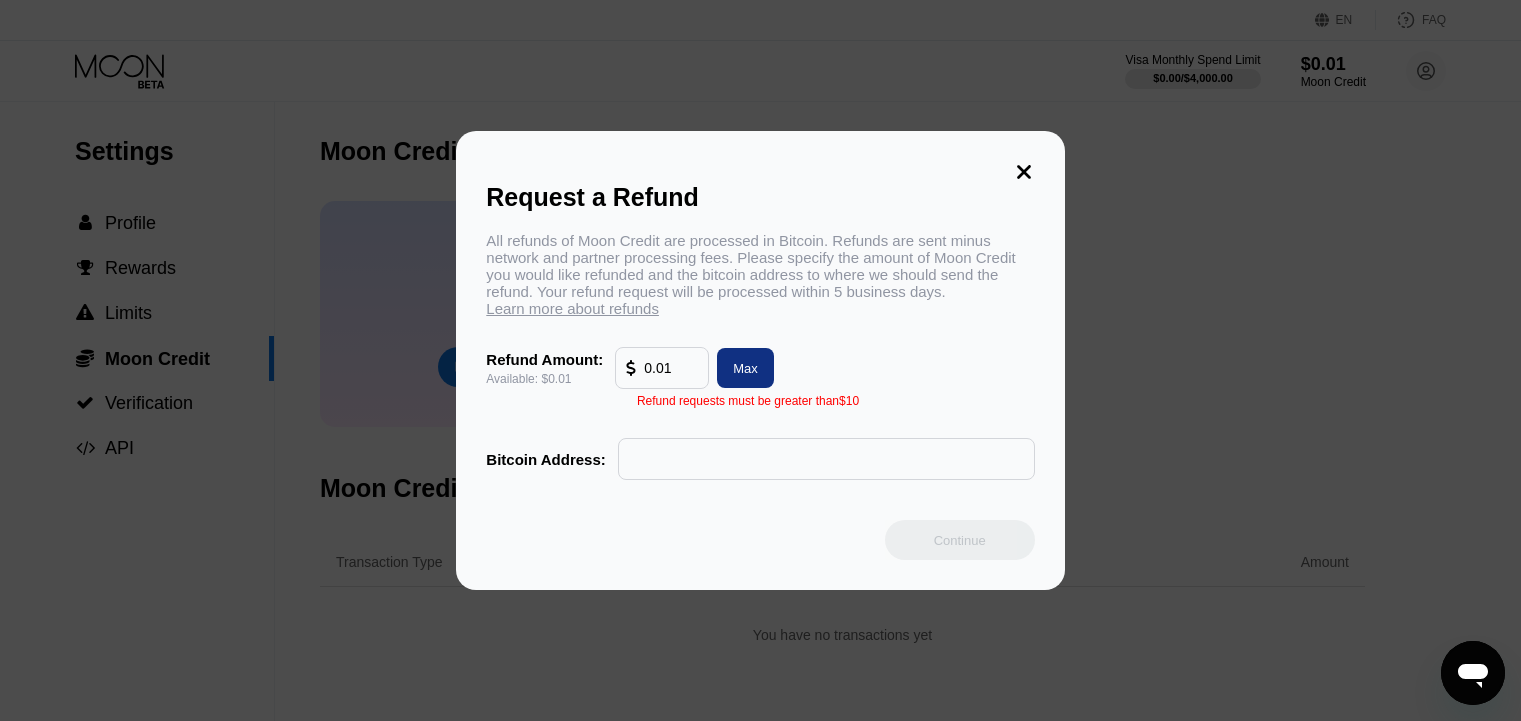 click on "0.01" at bounding box center (671, 368) 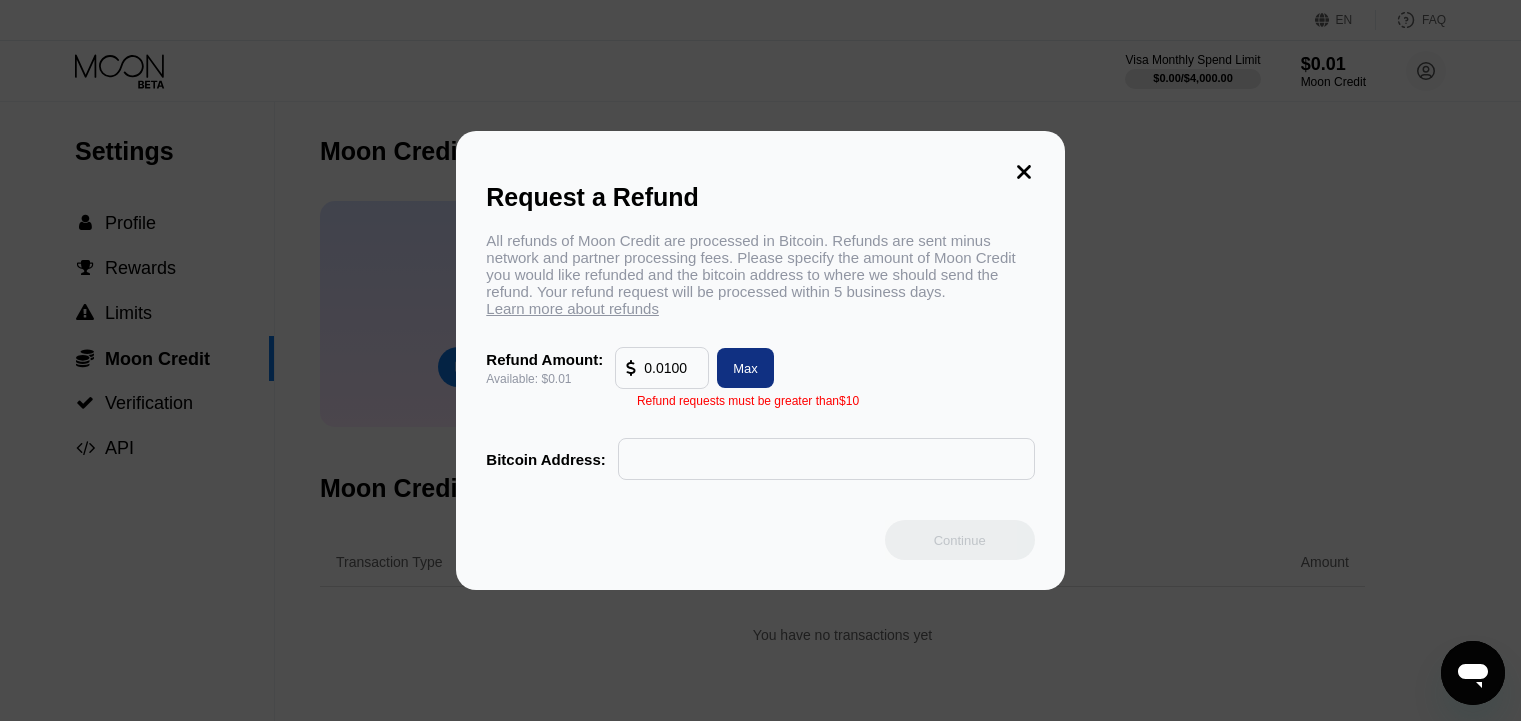 drag, startPoint x: 695, startPoint y: 383, endPoint x: 561, endPoint y: 382, distance: 134.00374 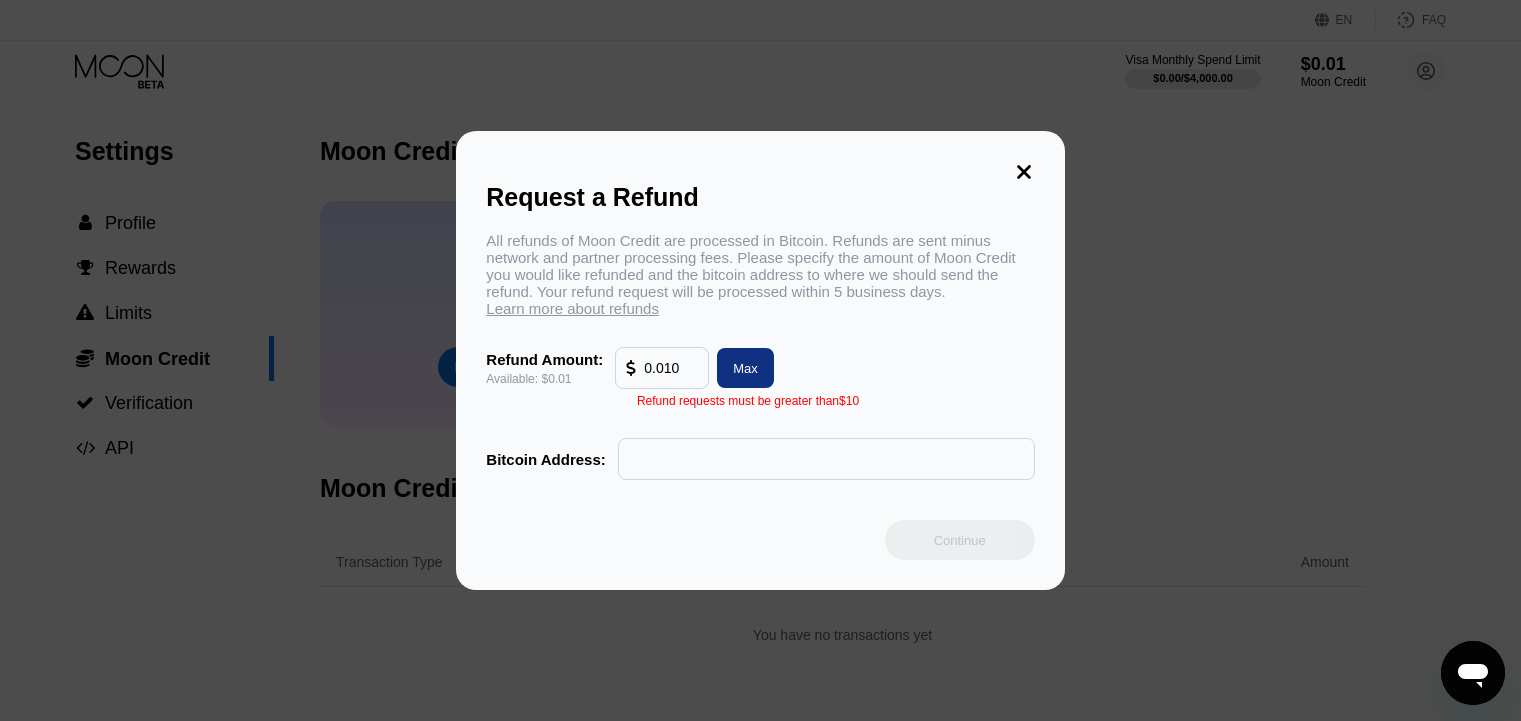 type on "0.0100" 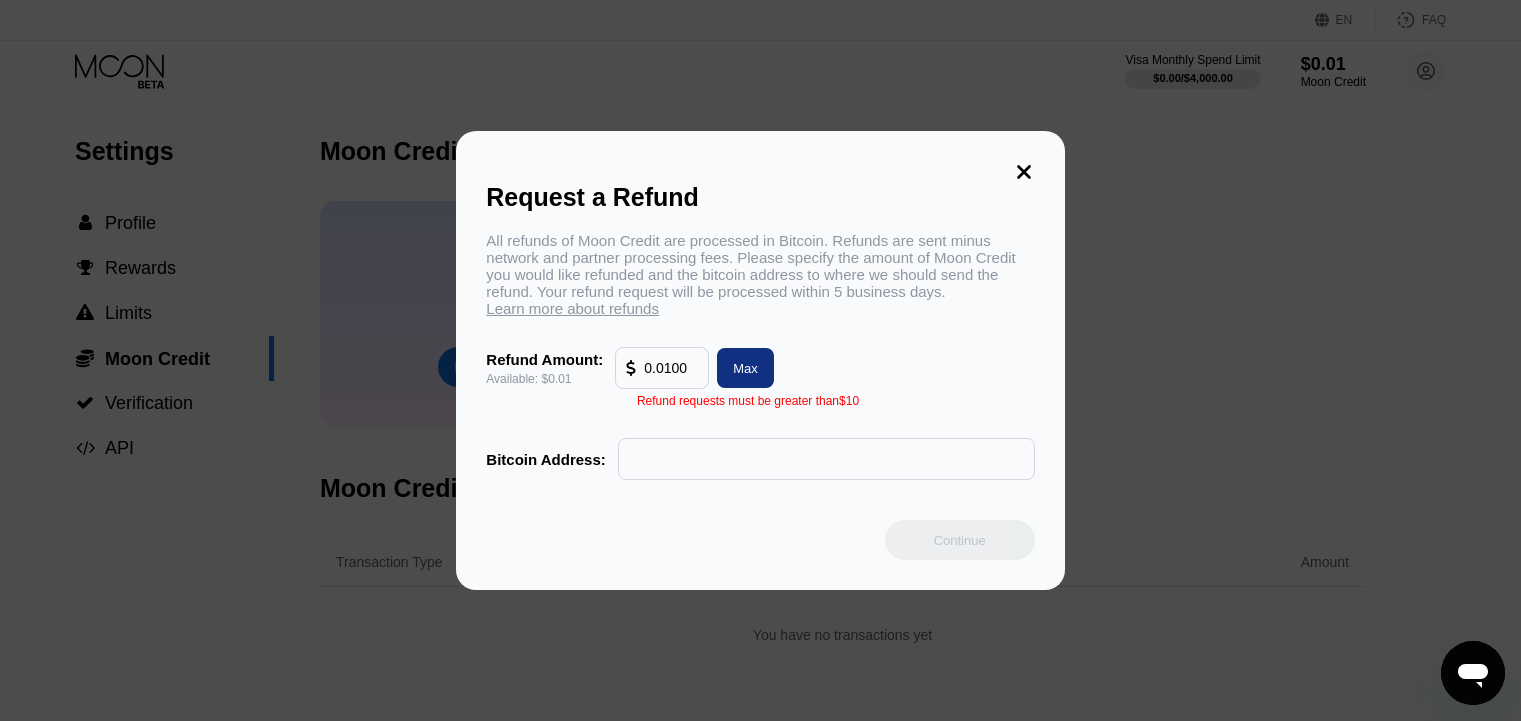 click on "0.0100" at bounding box center [671, 368] 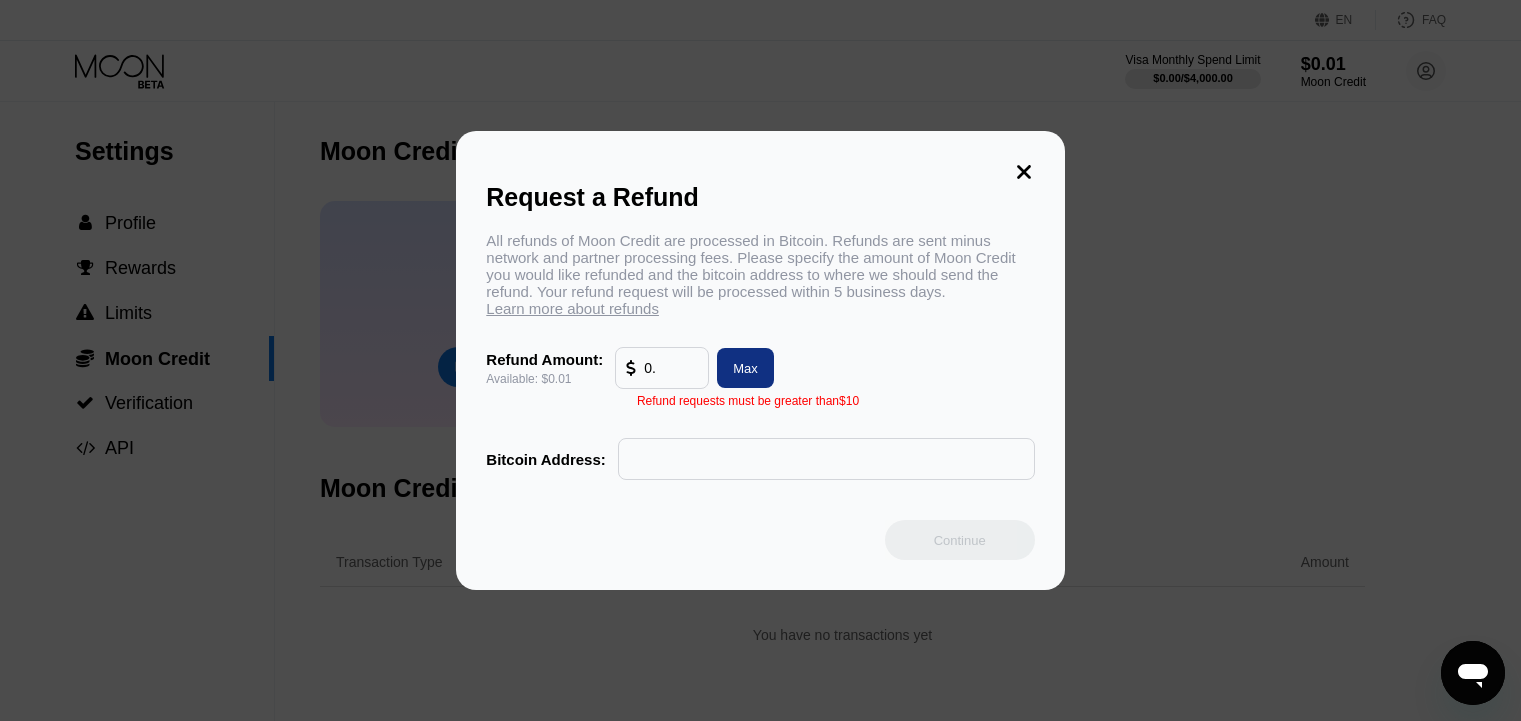 type on "0" 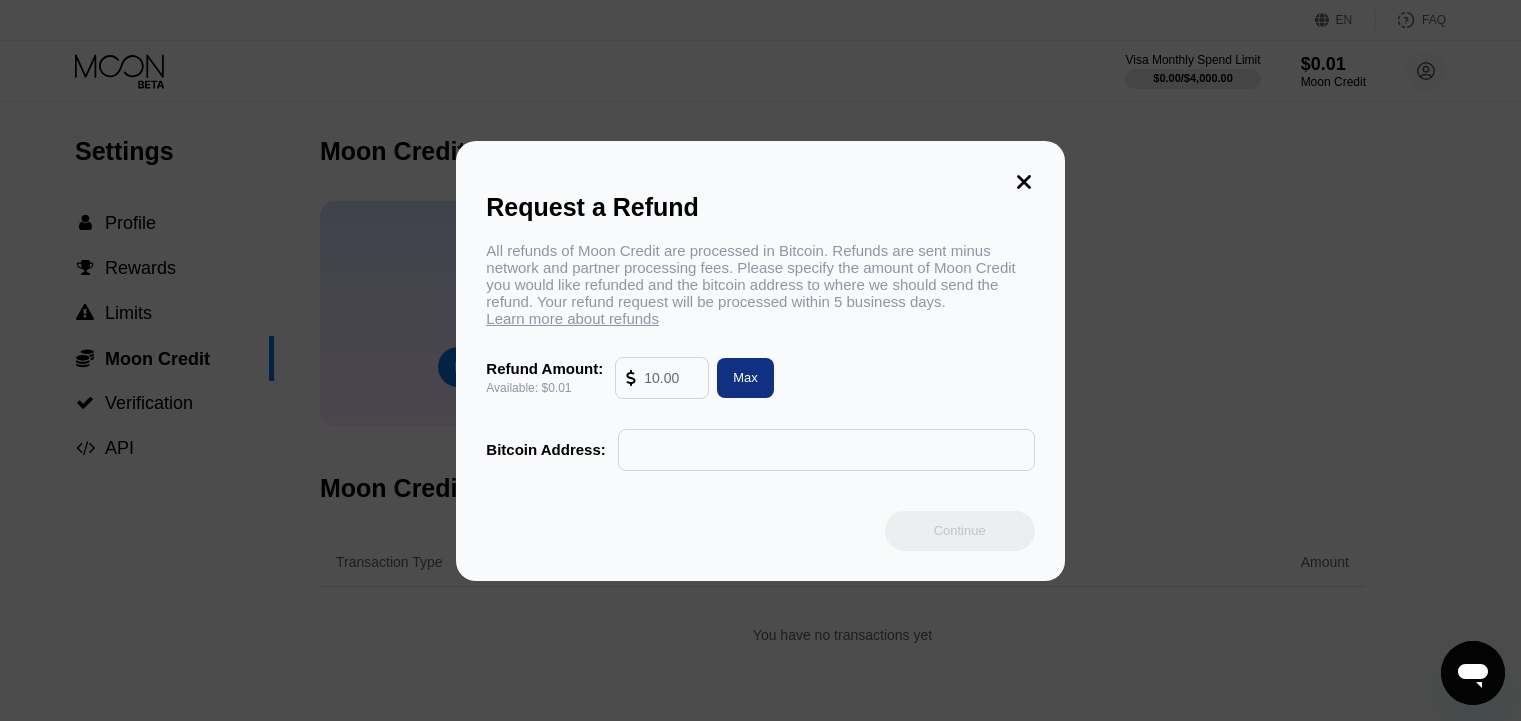 type 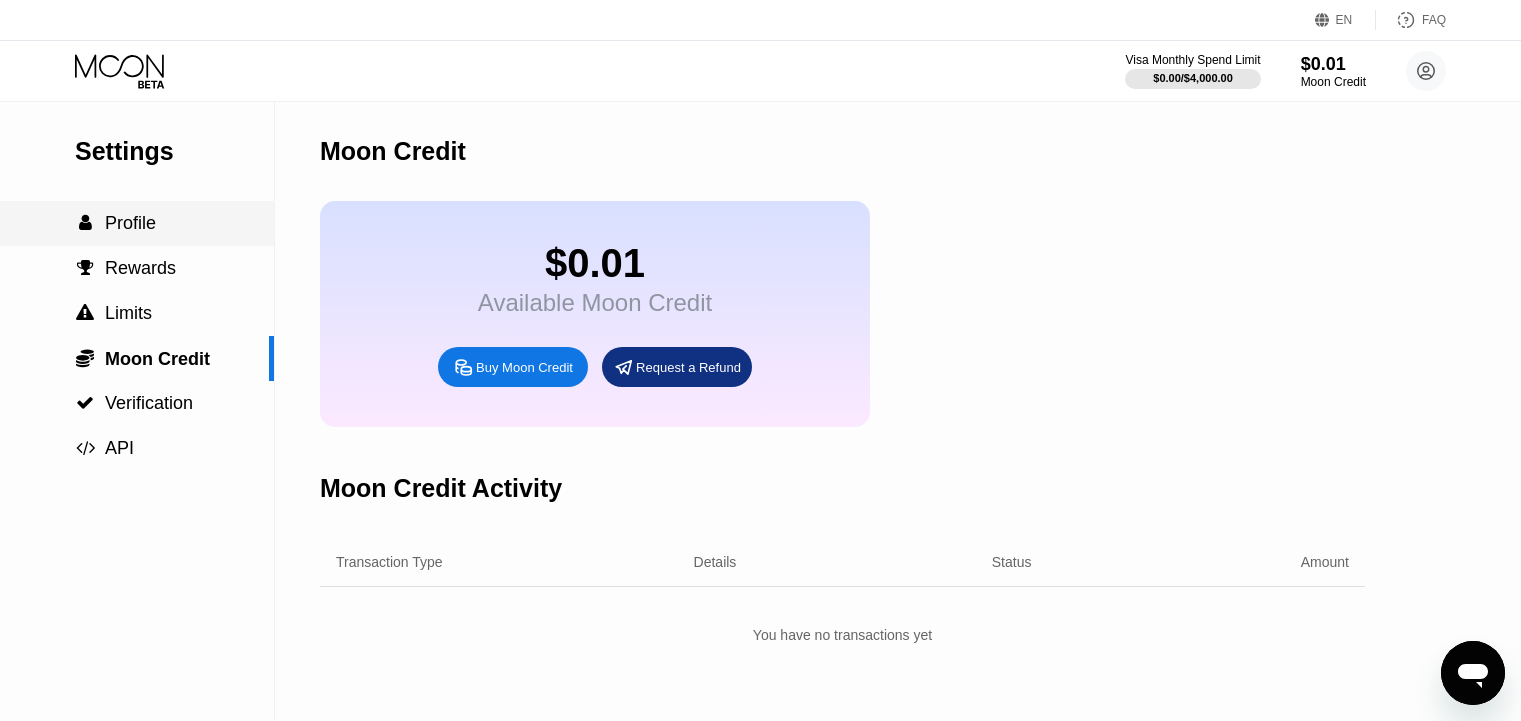 click on "Profile" at bounding box center (130, 223) 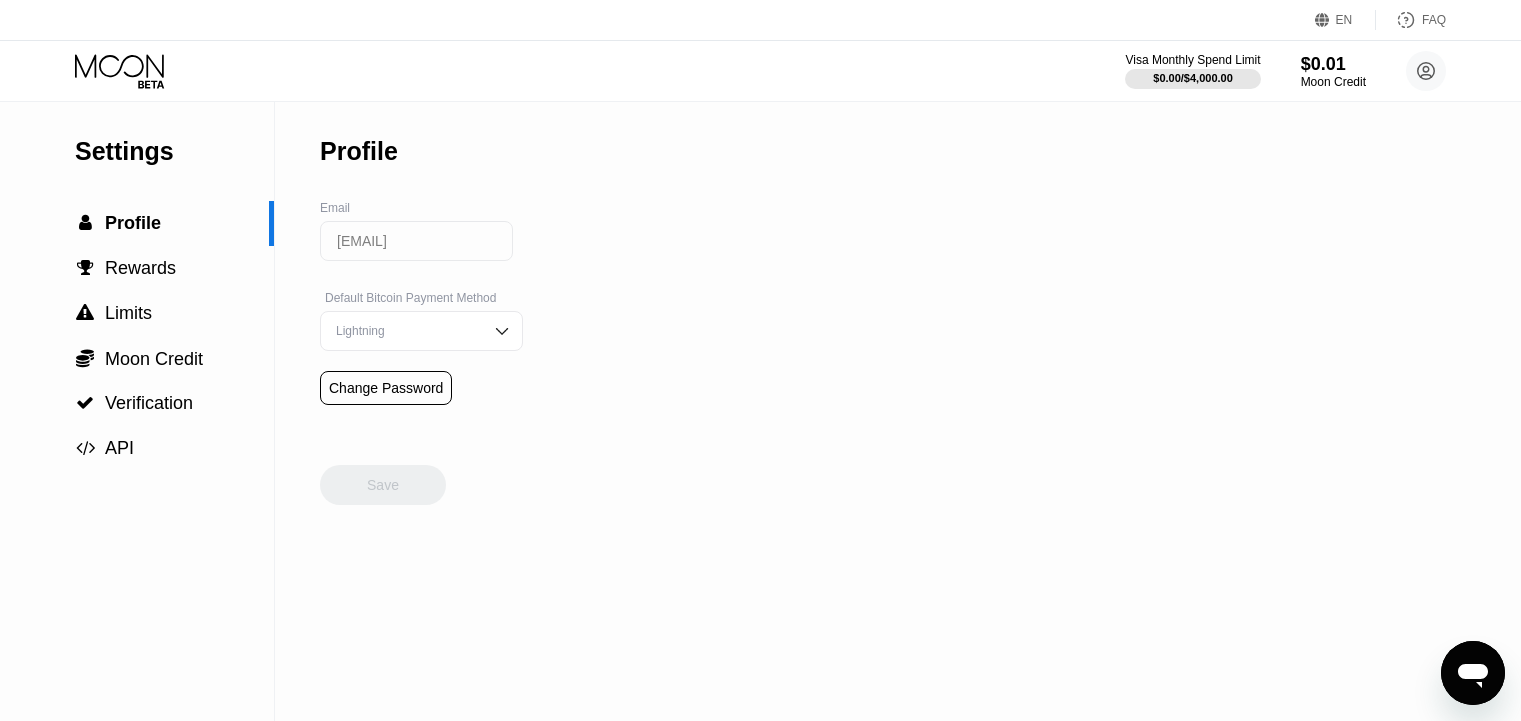 click on "Settings" at bounding box center (174, 151) 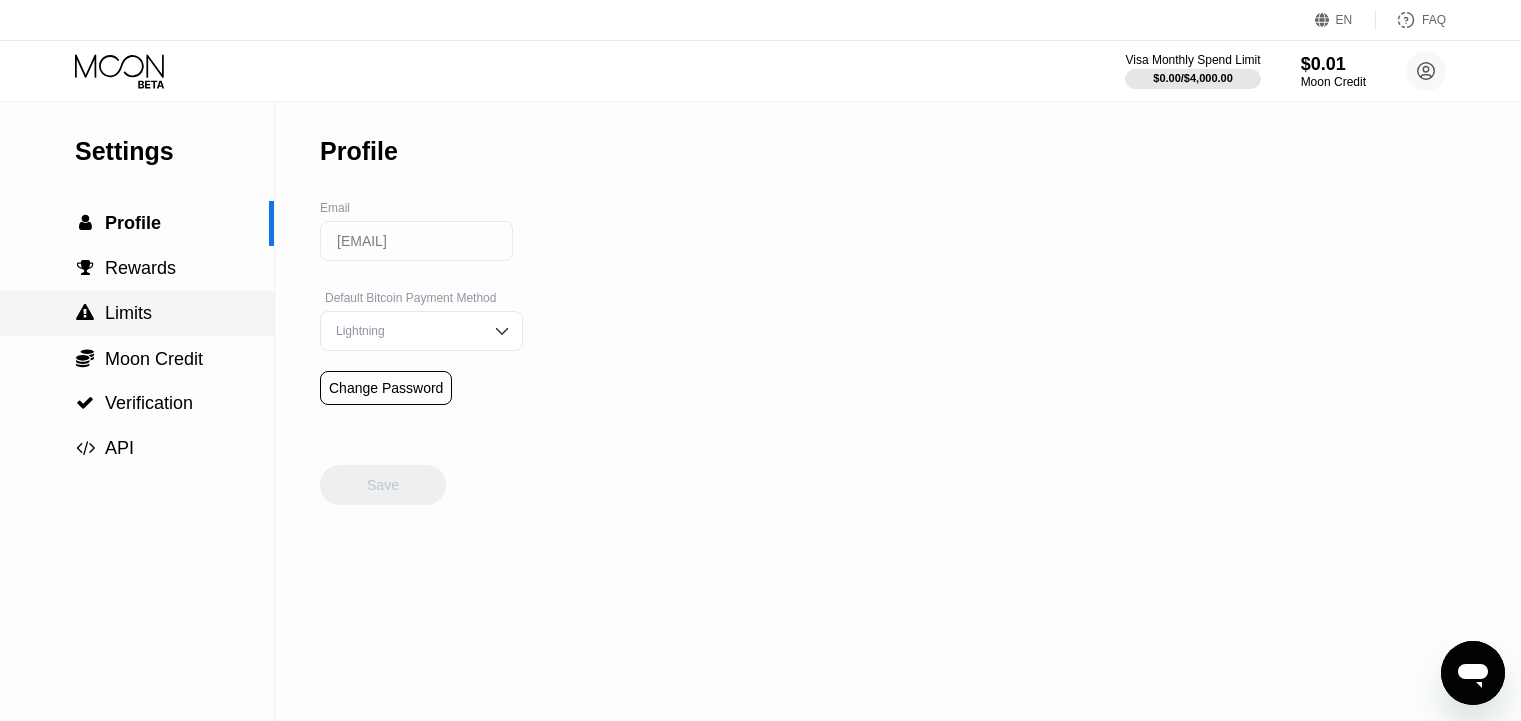click on "Limits" at bounding box center [128, 313] 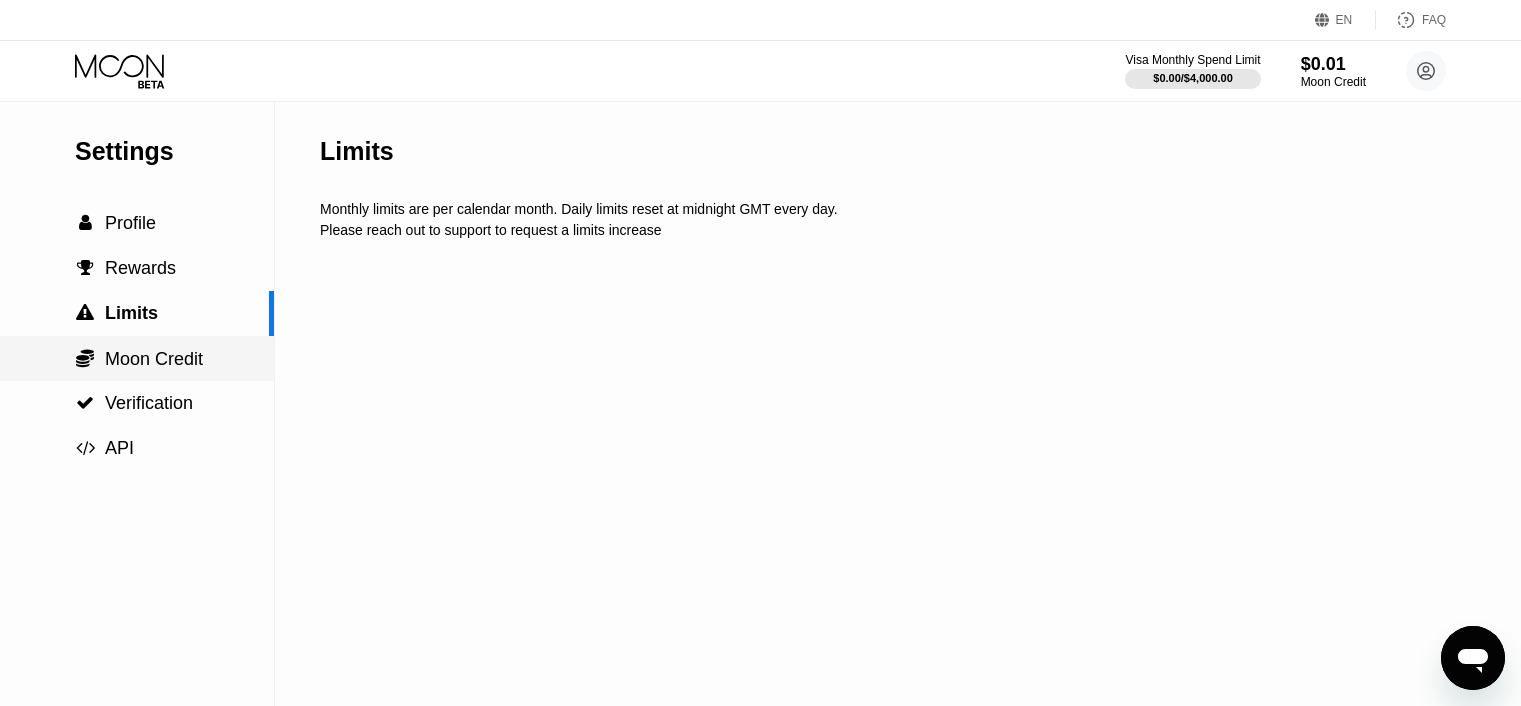 click on "Moon Credit" at bounding box center [154, 359] 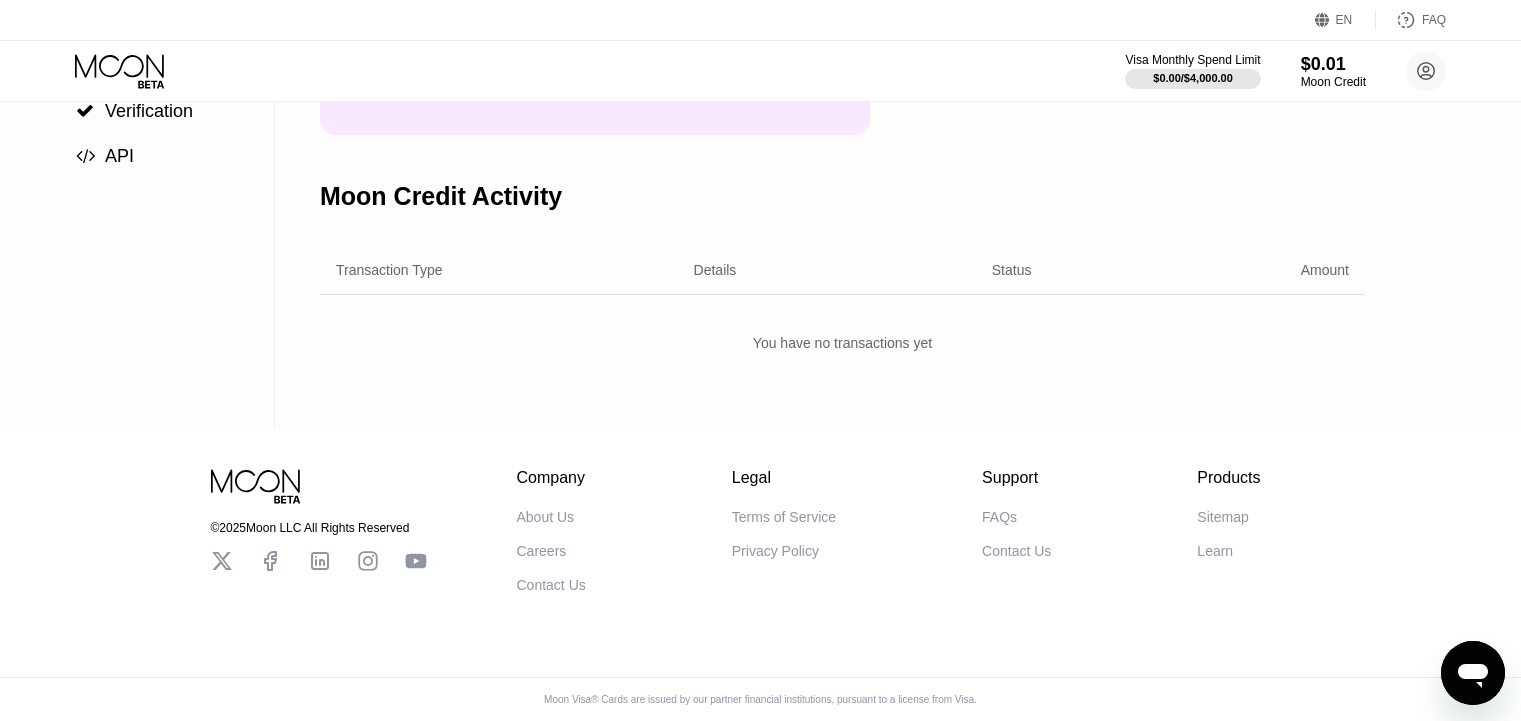 scroll, scrollTop: 0, scrollLeft: 0, axis: both 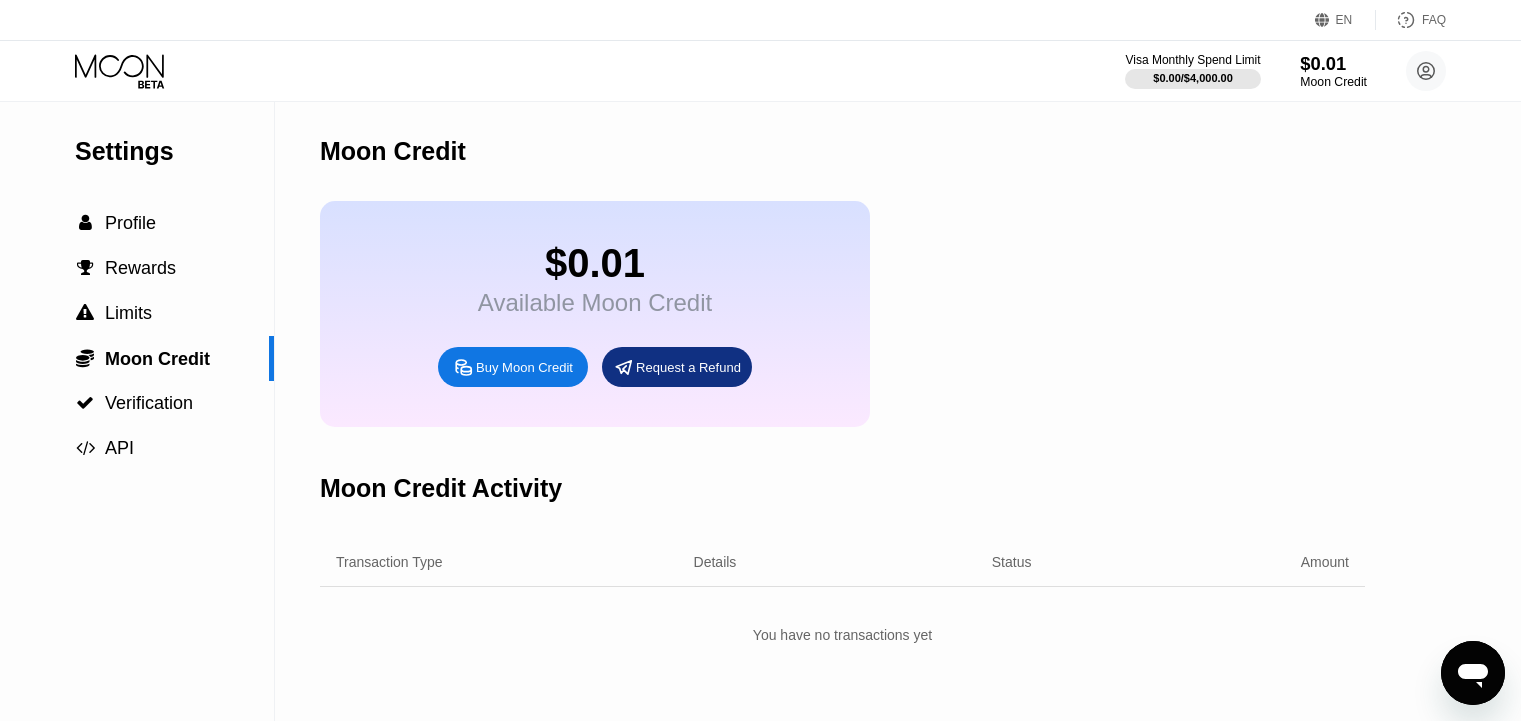 click on "$0.01" at bounding box center [1333, 63] 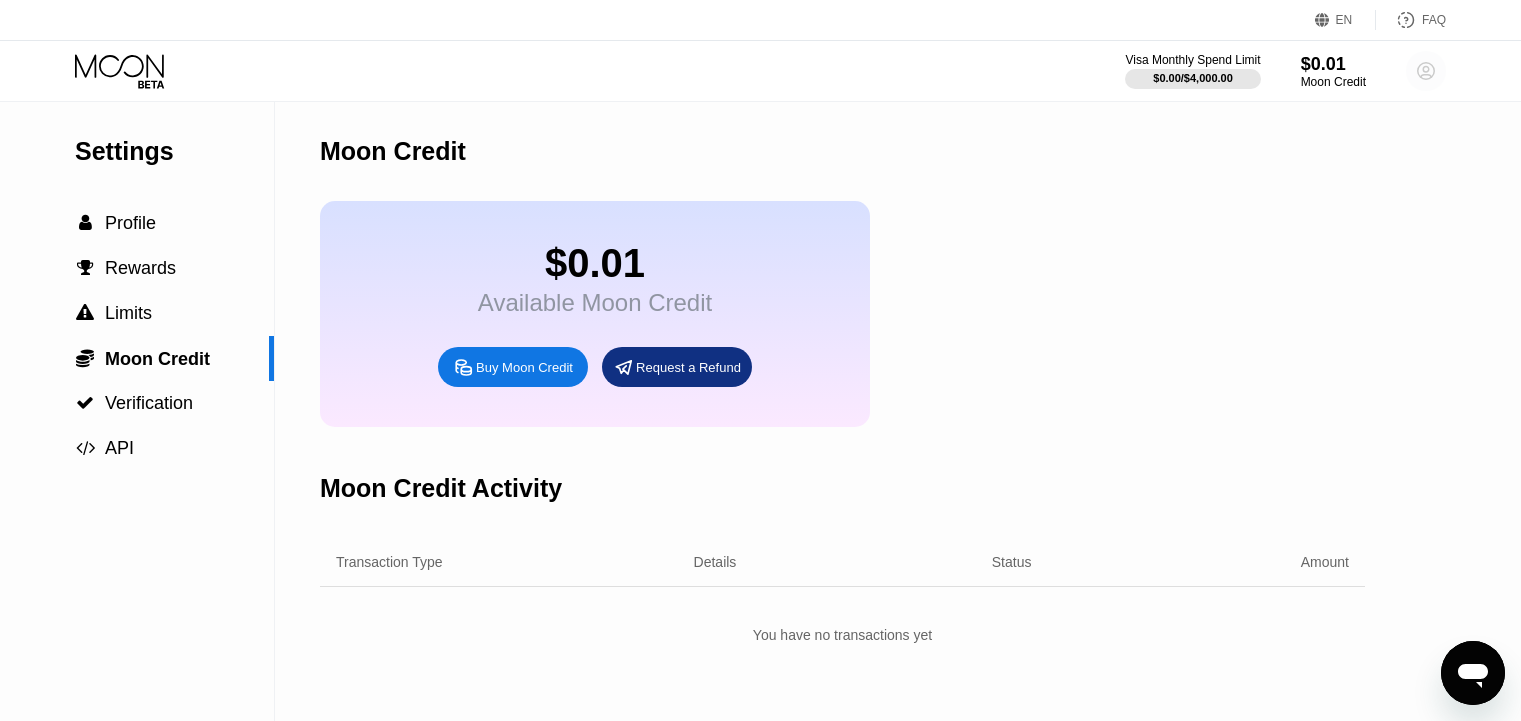 click 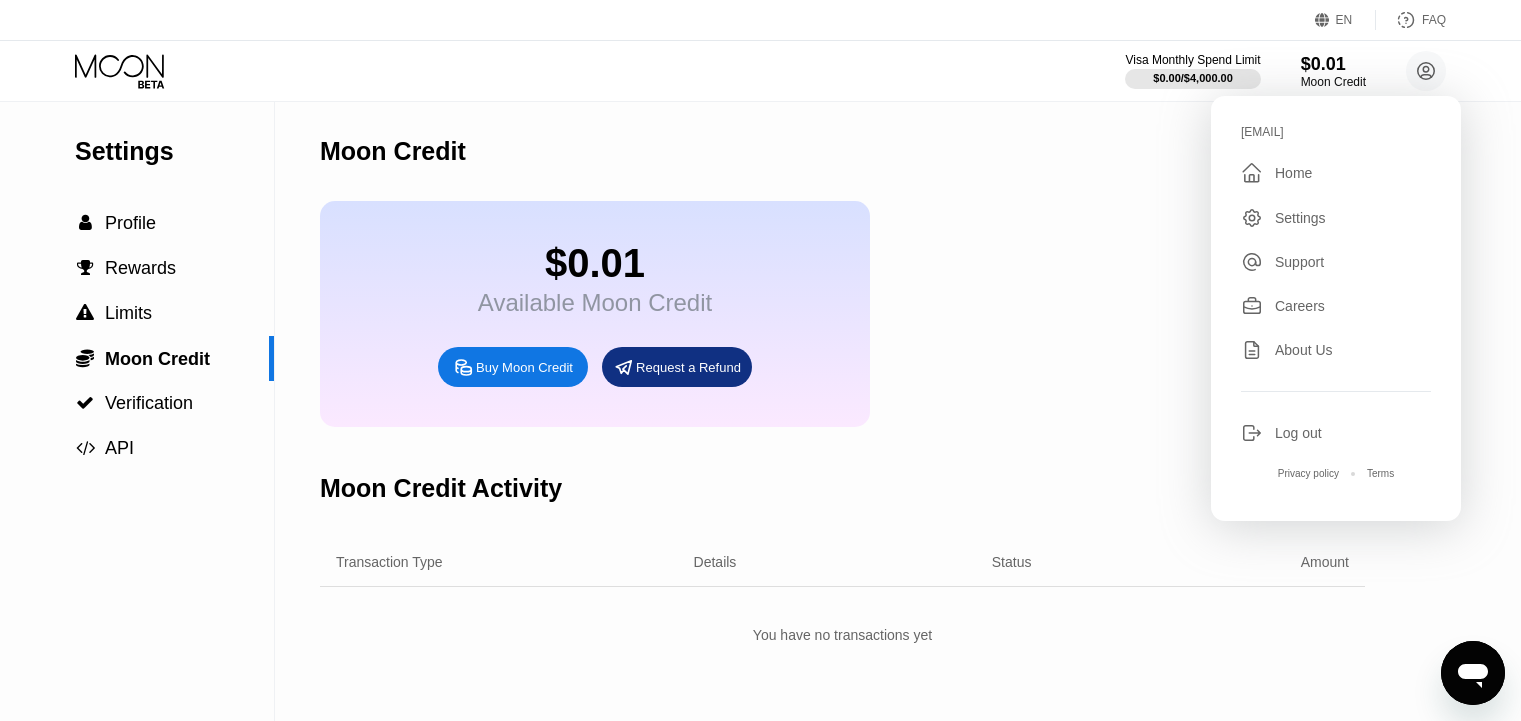 click on " Home" at bounding box center (1336, 173) 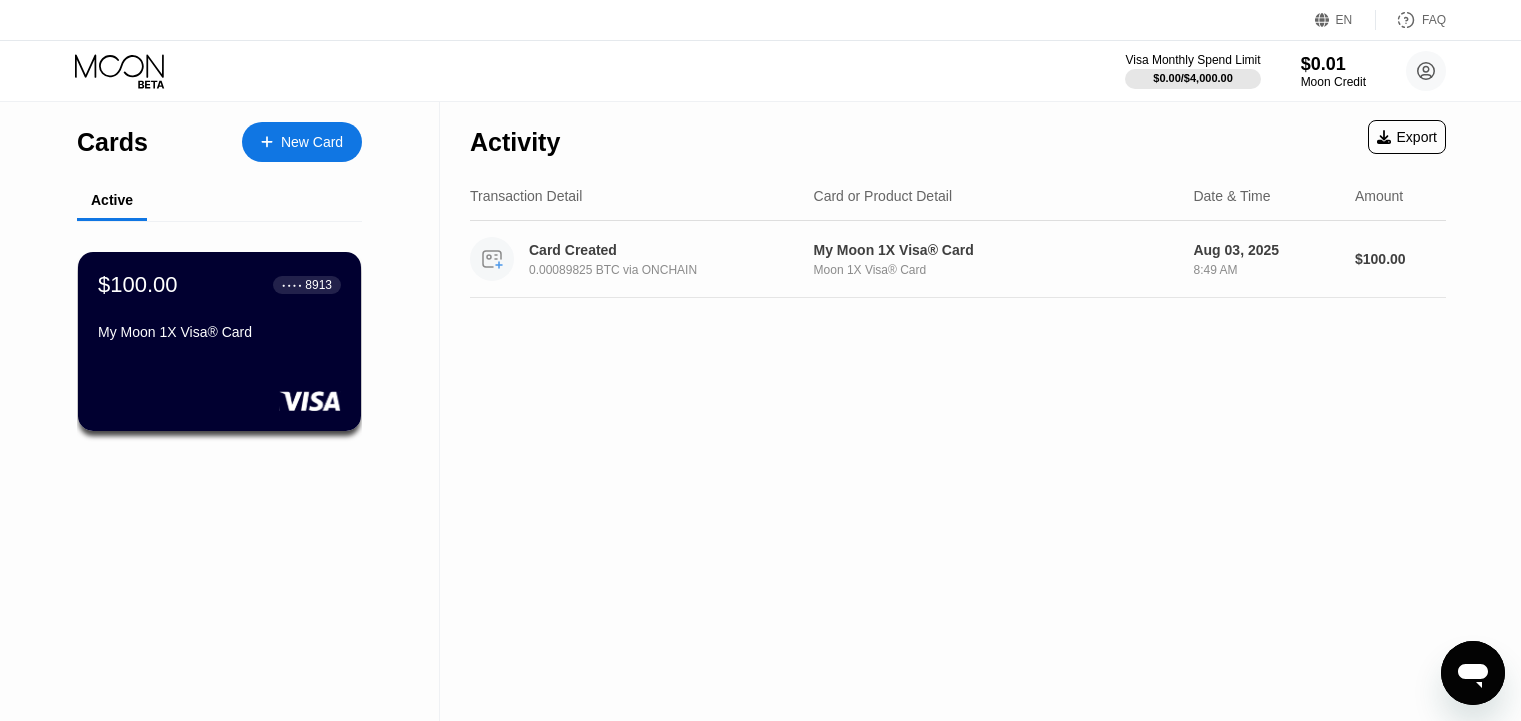 click on "My Moon 1X Visa® Card" at bounding box center (996, 250) 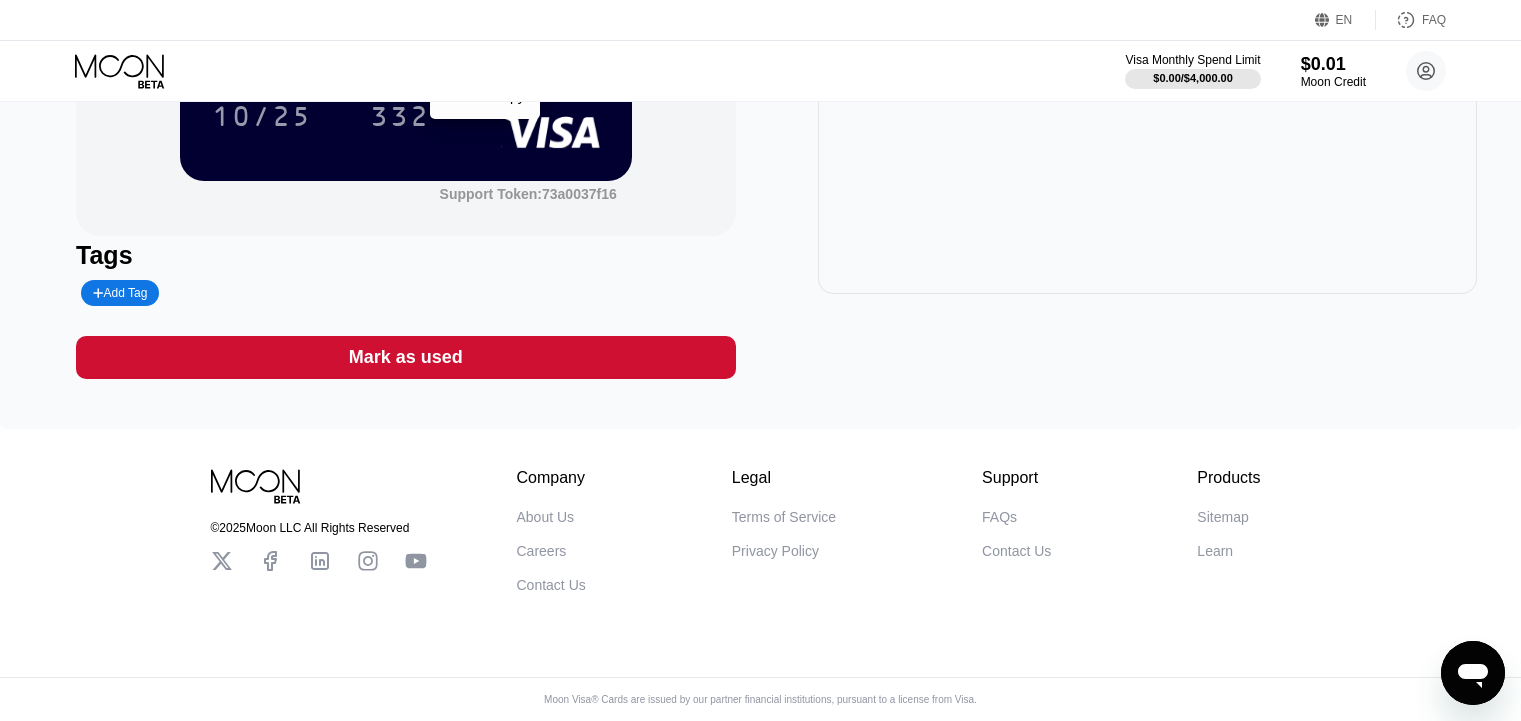 scroll, scrollTop: 0, scrollLeft: 0, axis: both 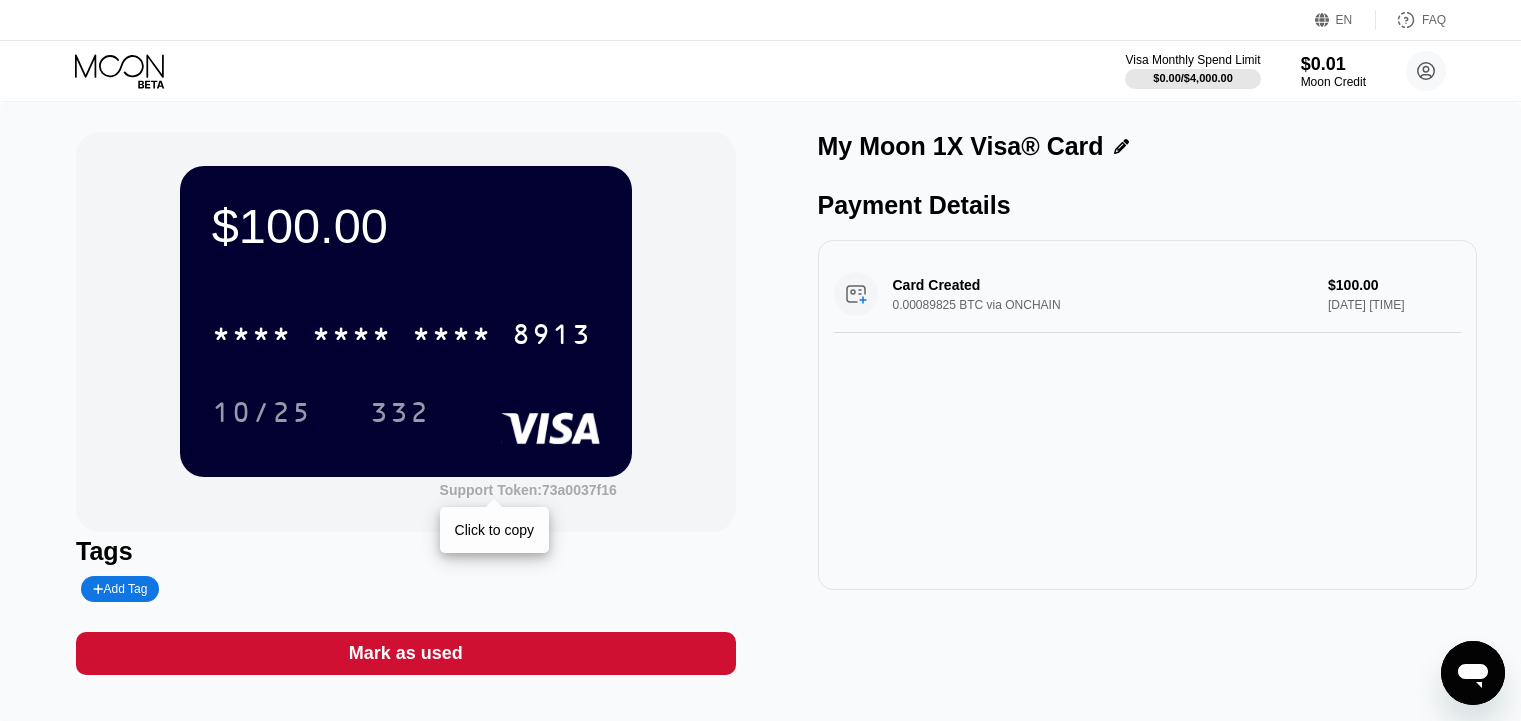 click on "Support Token:  73a0037f16" at bounding box center (528, 490) 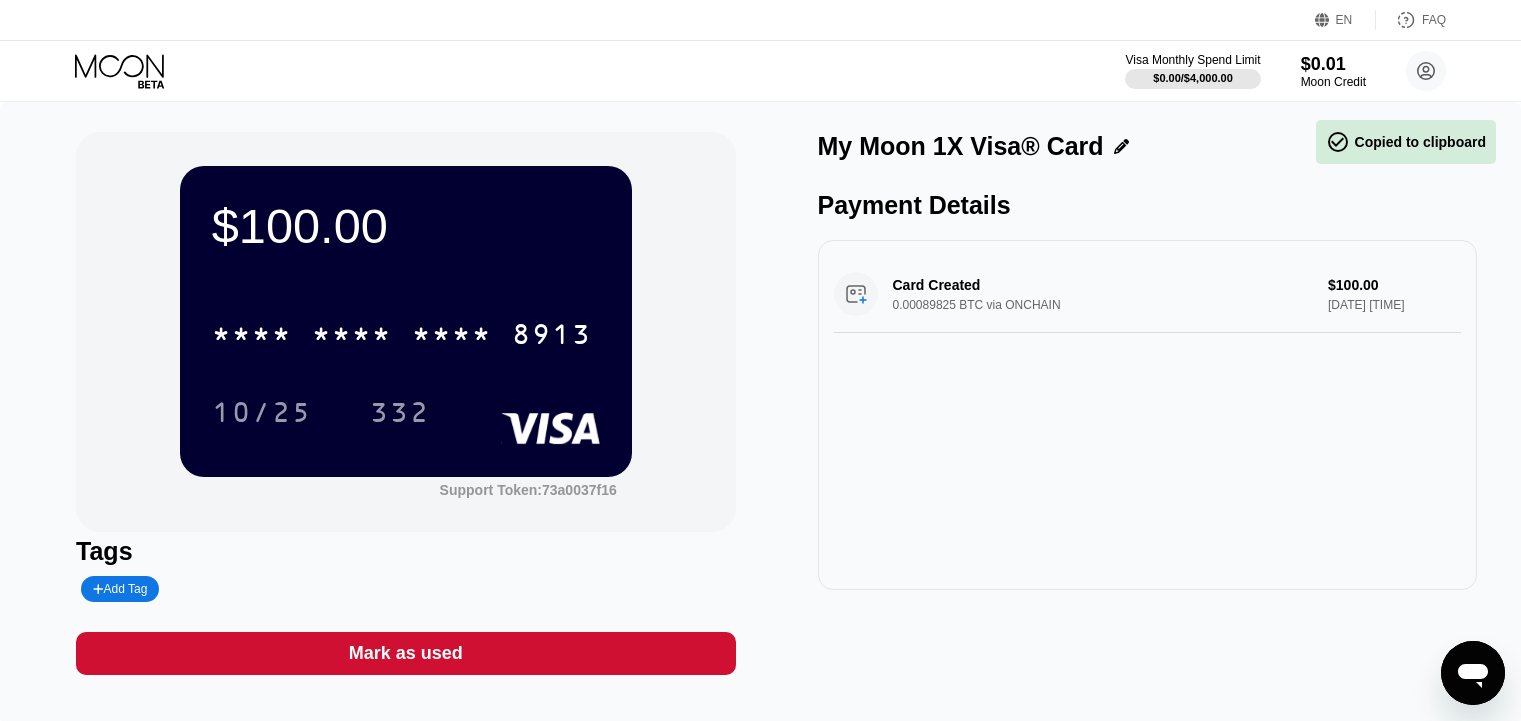 click on "Card Created 0.00089825 BTC via ONCHAIN $100.00 Aug 03, 2025 8:49 AM" at bounding box center (1147, 294) 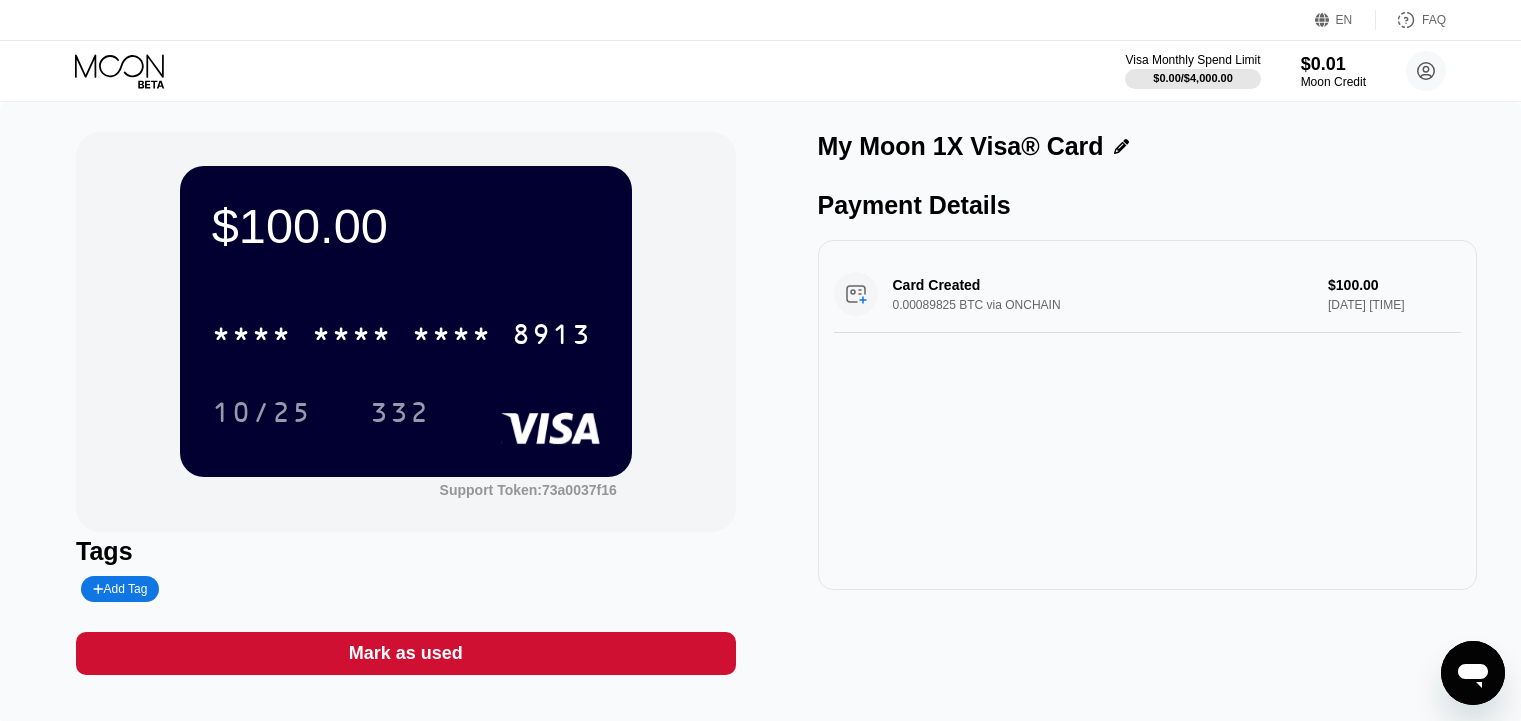click on "Card Created 0.00089825 BTC via ONCHAIN $100.00 Aug 03, 2025 8:49 AM" at bounding box center (1147, 415) 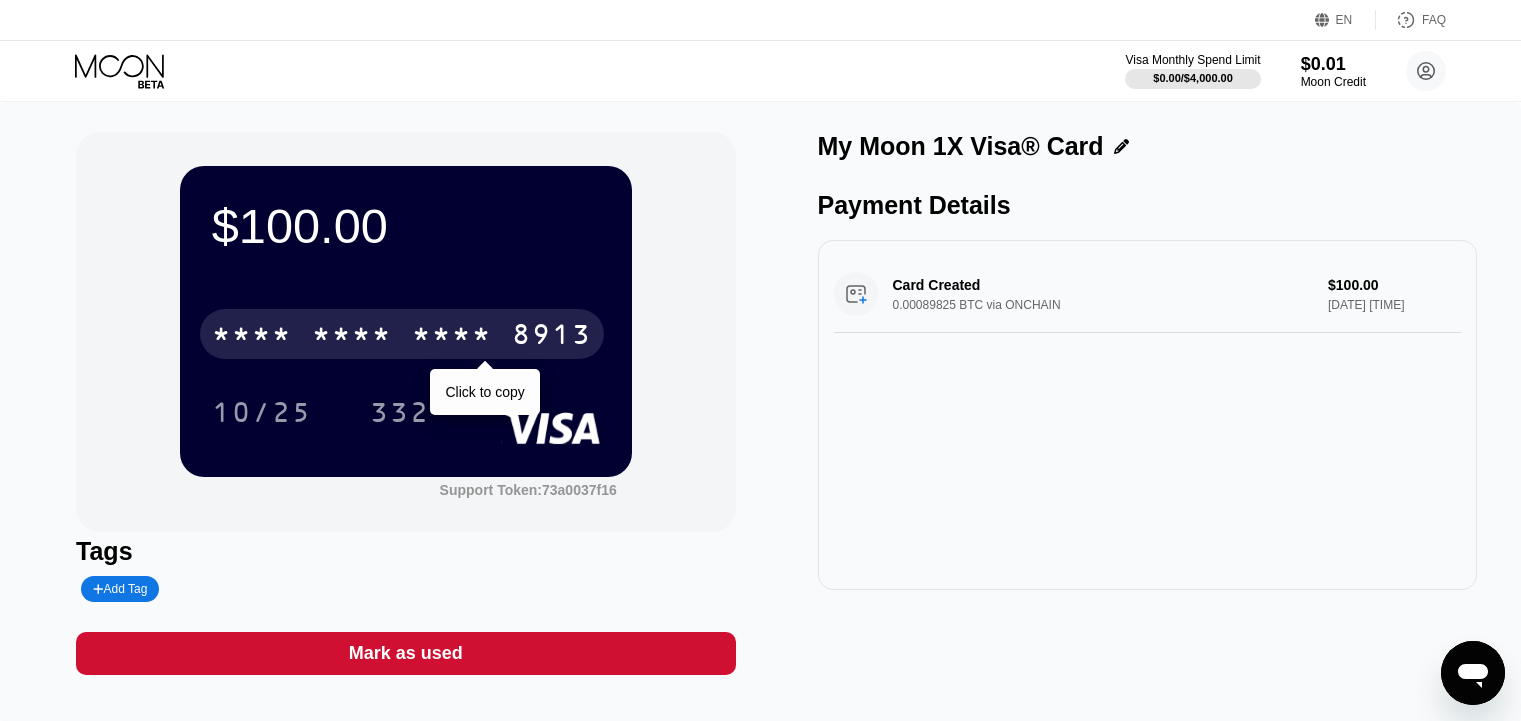 click on "* * * * * * * * * * * * 8913" at bounding box center [402, 334] 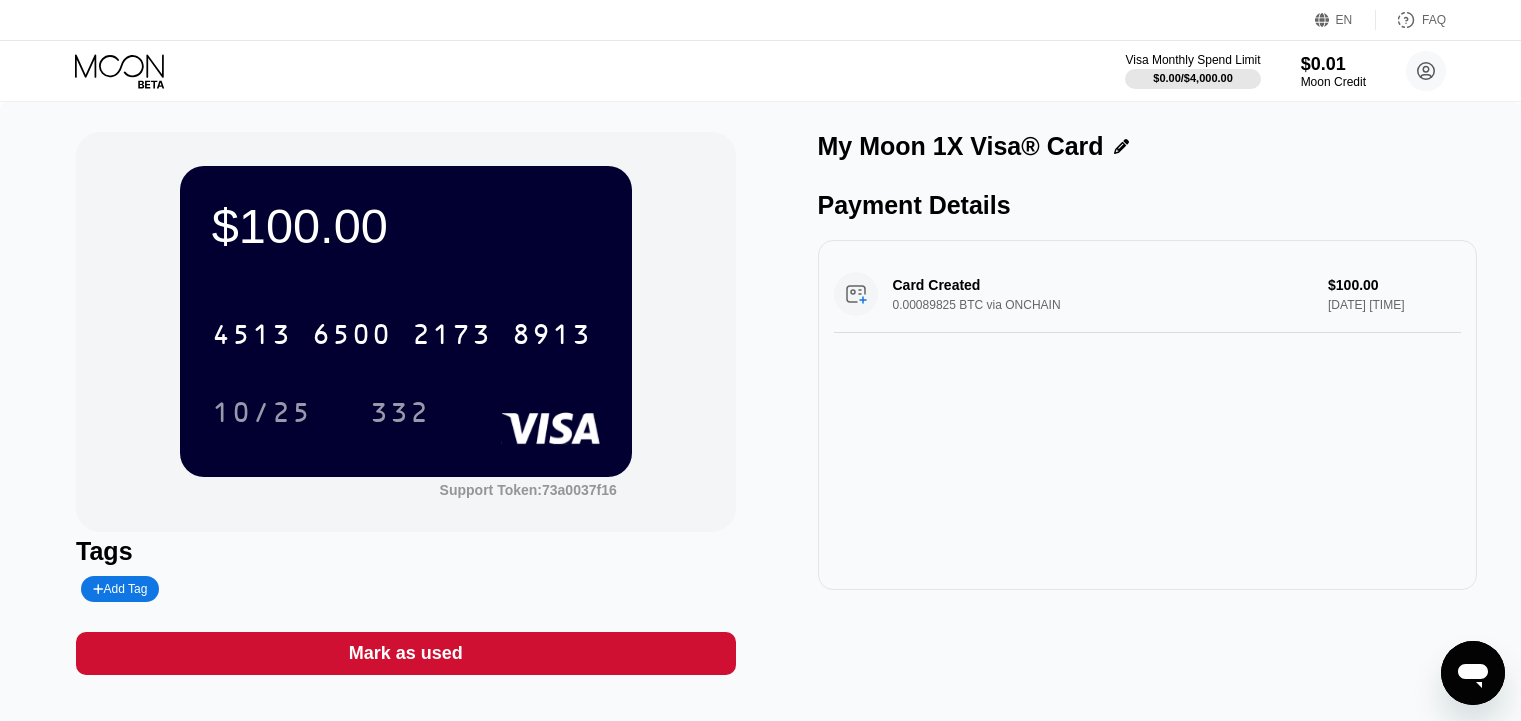 click on "$100.00 4513 6500 2173 8913 10/25 332" at bounding box center [406, 321] 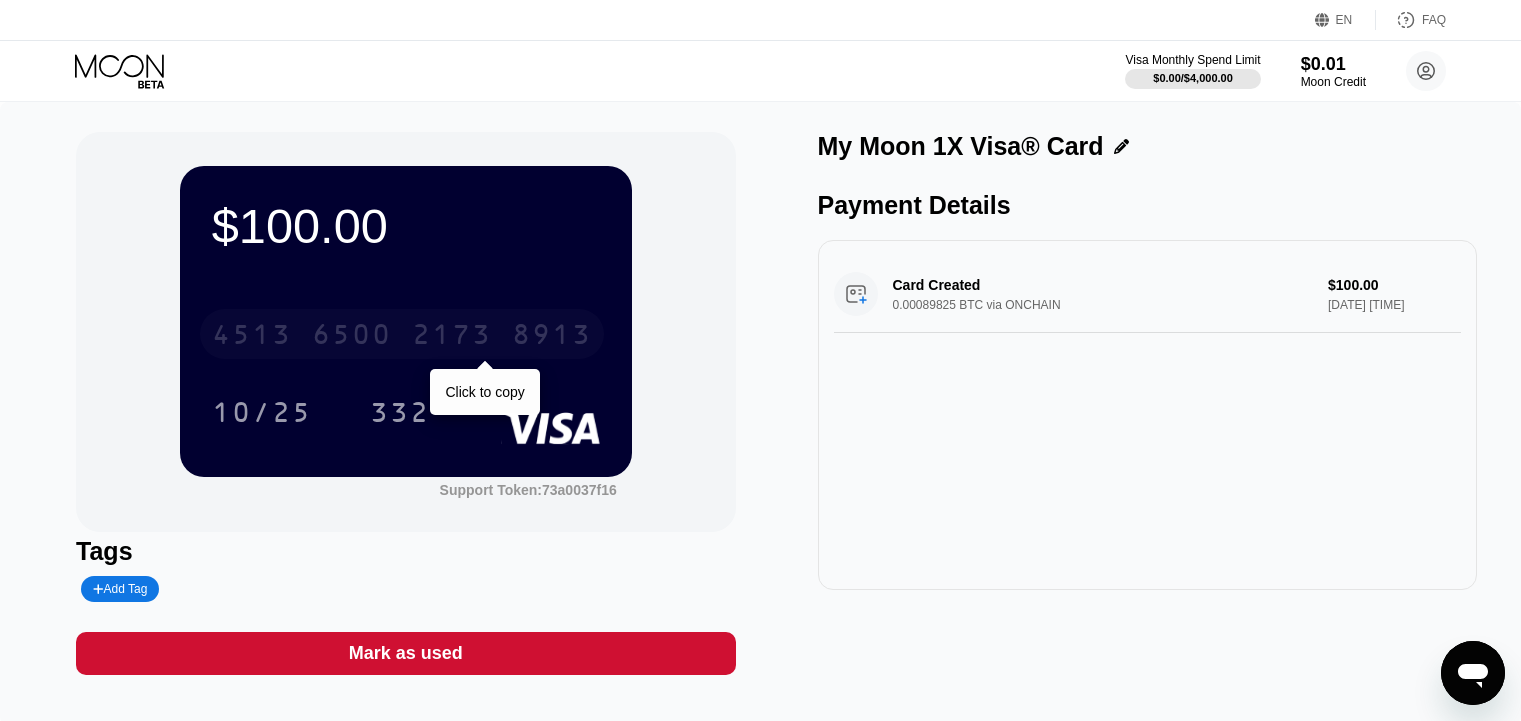click on "2173" at bounding box center [452, 337] 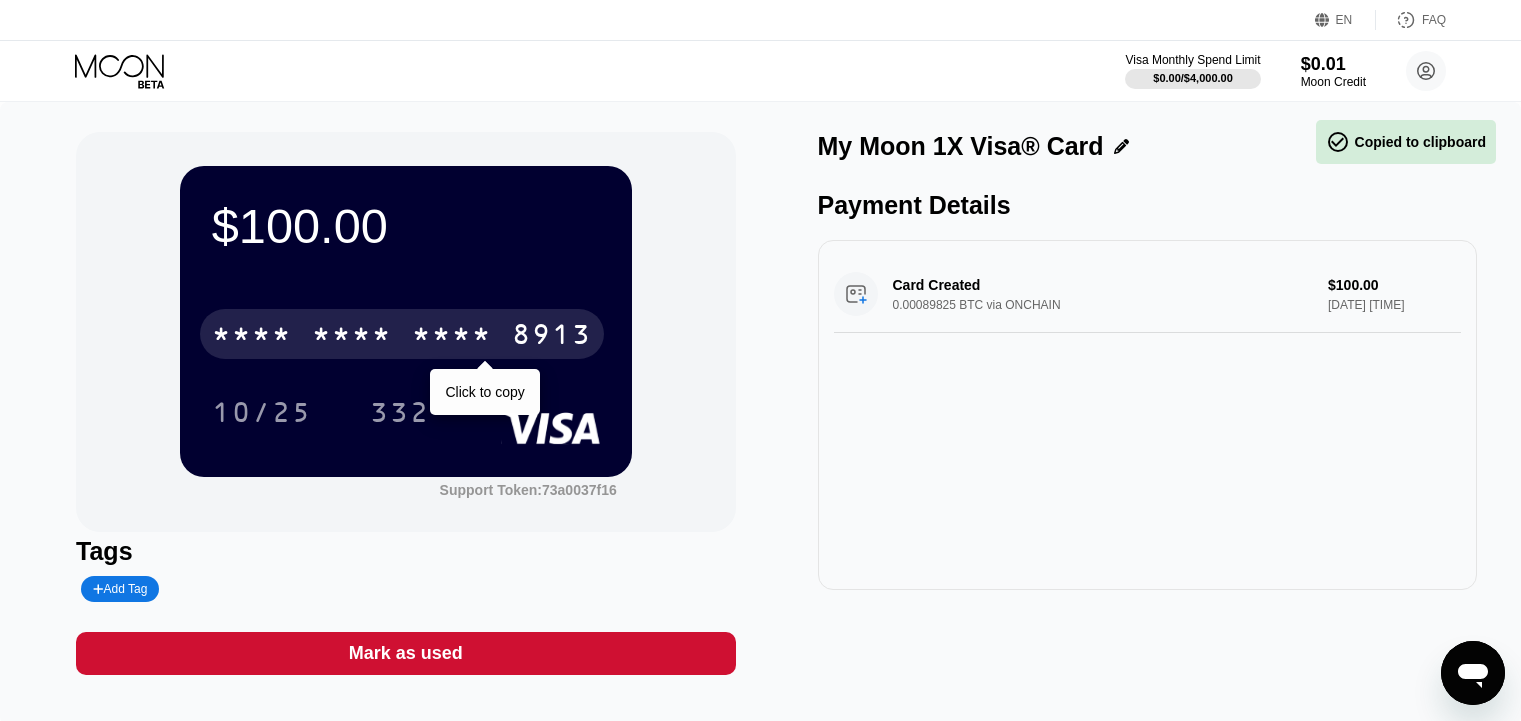 click on "* * * *" at bounding box center (452, 337) 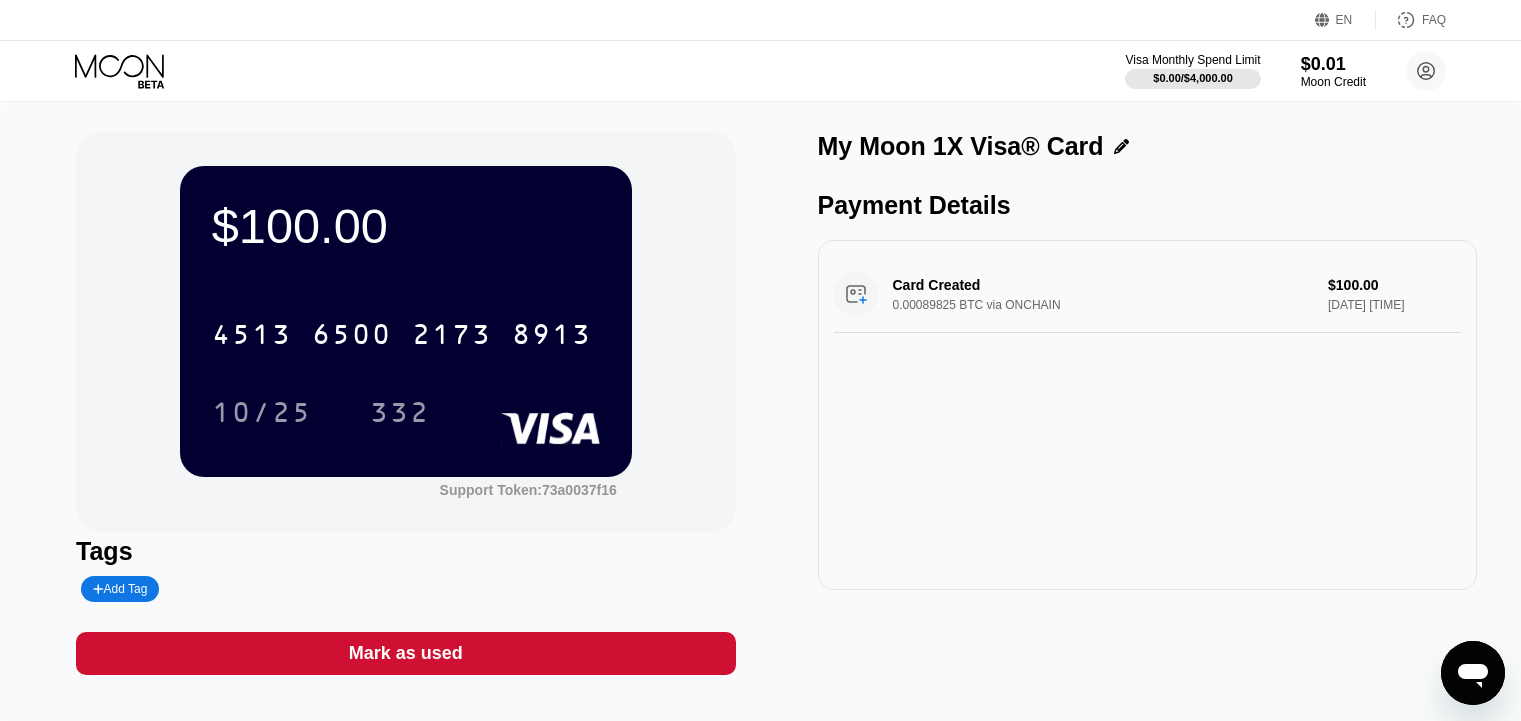 click on "EN" at bounding box center [1344, 20] 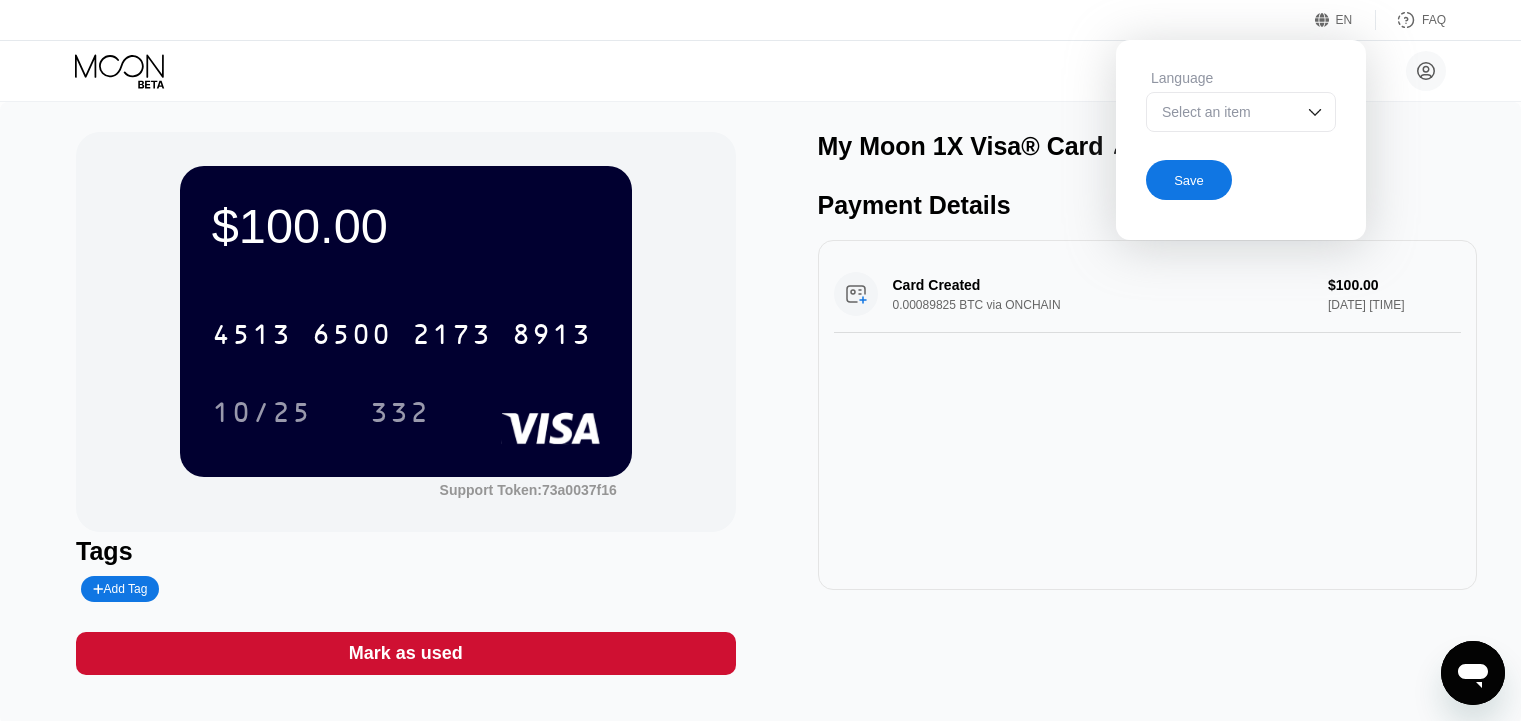 click on "Select an item" at bounding box center [1241, 112] 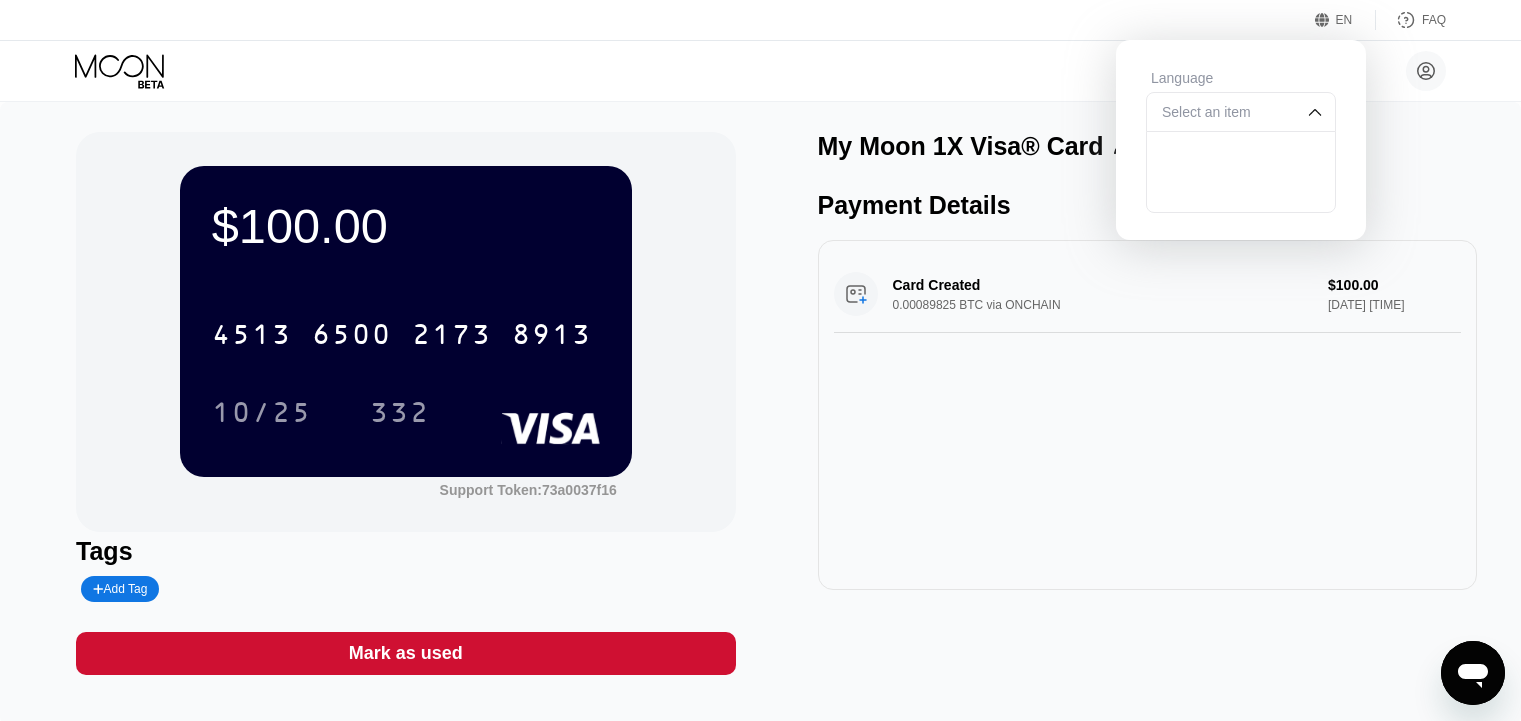 click on "Select an item" at bounding box center (1241, 112) 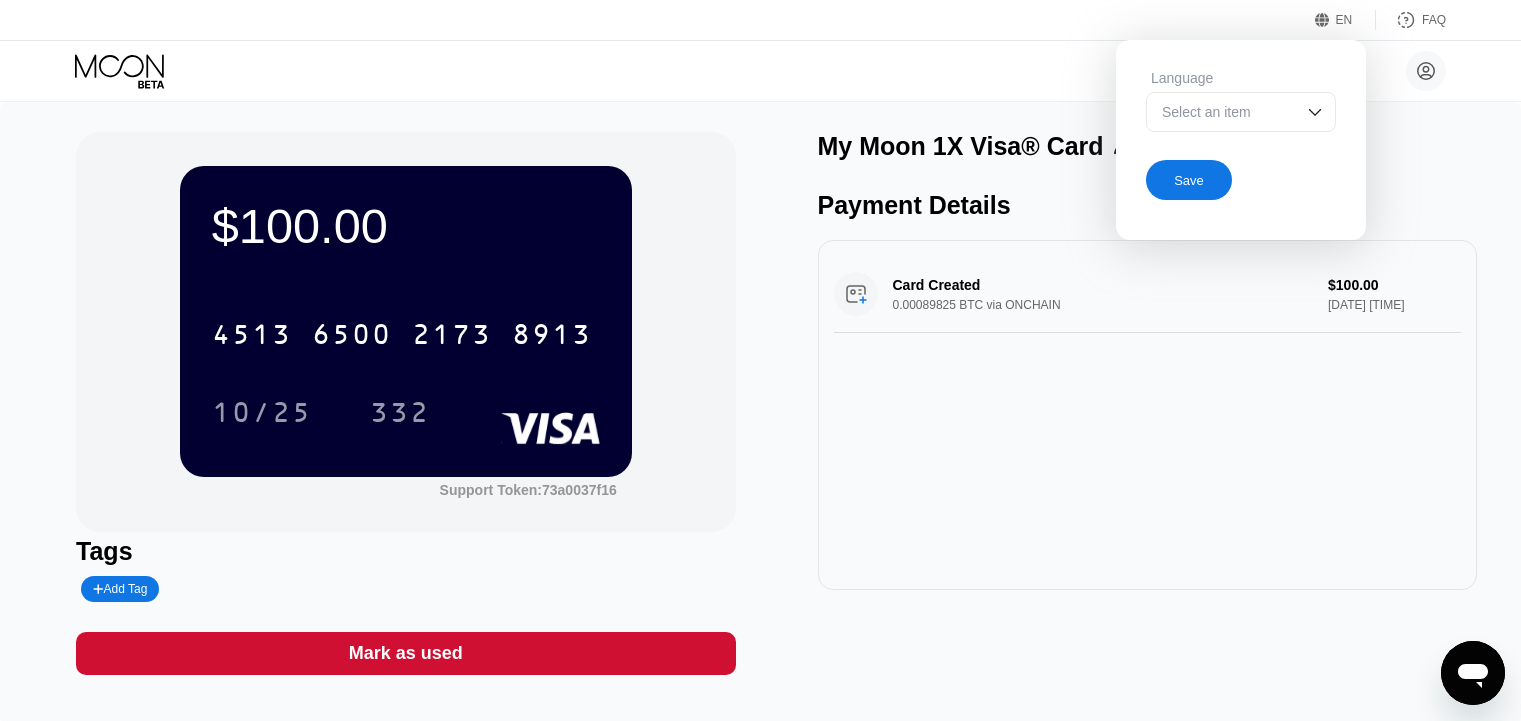 click on "Save" at bounding box center [1189, 180] 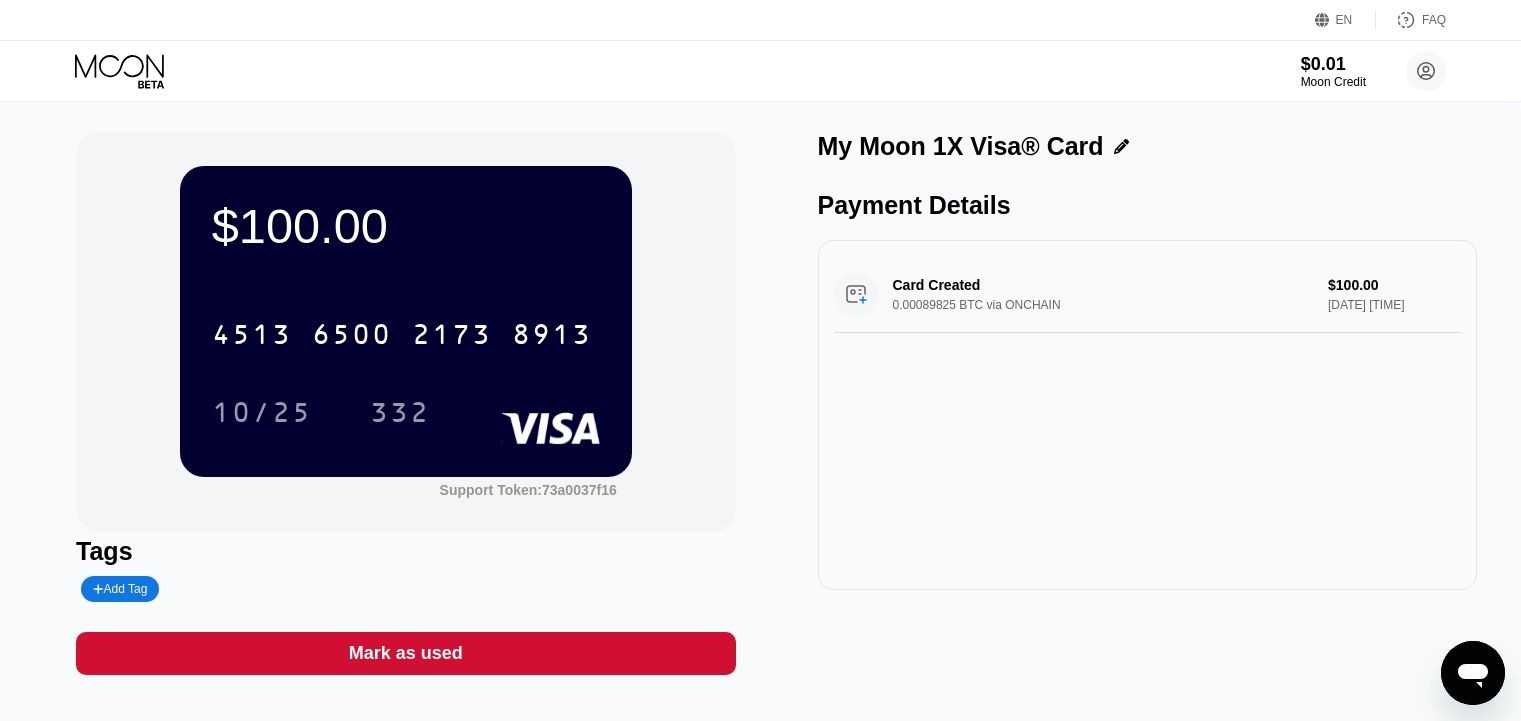 click on "Card Created 0.00089825 BTC via ONCHAIN $100.00 Aug 03, 2025 8:49 AM" at bounding box center [1147, 415] 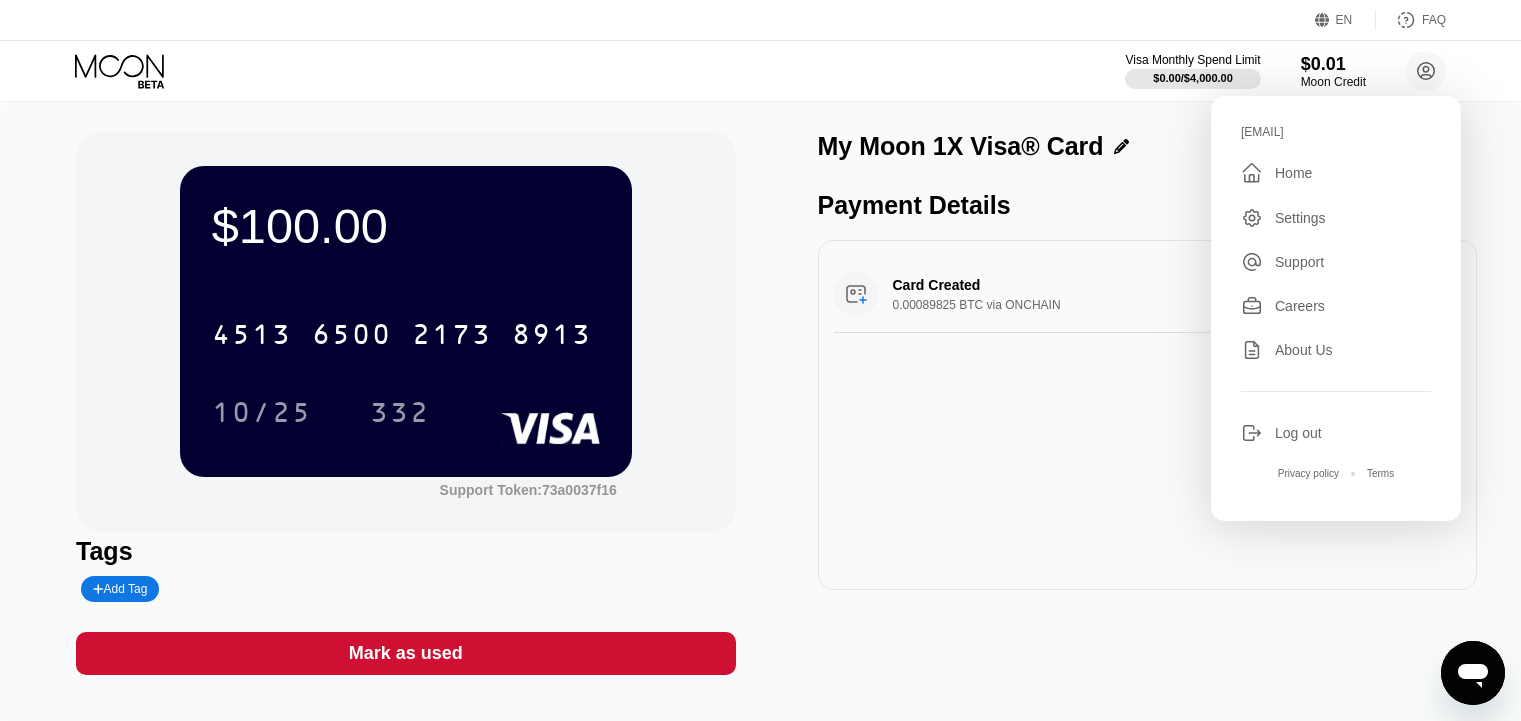 click on "Careers" at bounding box center [1300, 306] 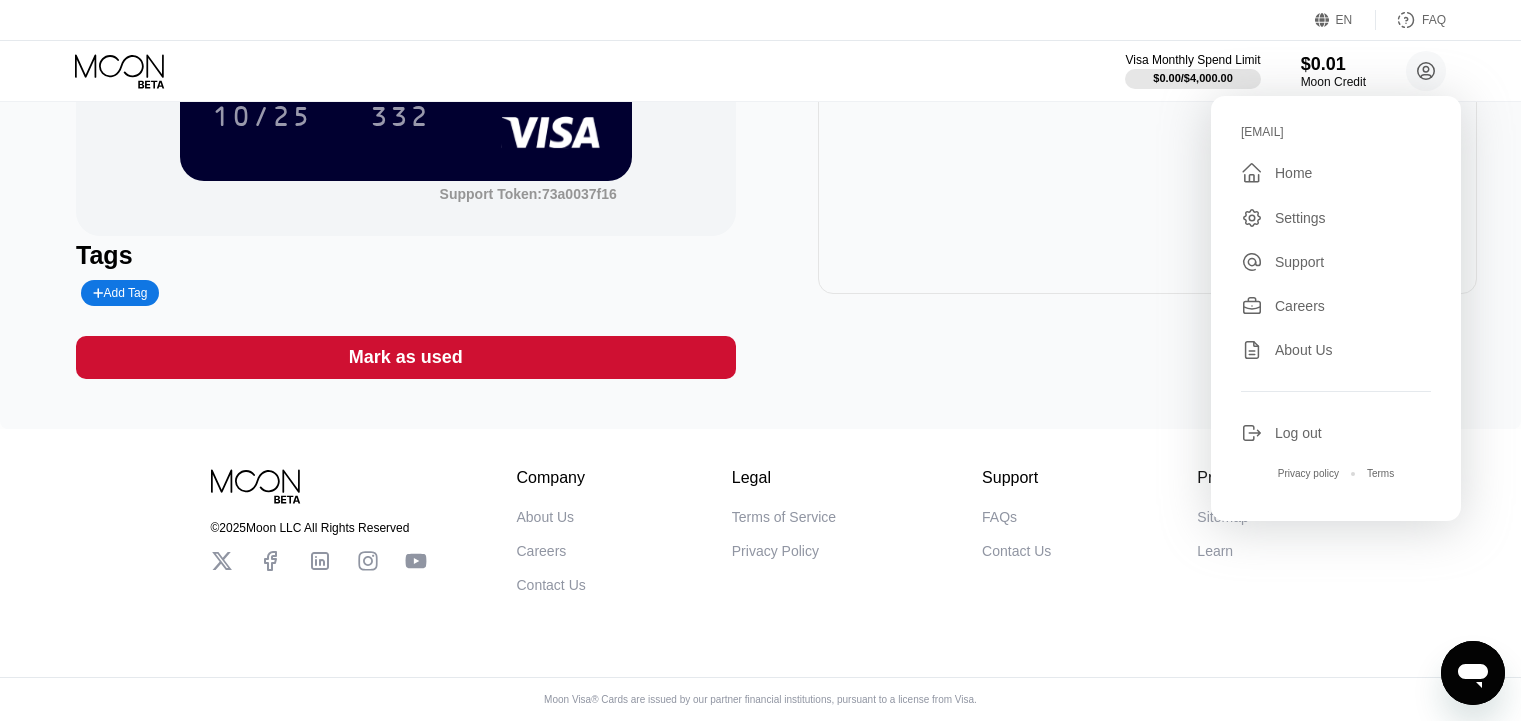 scroll, scrollTop: 0, scrollLeft: 0, axis: both 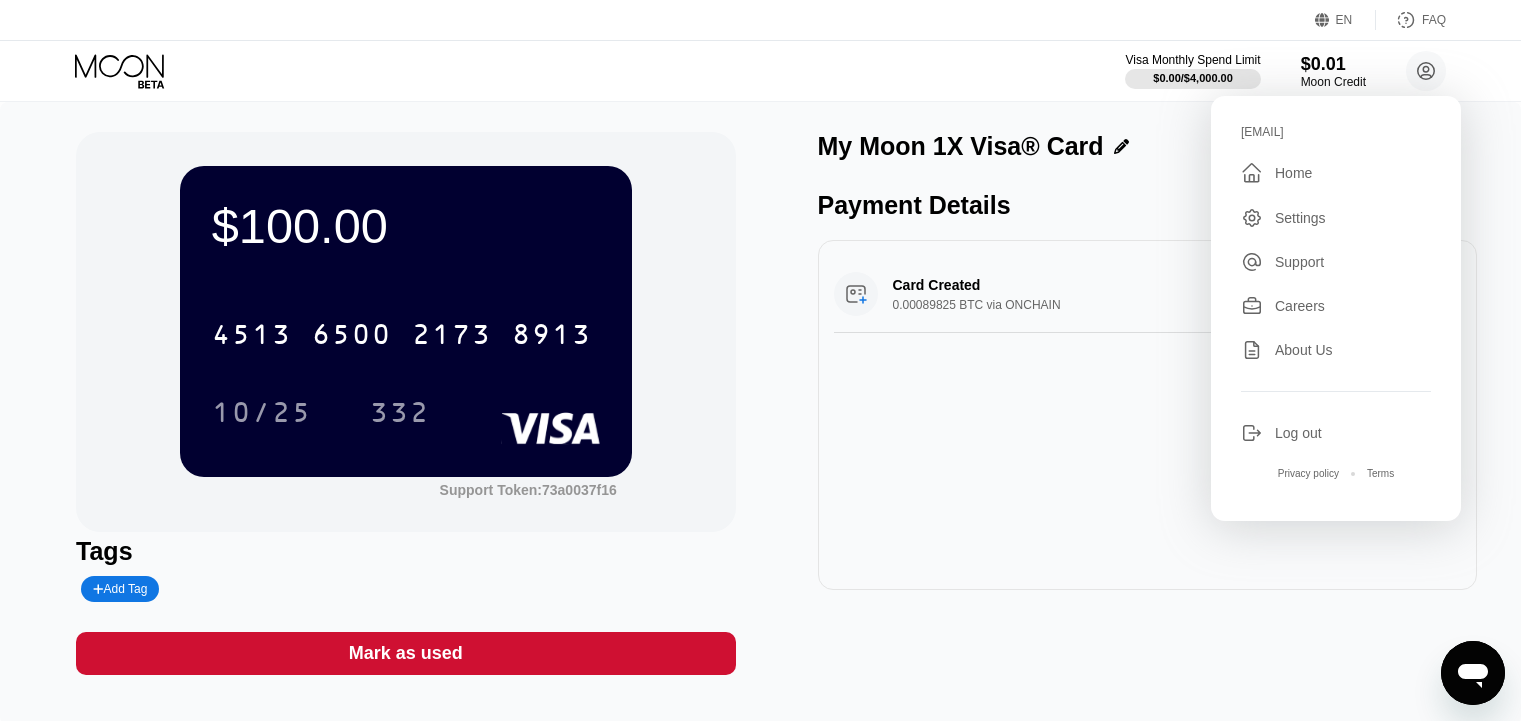 click on "$100.00 4513 6500 2173 8913 10/25 332 Support Token:  73a0037f16" at bounding box center (405, 332) 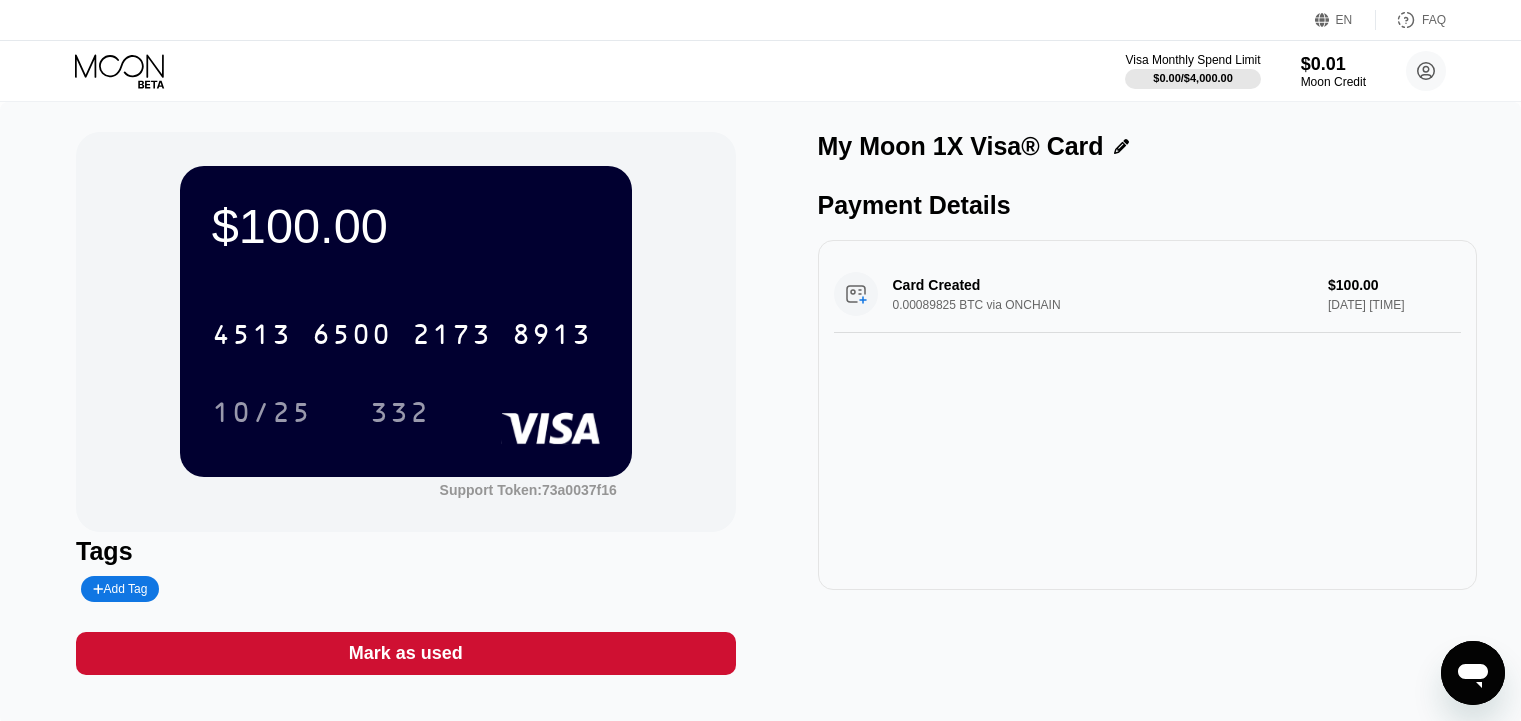 click on "Card Created 0.00089825 BTC via ONCHAIN $100.00 Aug 03, 2025 8:49 AM" at bounding box center [1147, 415] 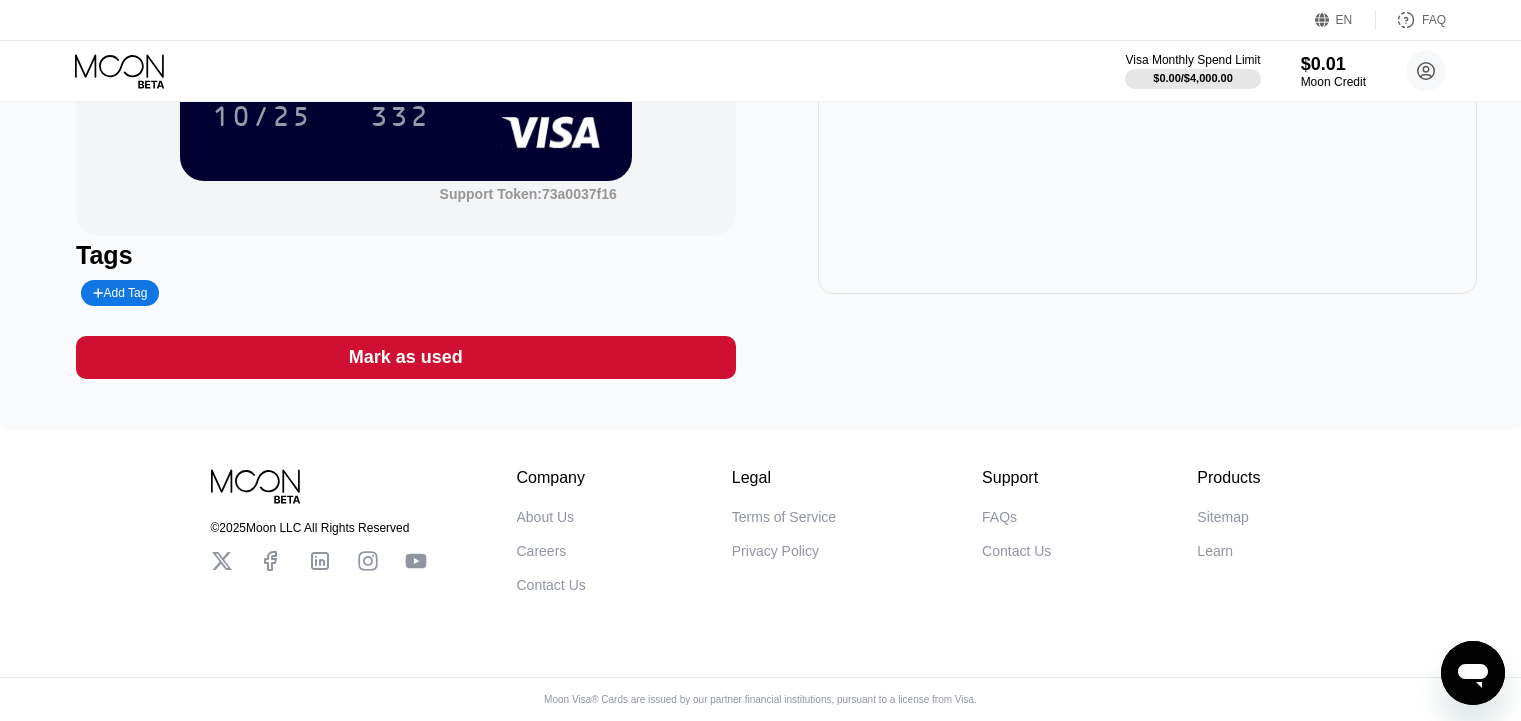 scroll, scrollTop: 0, scrollLeft: 0, axis: both 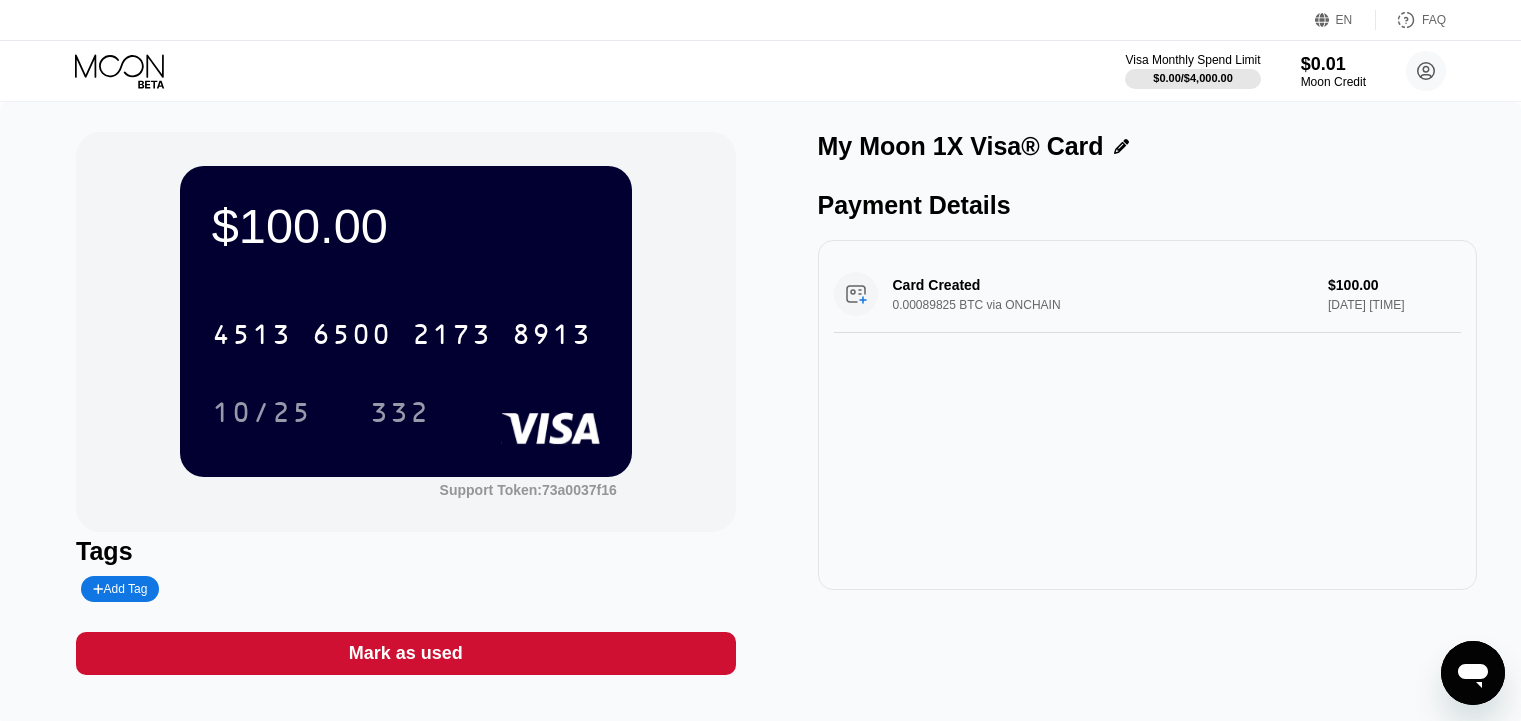 click on "$100.00 4513 6500 2173 8913 10/25 332" at bounding box center [406, 321] 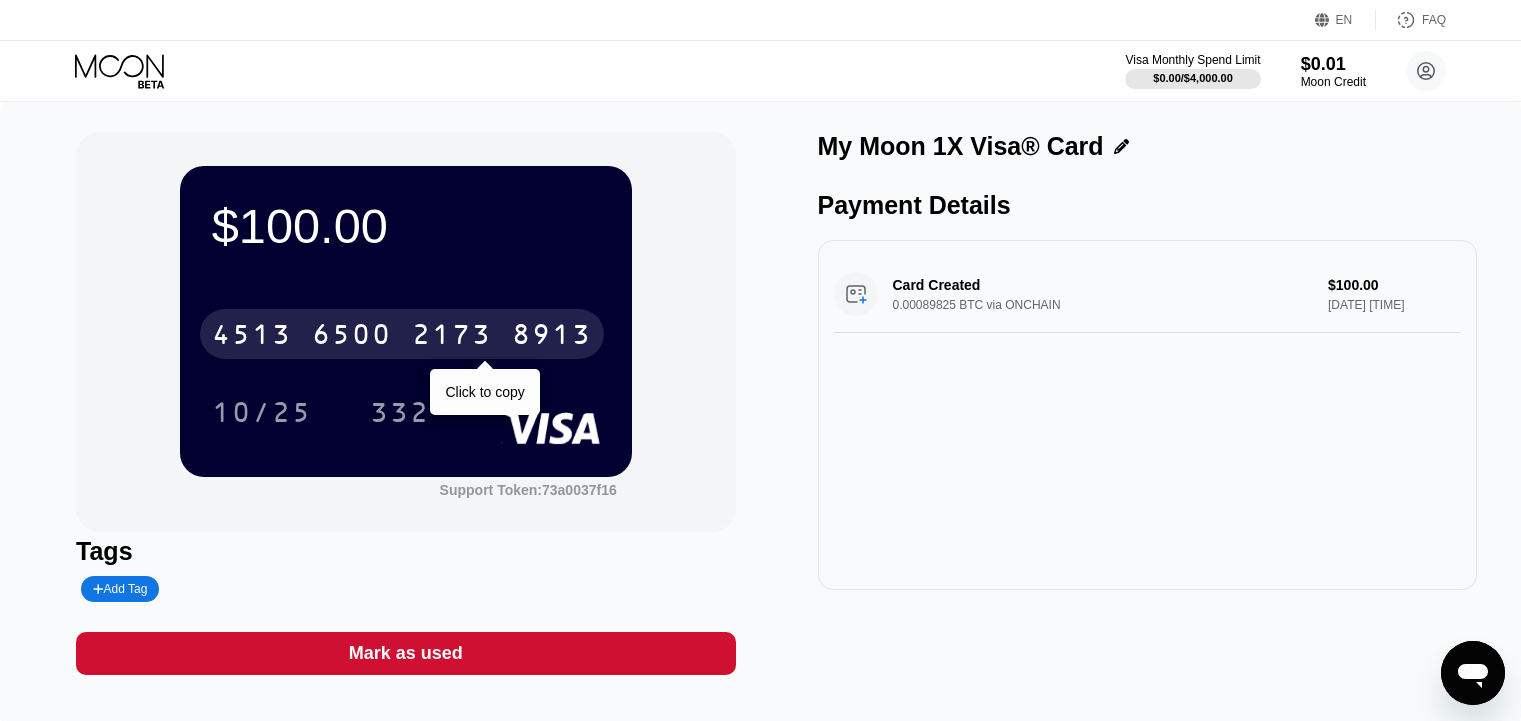 click on "$100.00 4513 6500 2173 8913 Click to copy 10/25 332" at bounding box center (406, 321) 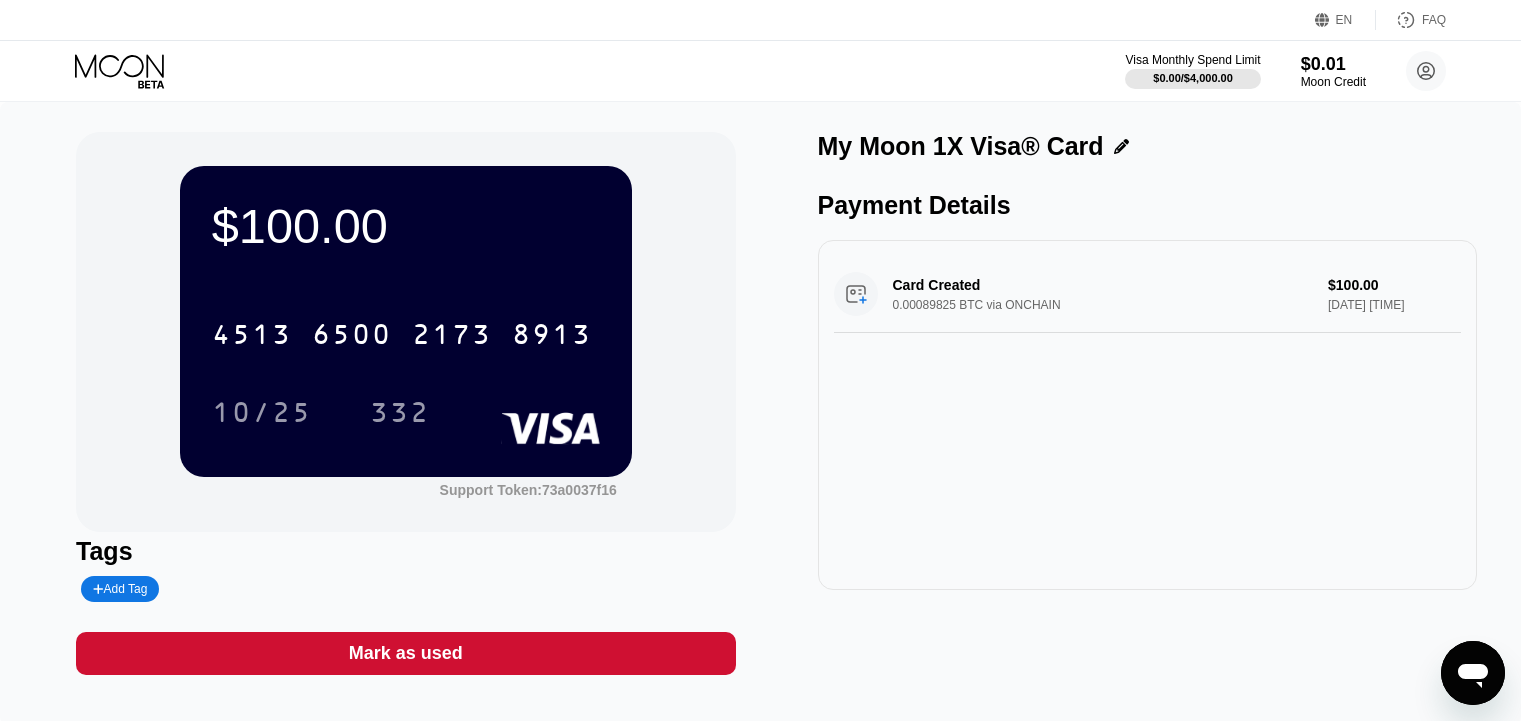 click on "$100.00 4513 6500 2173 8913 10/25 332" at bounding box center [406, 321] 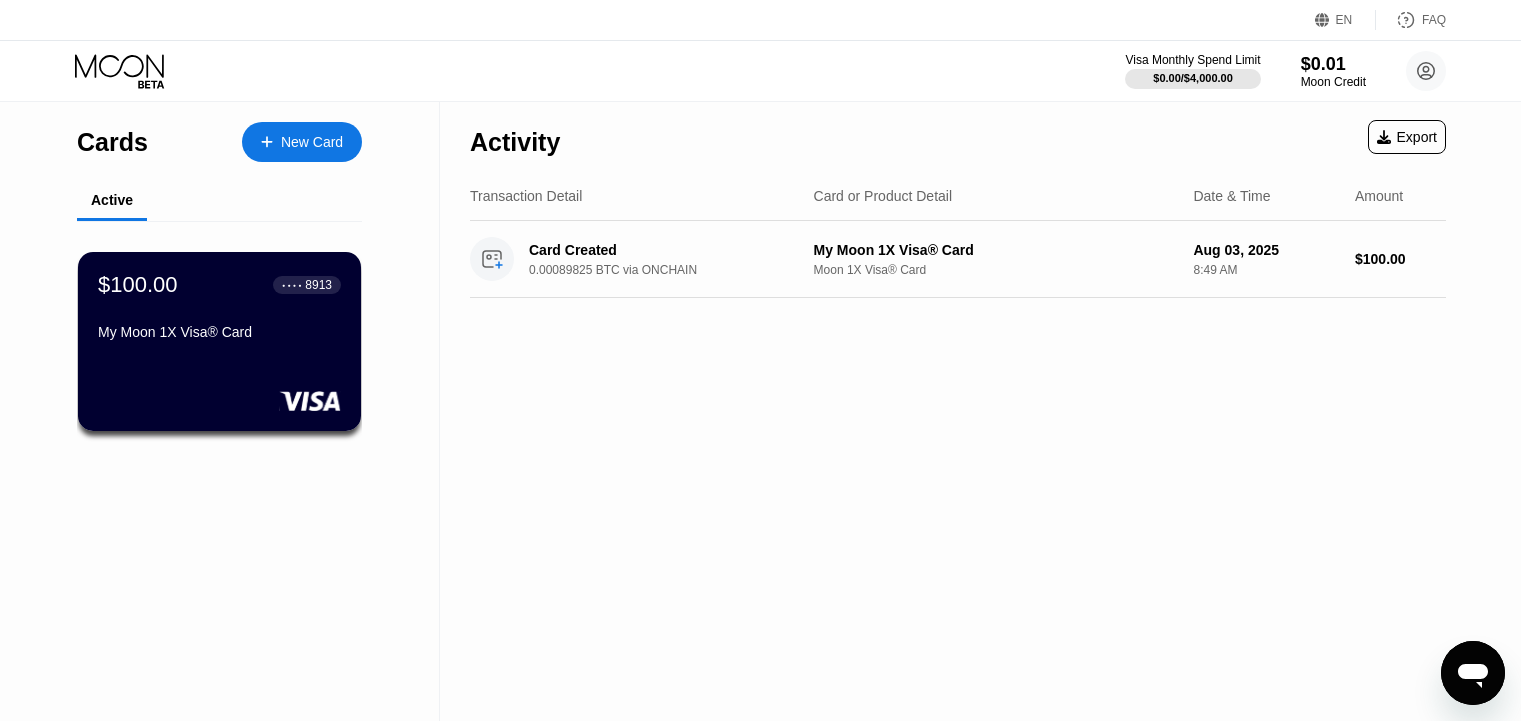 click 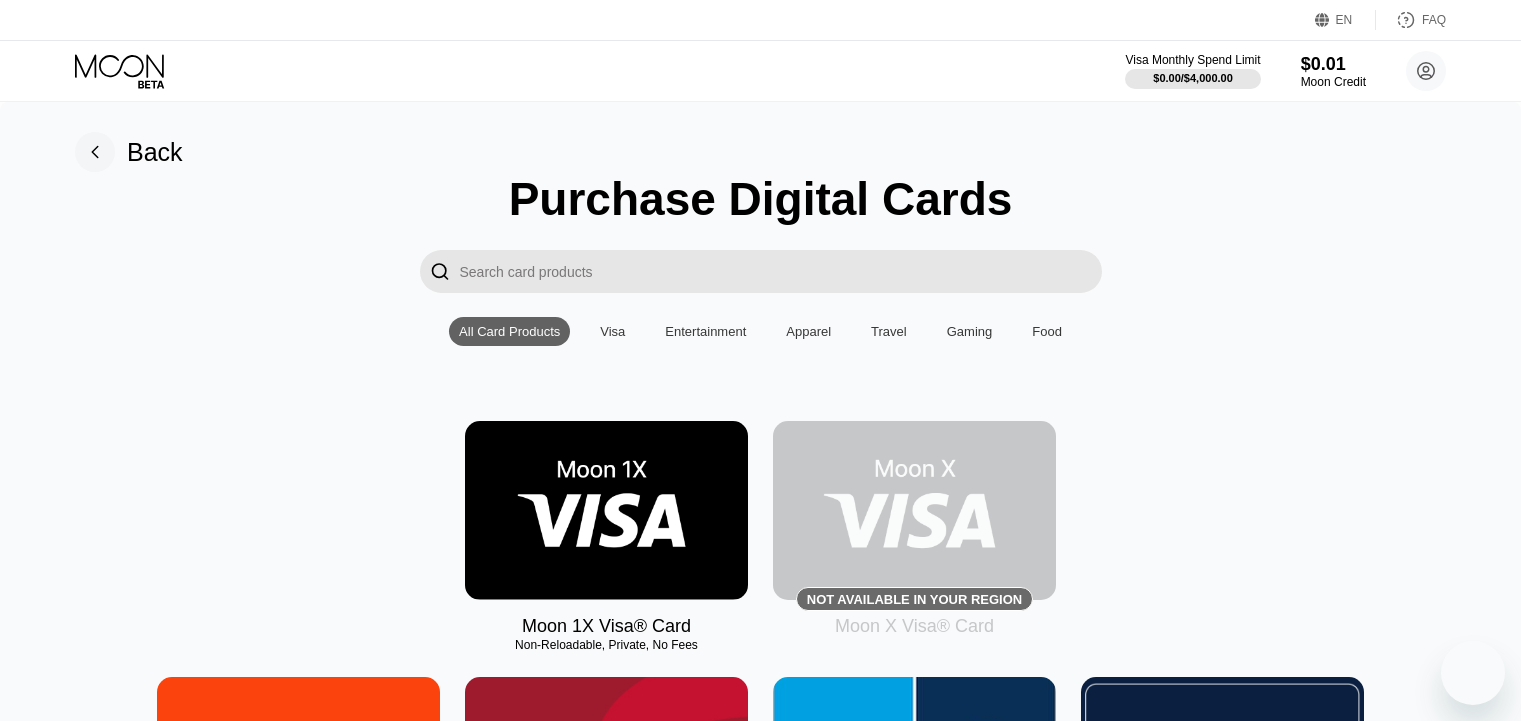 scroll, scrollTop: 200, scrollLeft: 0, axis: vertical 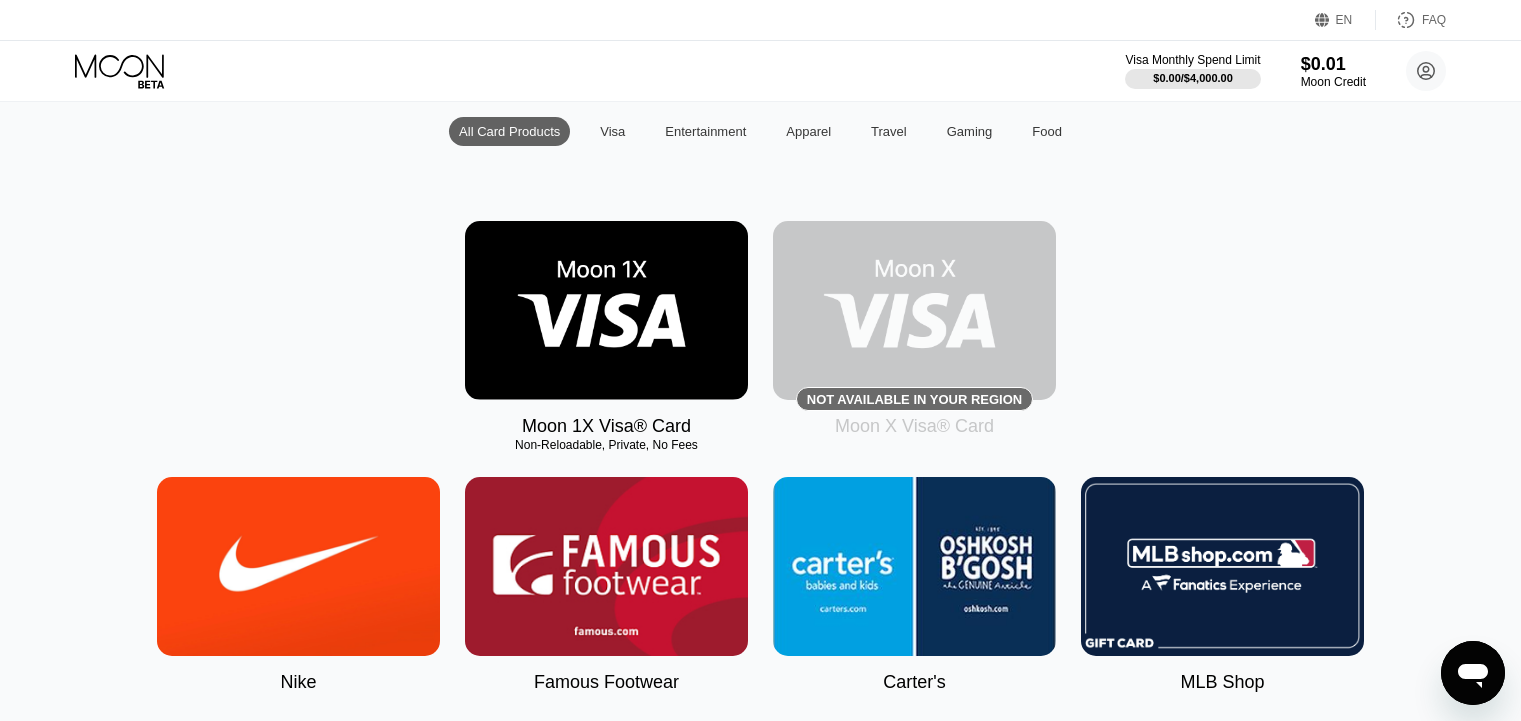click at bounding box center [914, 310] 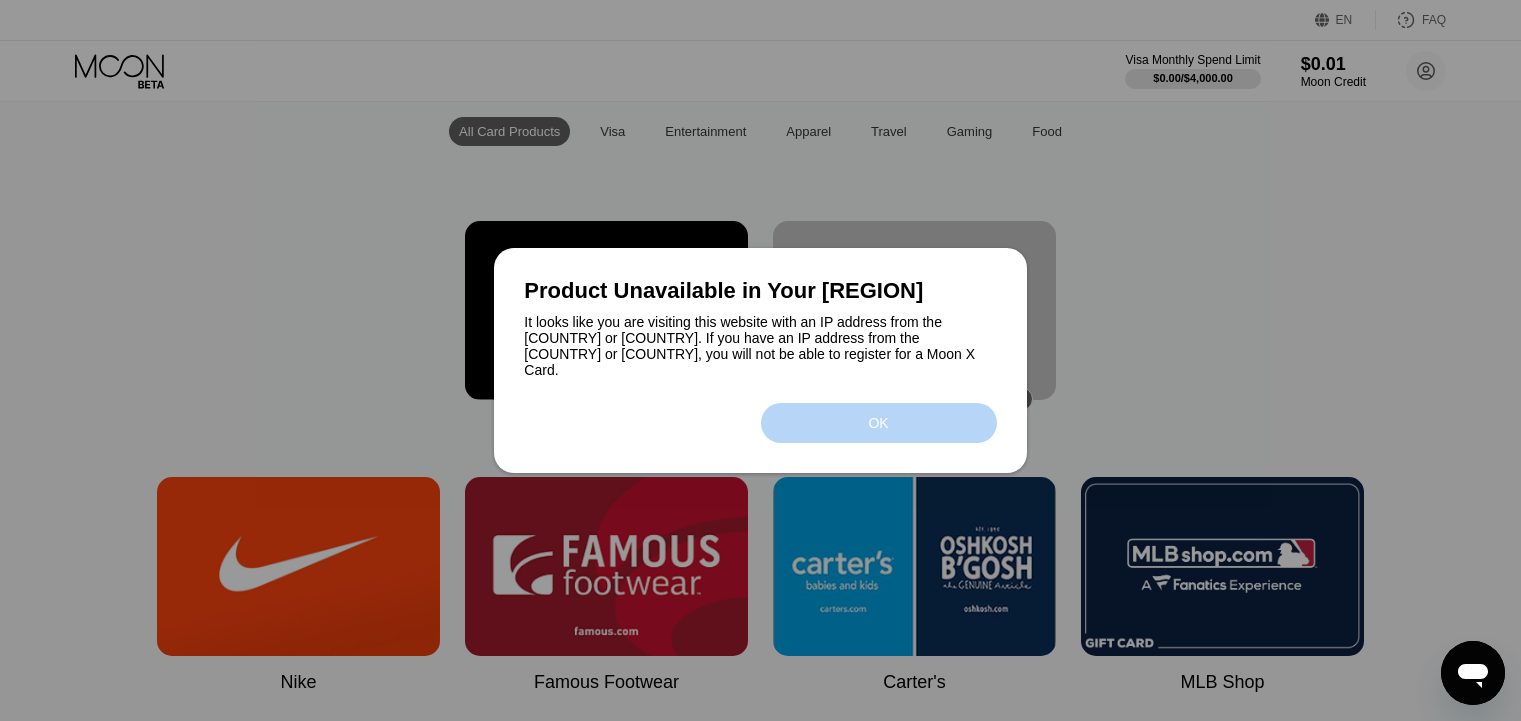 click on "OK" at bounding box center [879, 423] 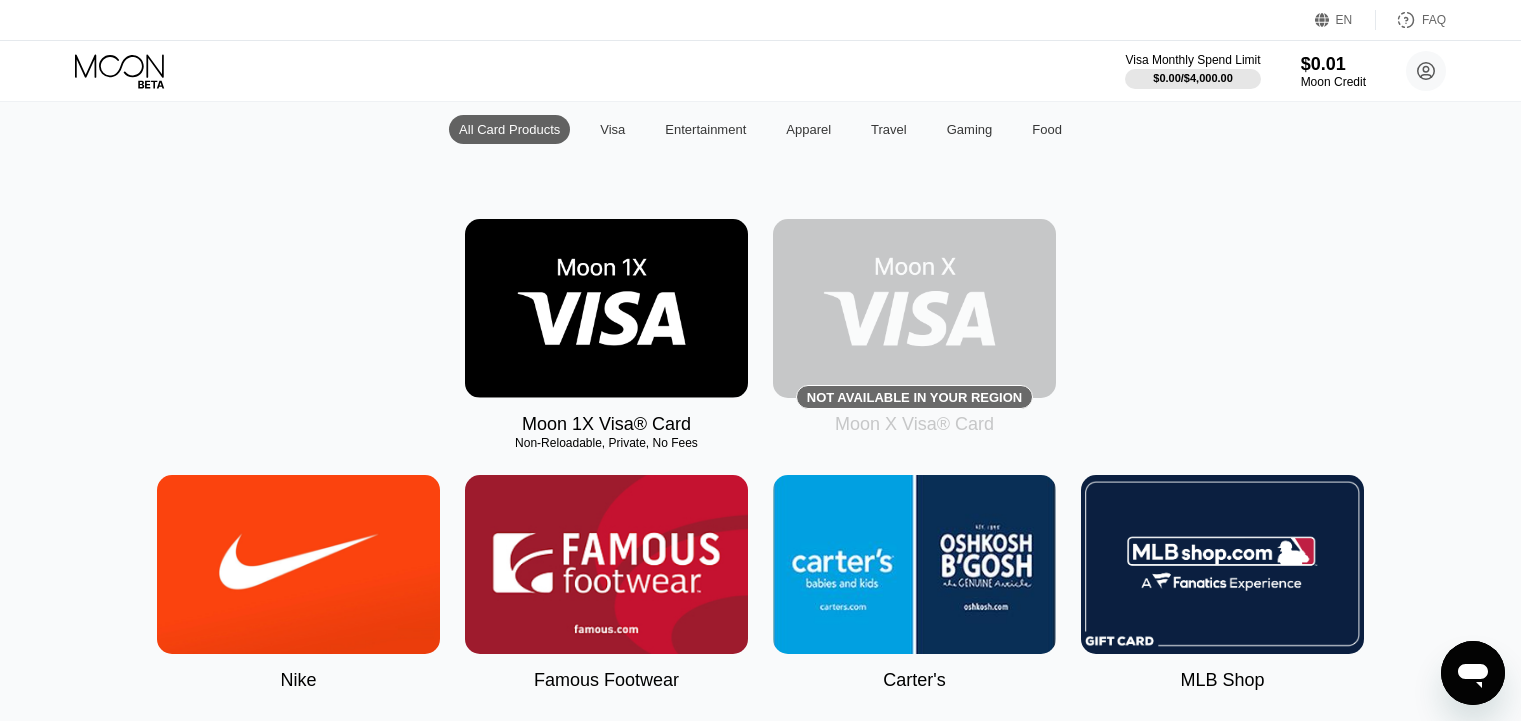 scroll, scrollTop: 0, scrollLeft: 0, axis: both 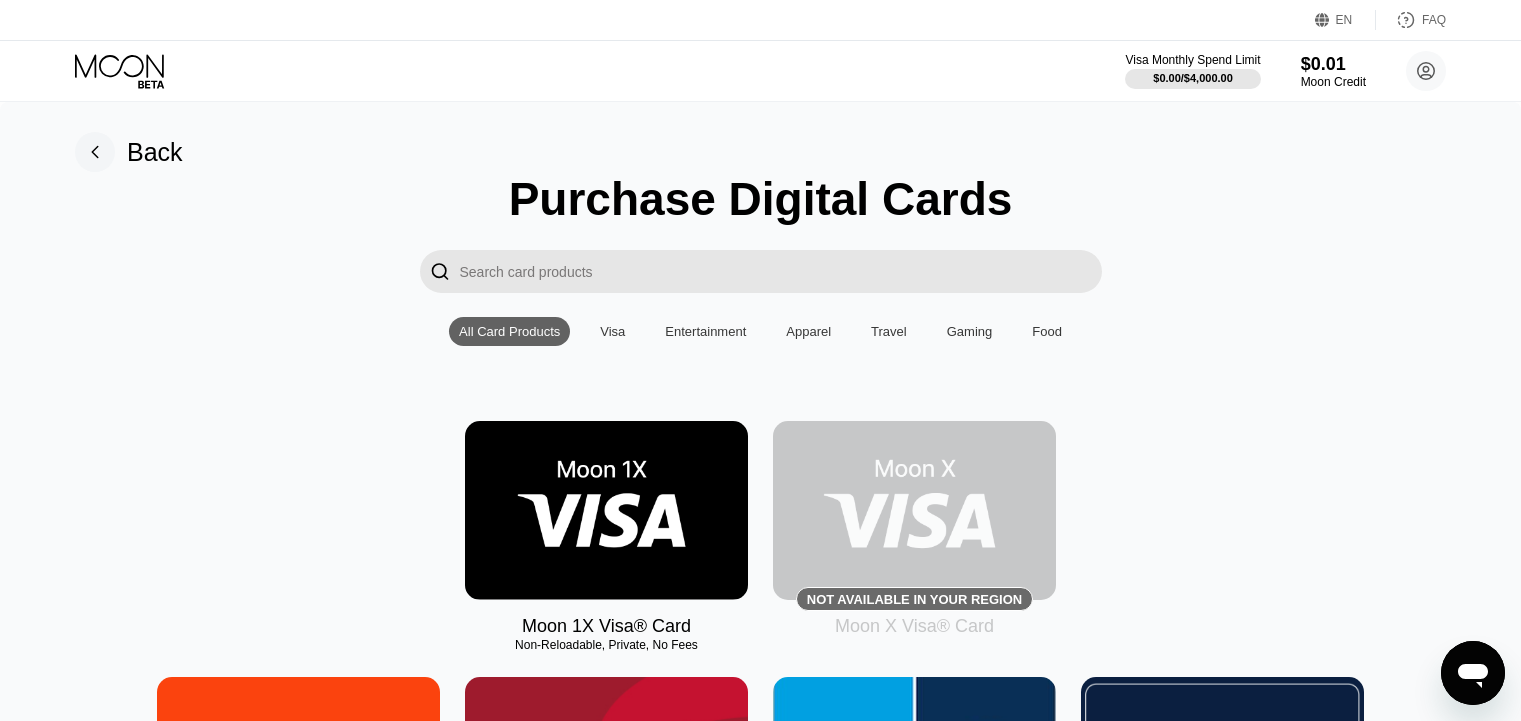 click 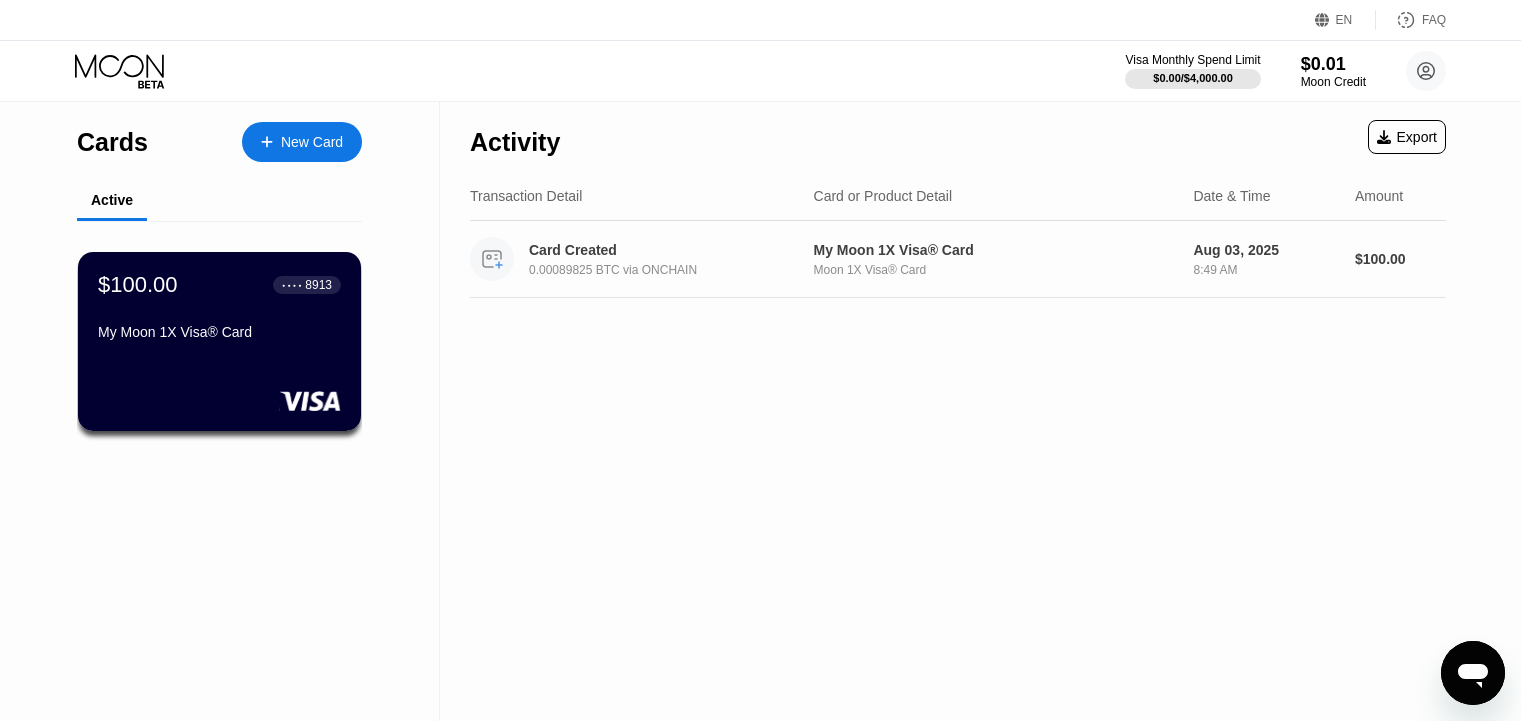 click on "My Moon 1X Visa® Card" at bounding box center [996, 250] 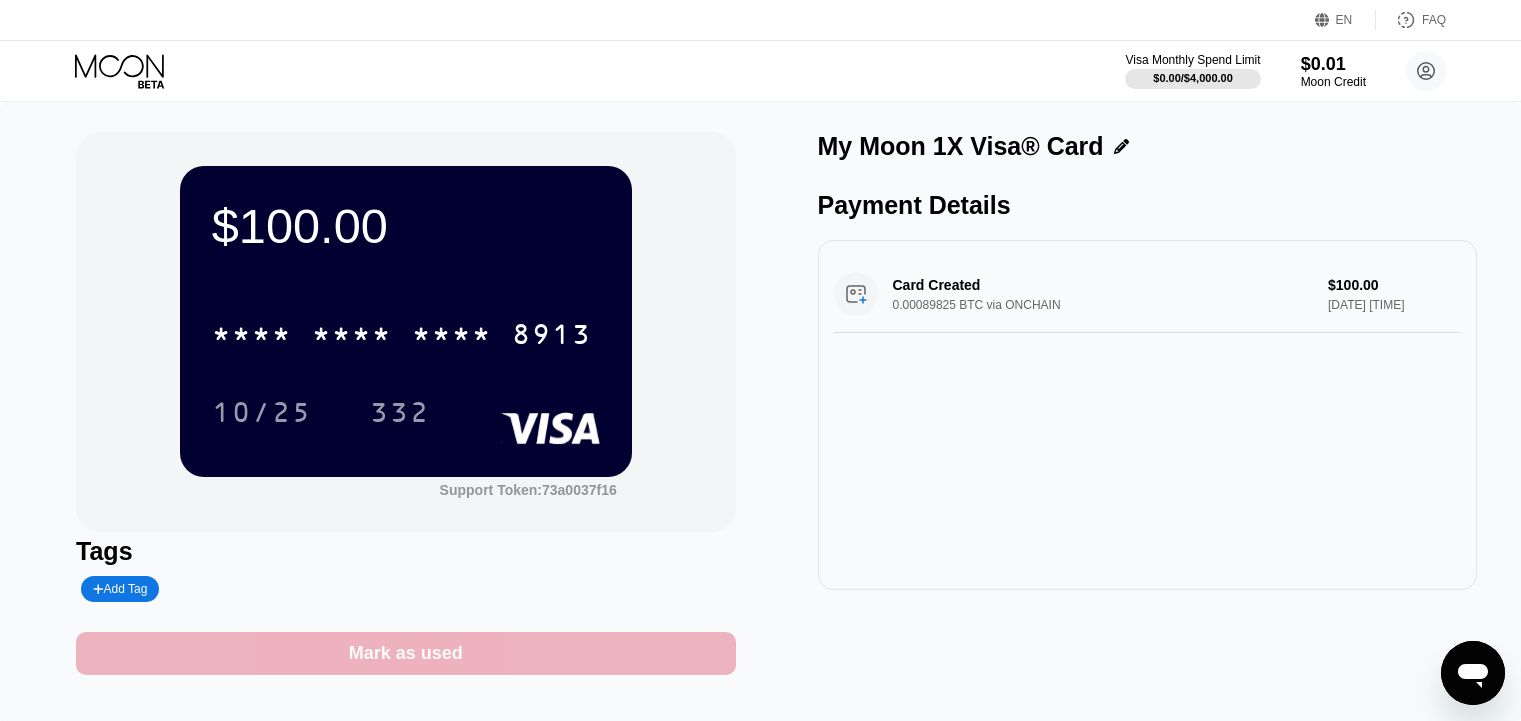 click on "Mark as used" at bounding box center (405, 653) 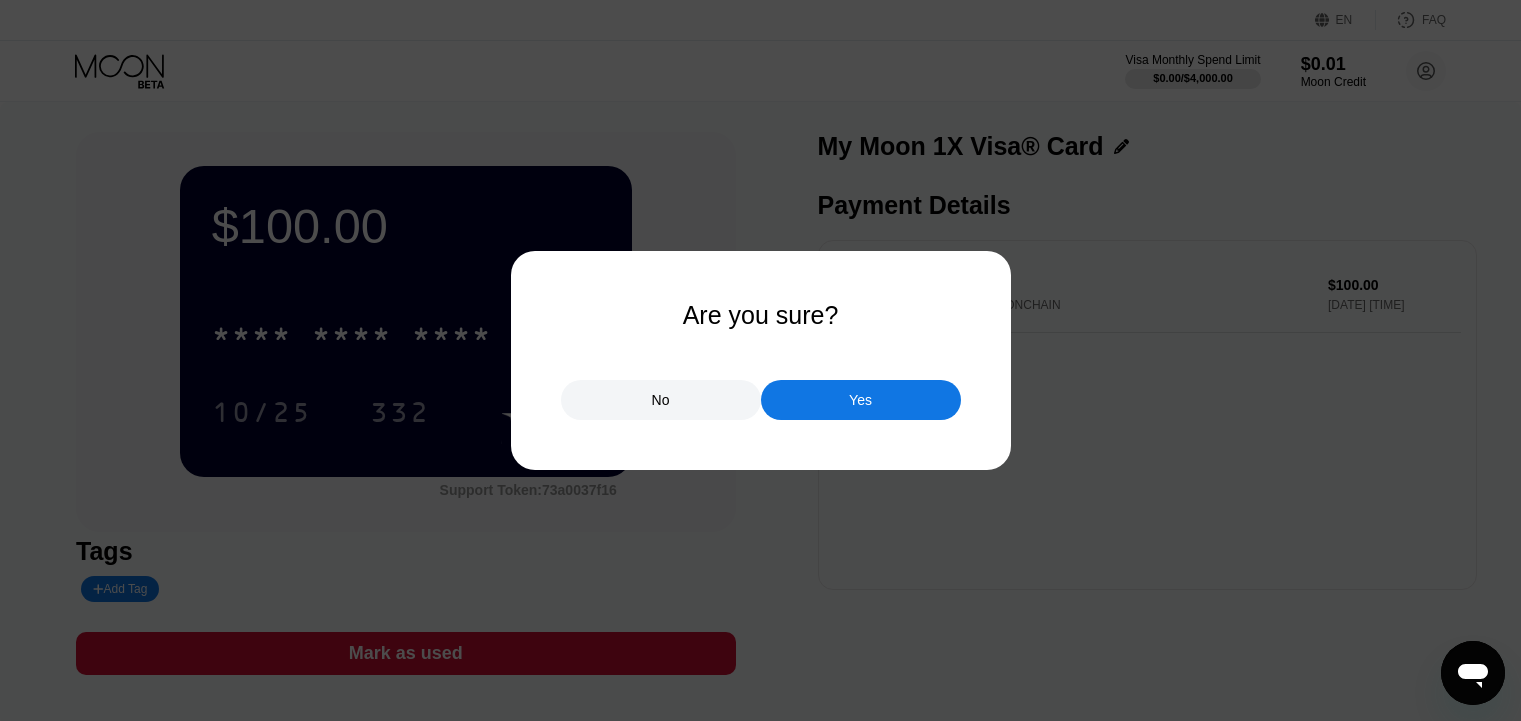 click on "No" at bounding box center [661, 400] 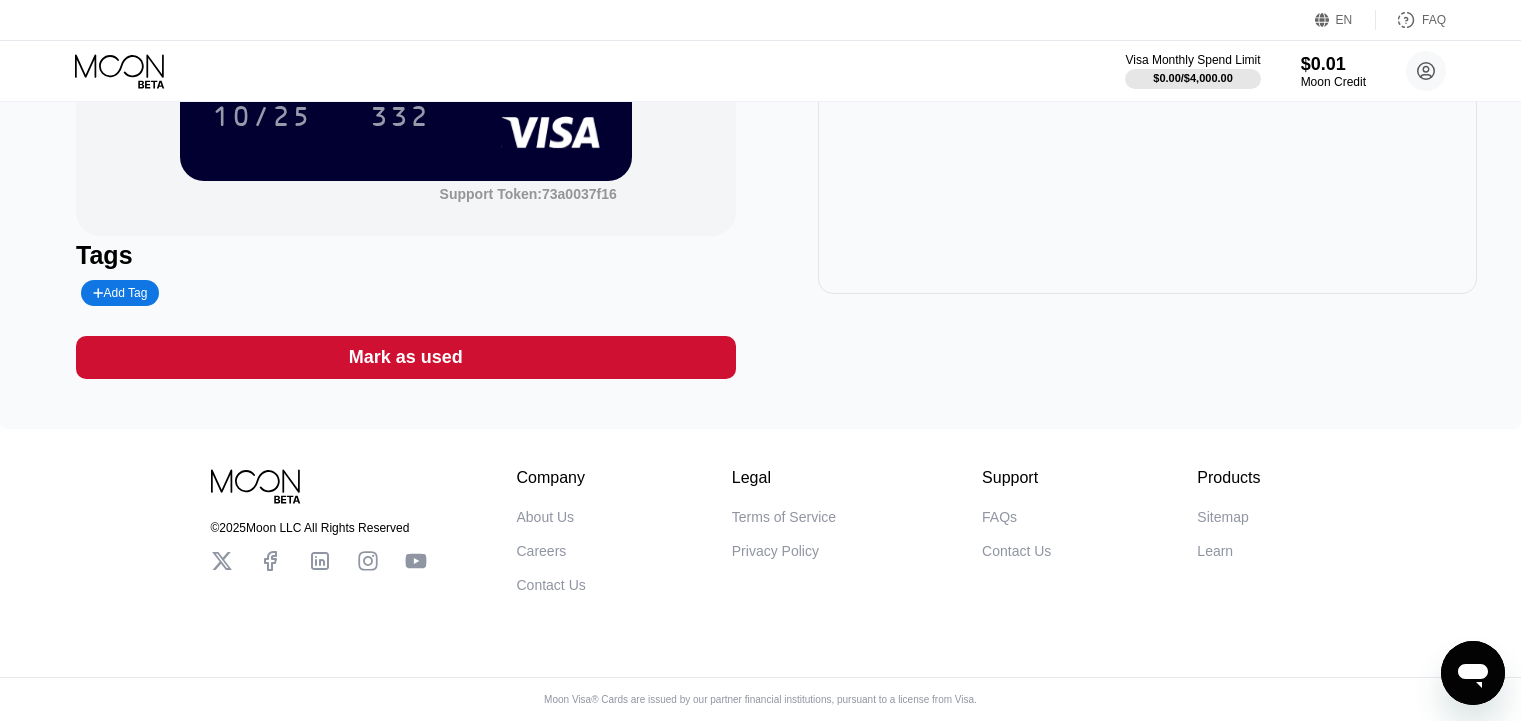 scroll, scrollTop: 0, scrollLeft: 0, axis: both 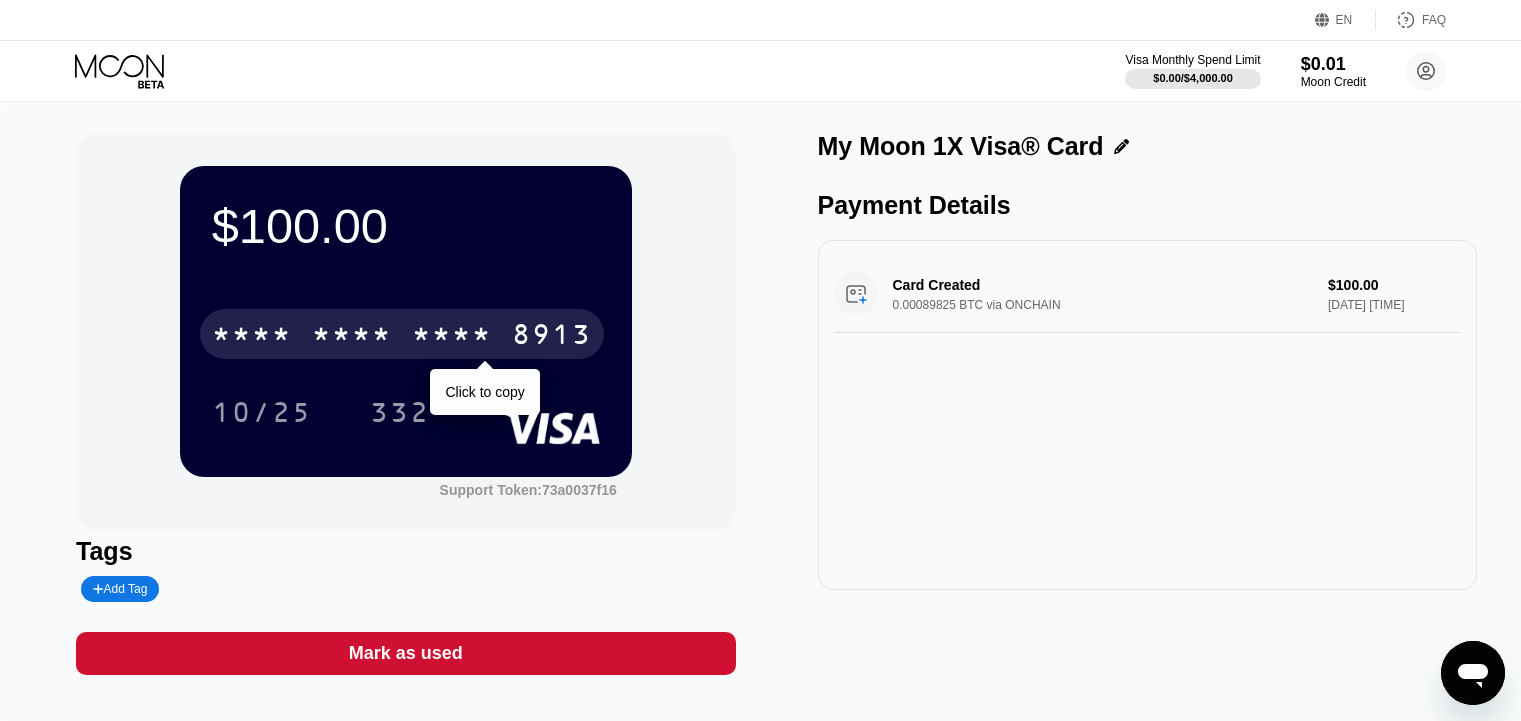 click on "* * * * * * * * * * * * 8913" at bounding box center [402, 334] 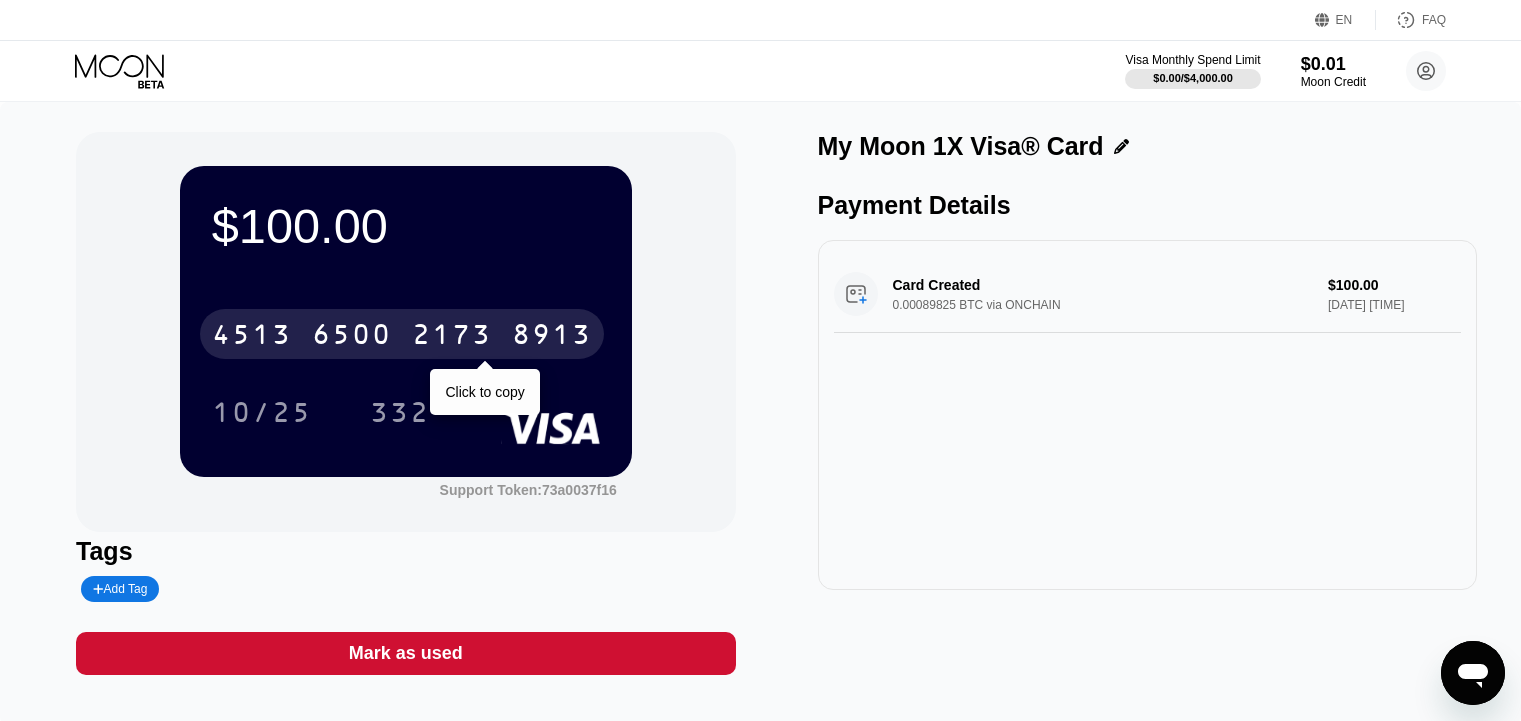 click on "2173" at bounding box center (452, 337) 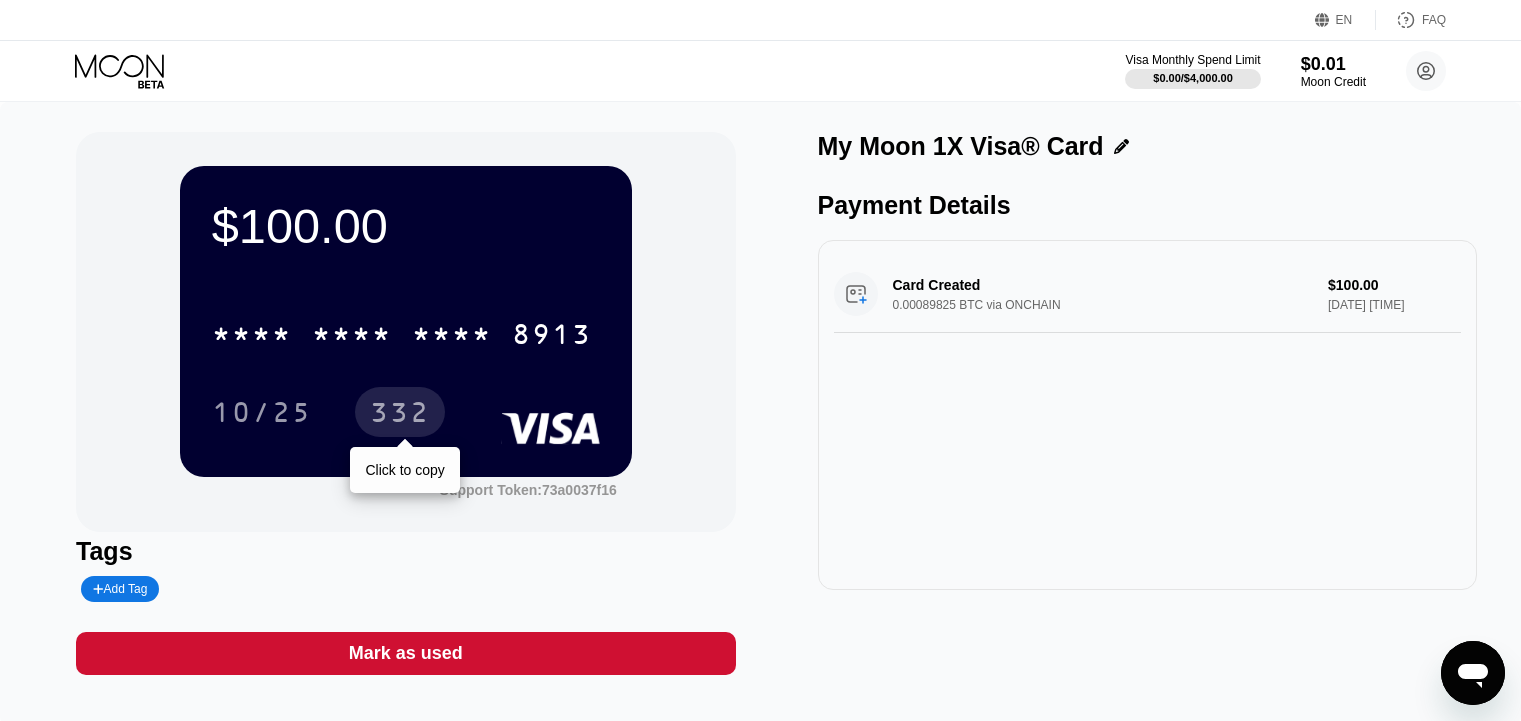 click on "332" at bounding box center [400, 415] 